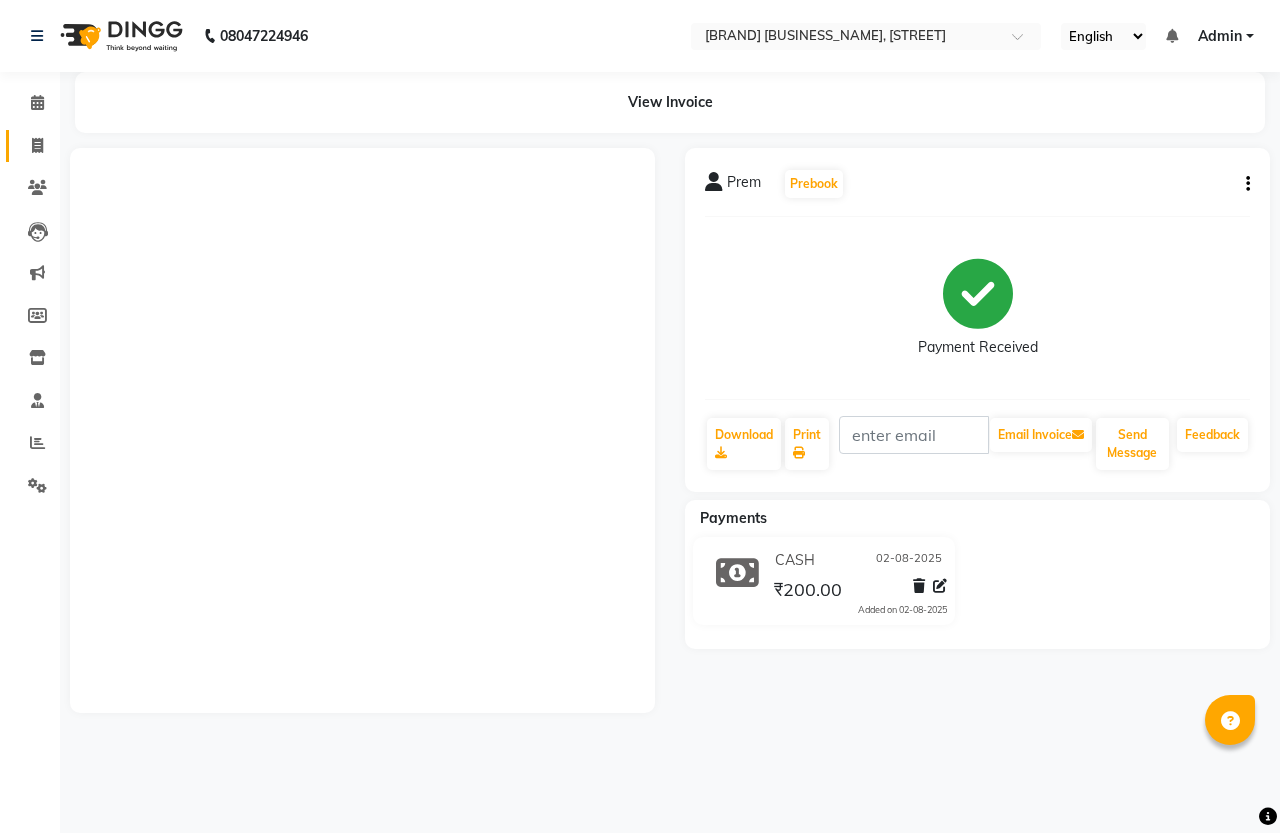 scroll, scrollTop: 0, scrollLeft: 0, axis: both 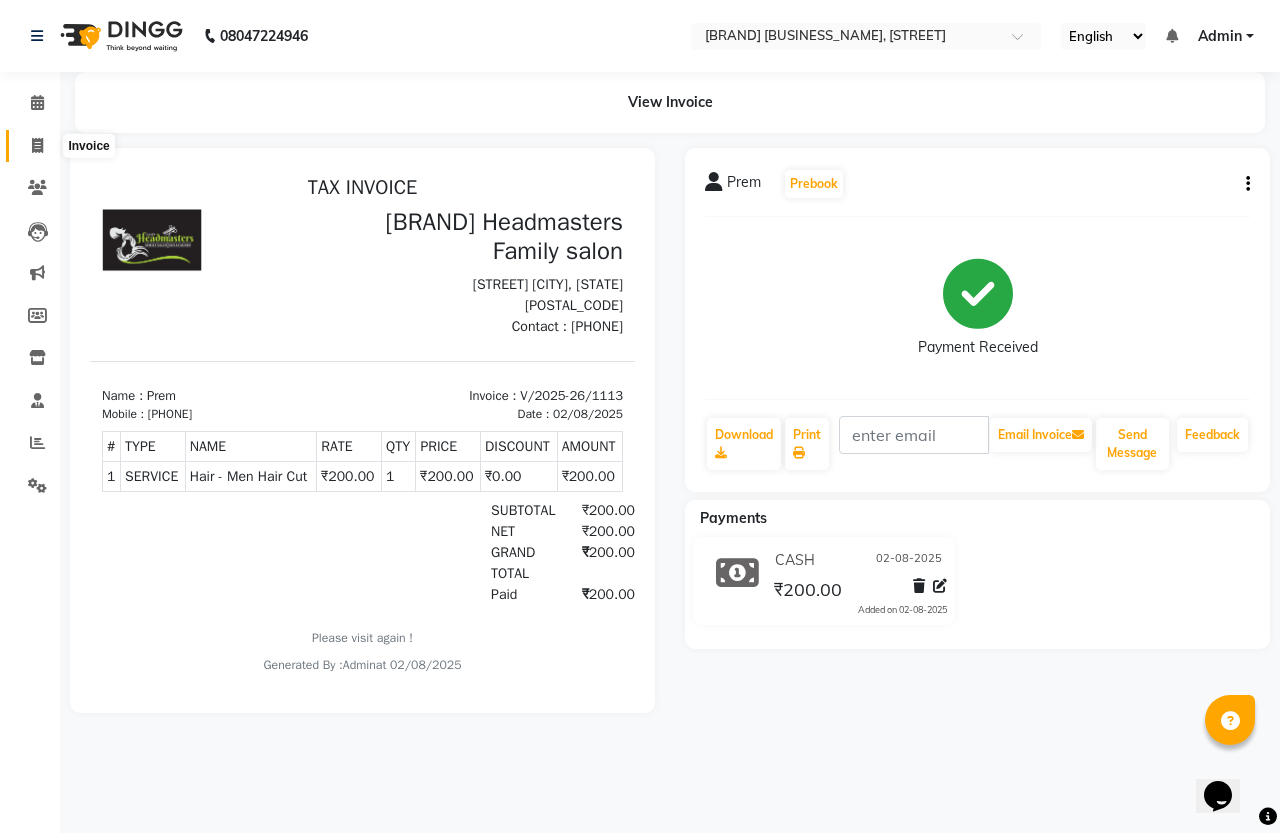click 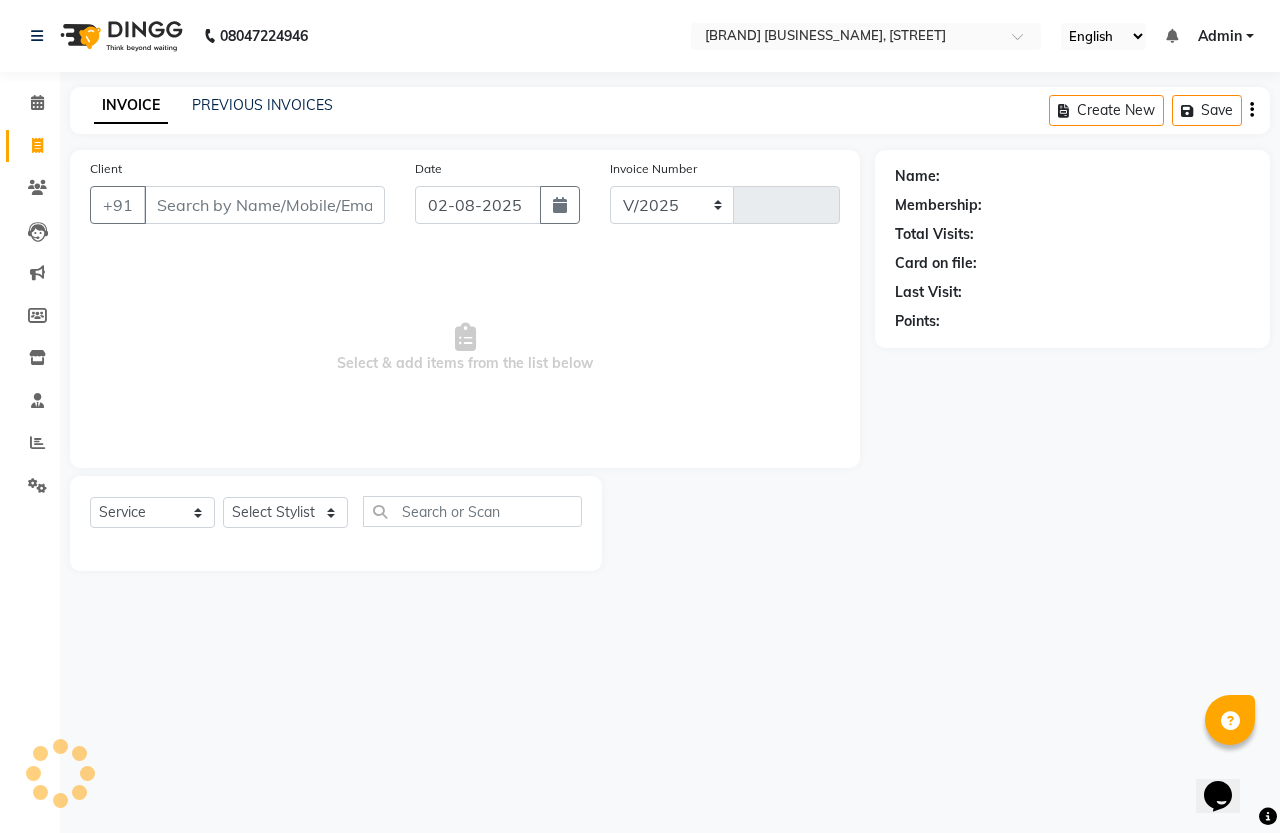 select on "7213" 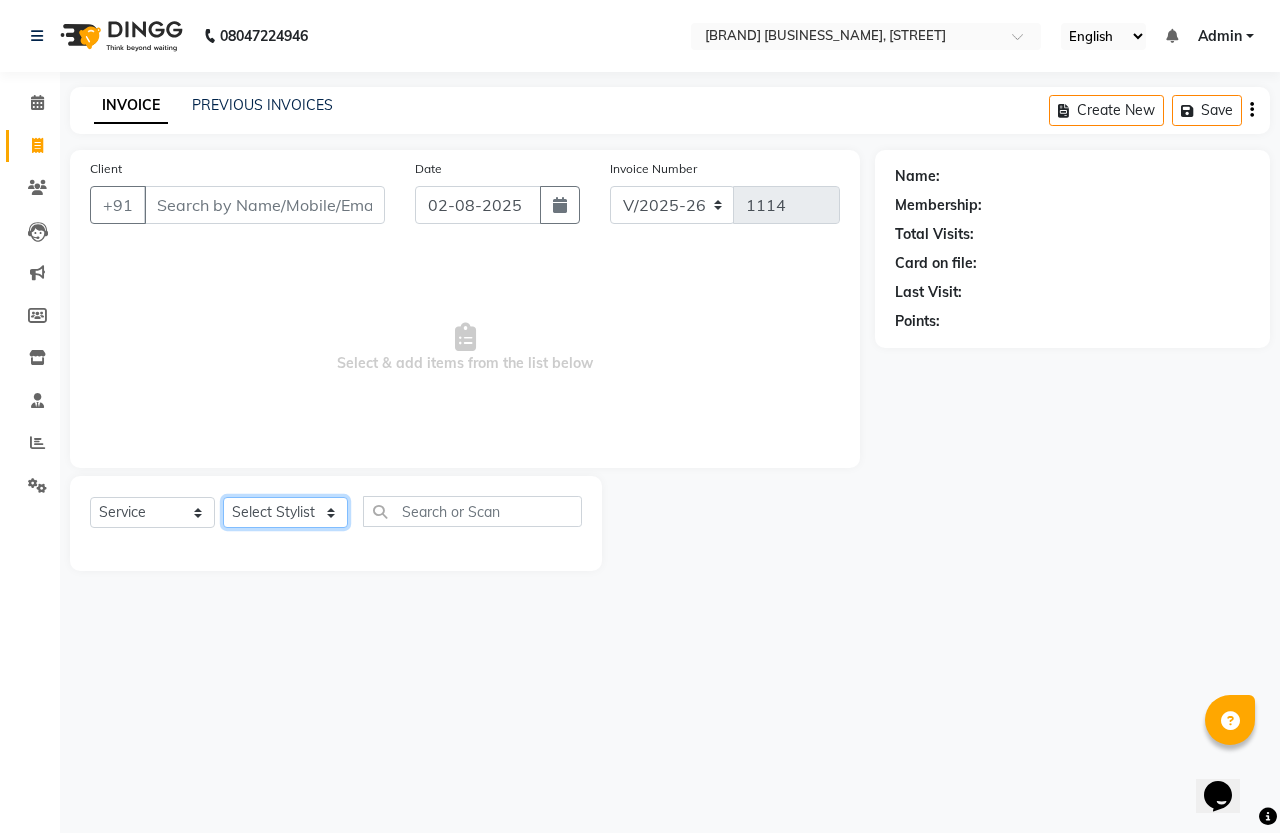 click on "Select Stylist" 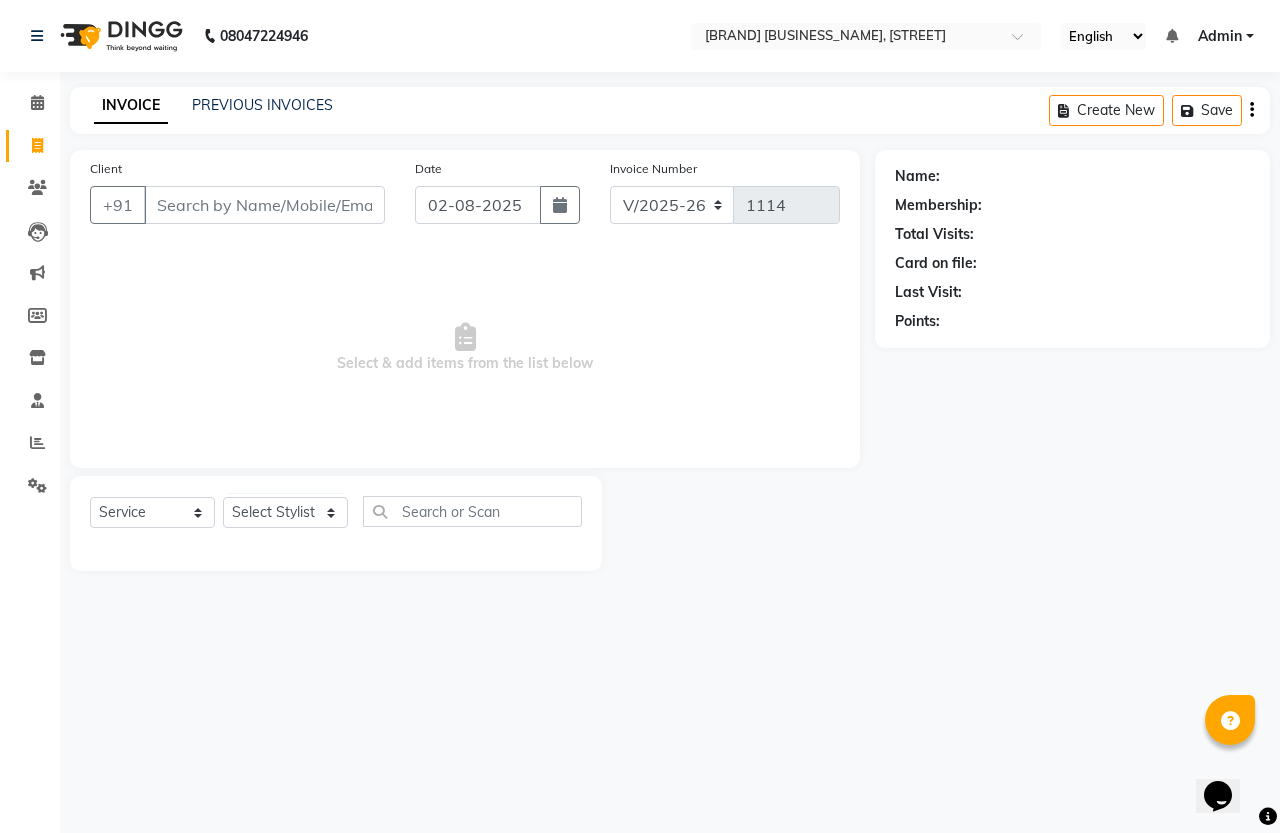 click 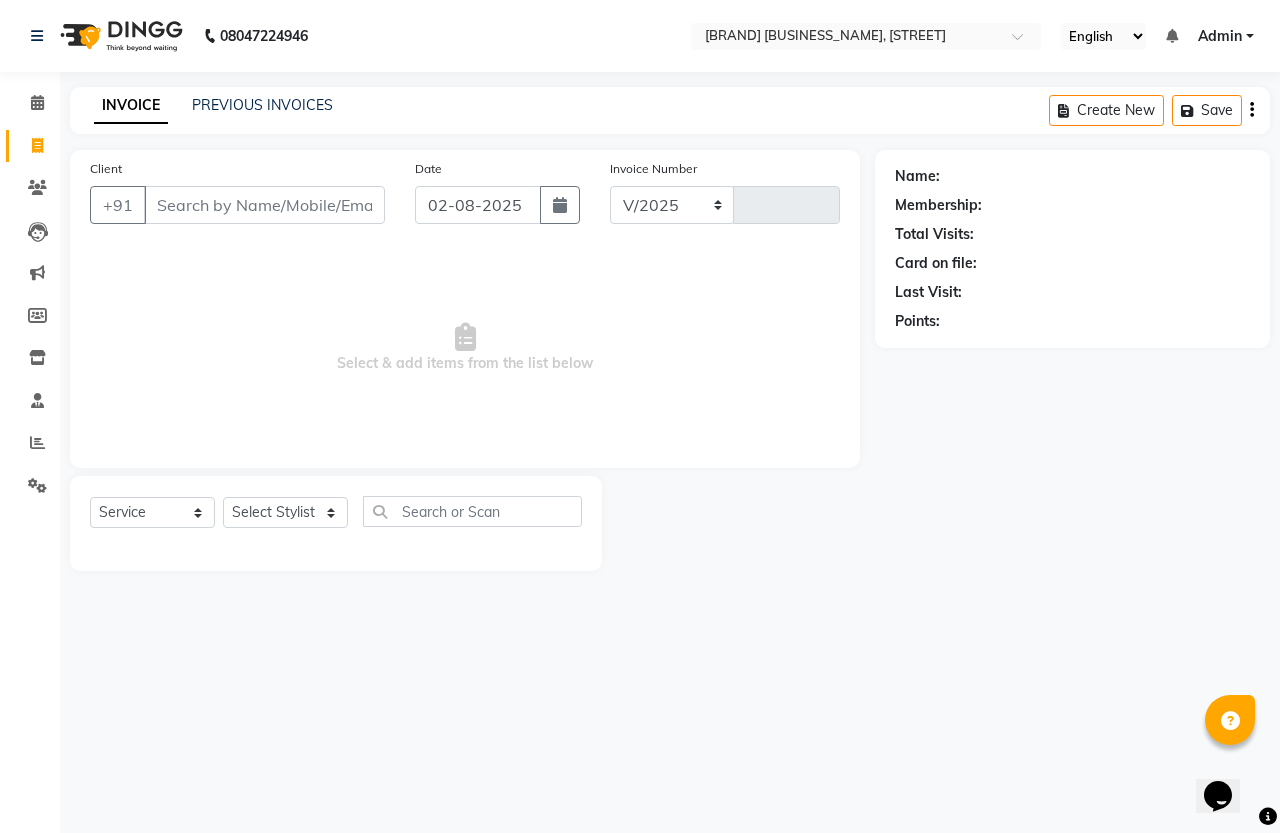 select on "7213" 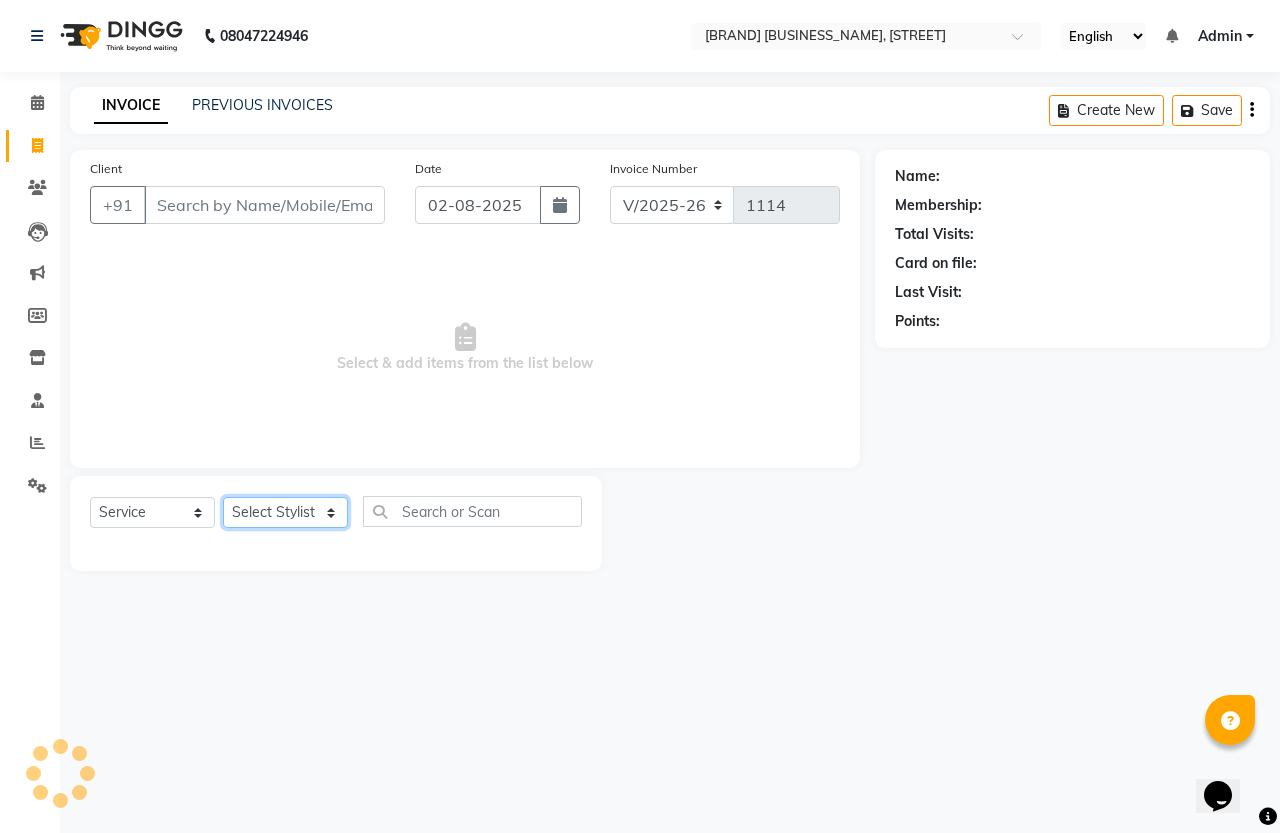 click on "Select Stylist" 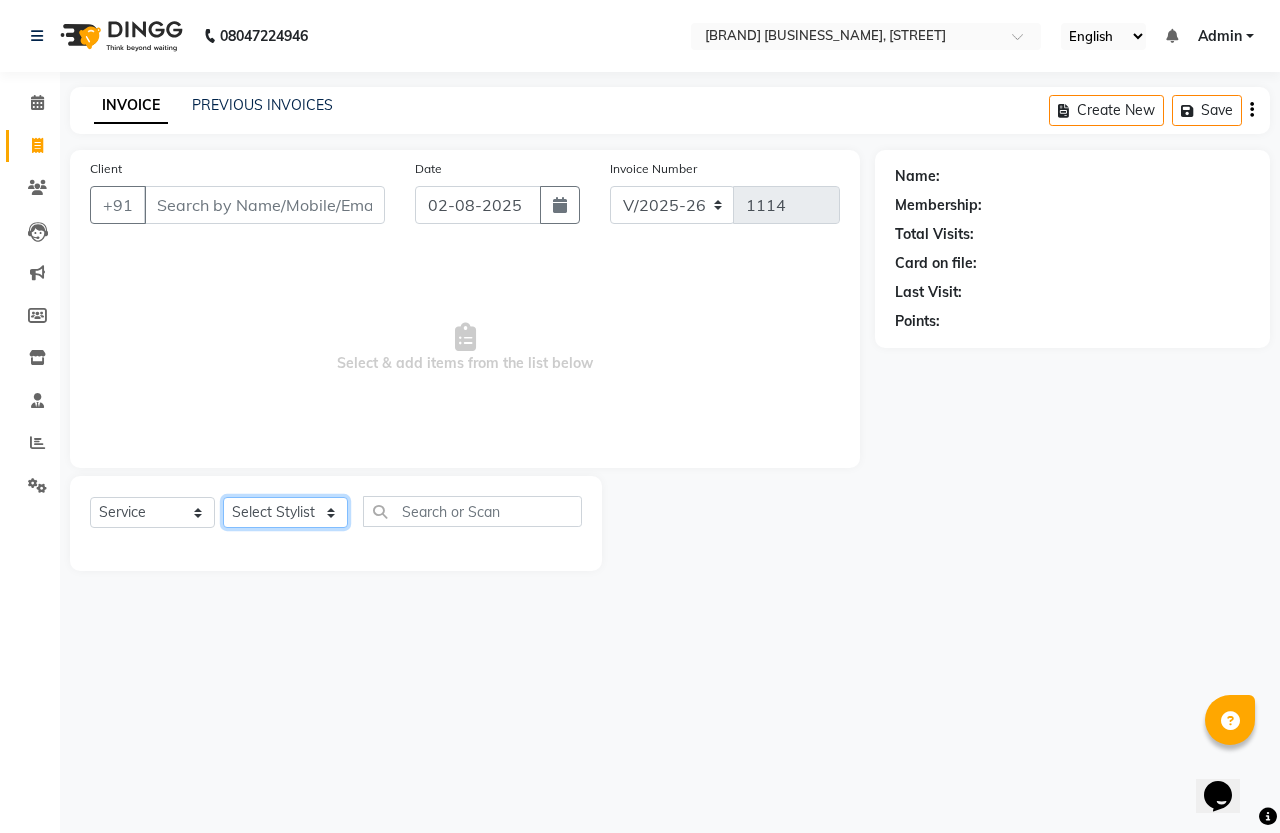 select on "61185" 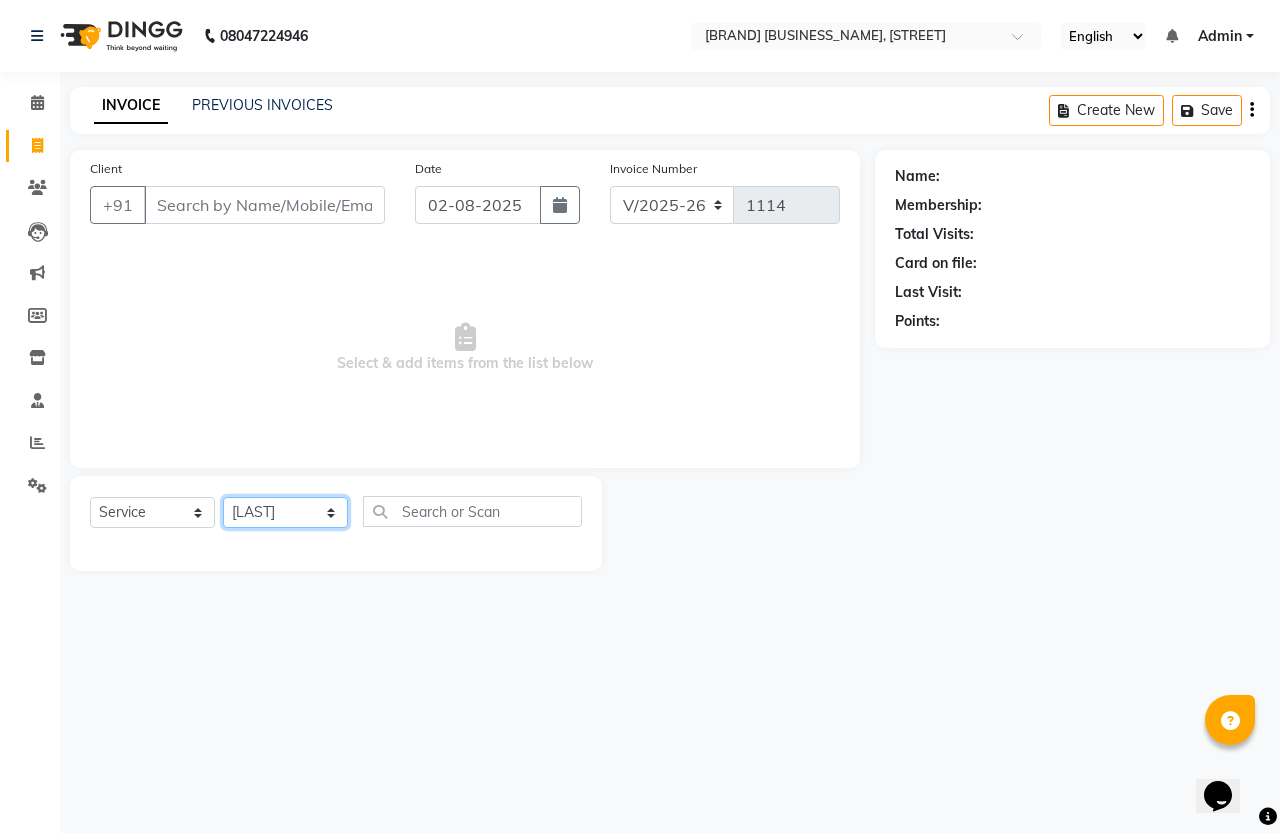click on "Select Stylist [PERSON] [PERSON] [PERSON]" 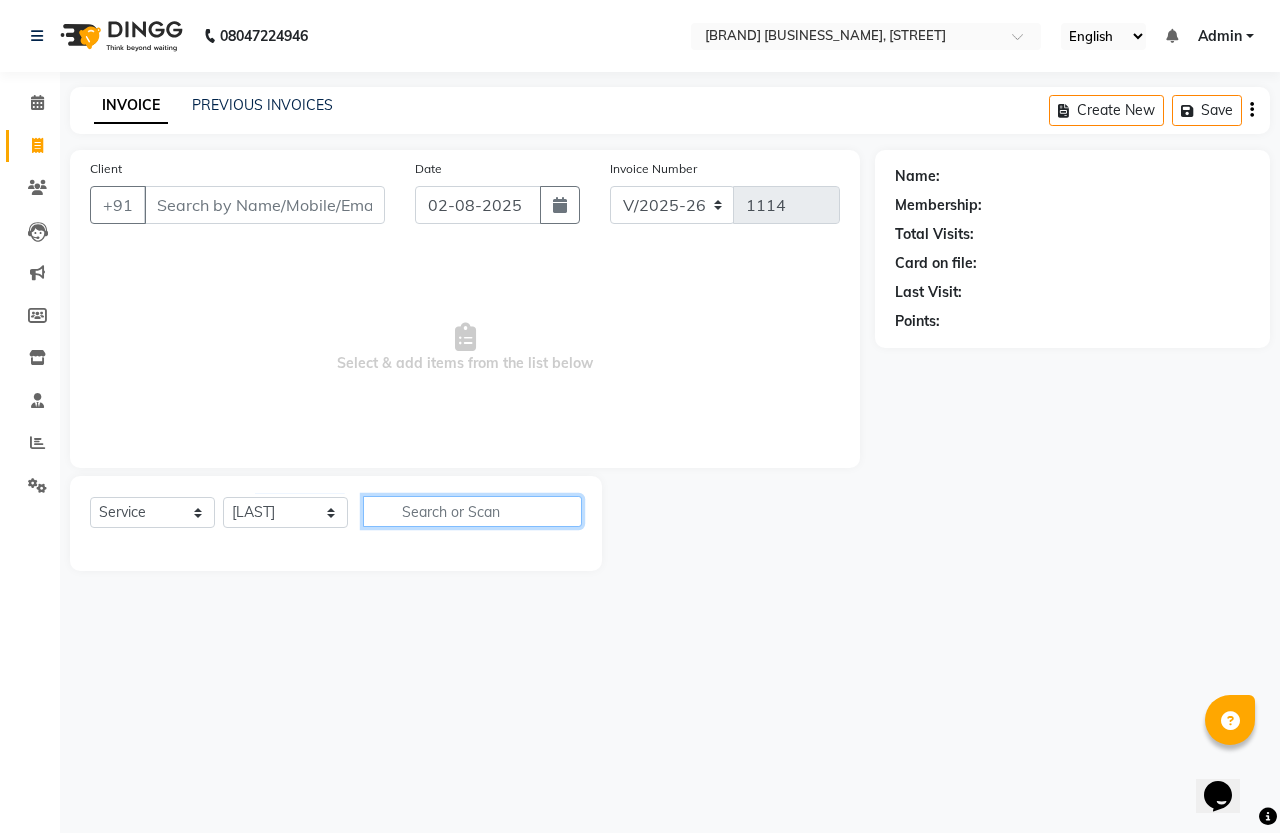 click 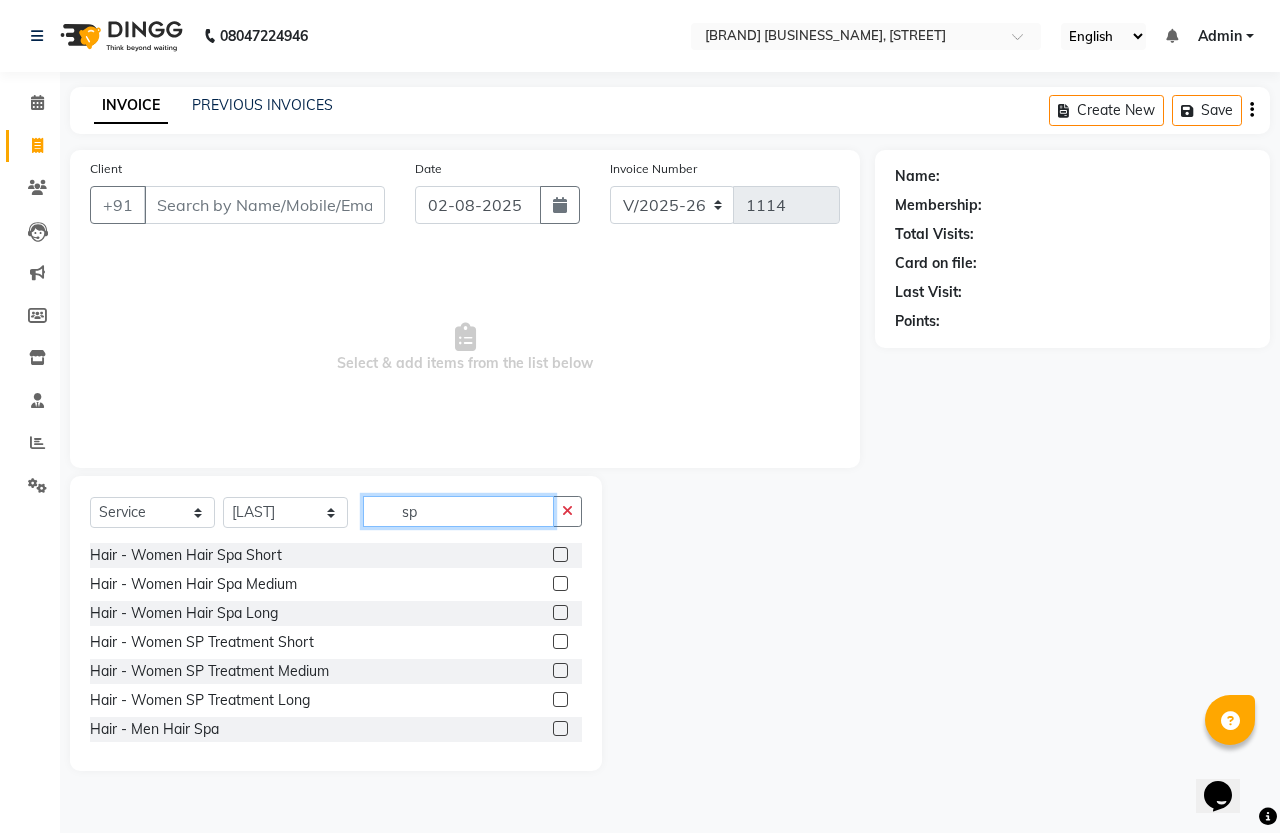 type on "sp" 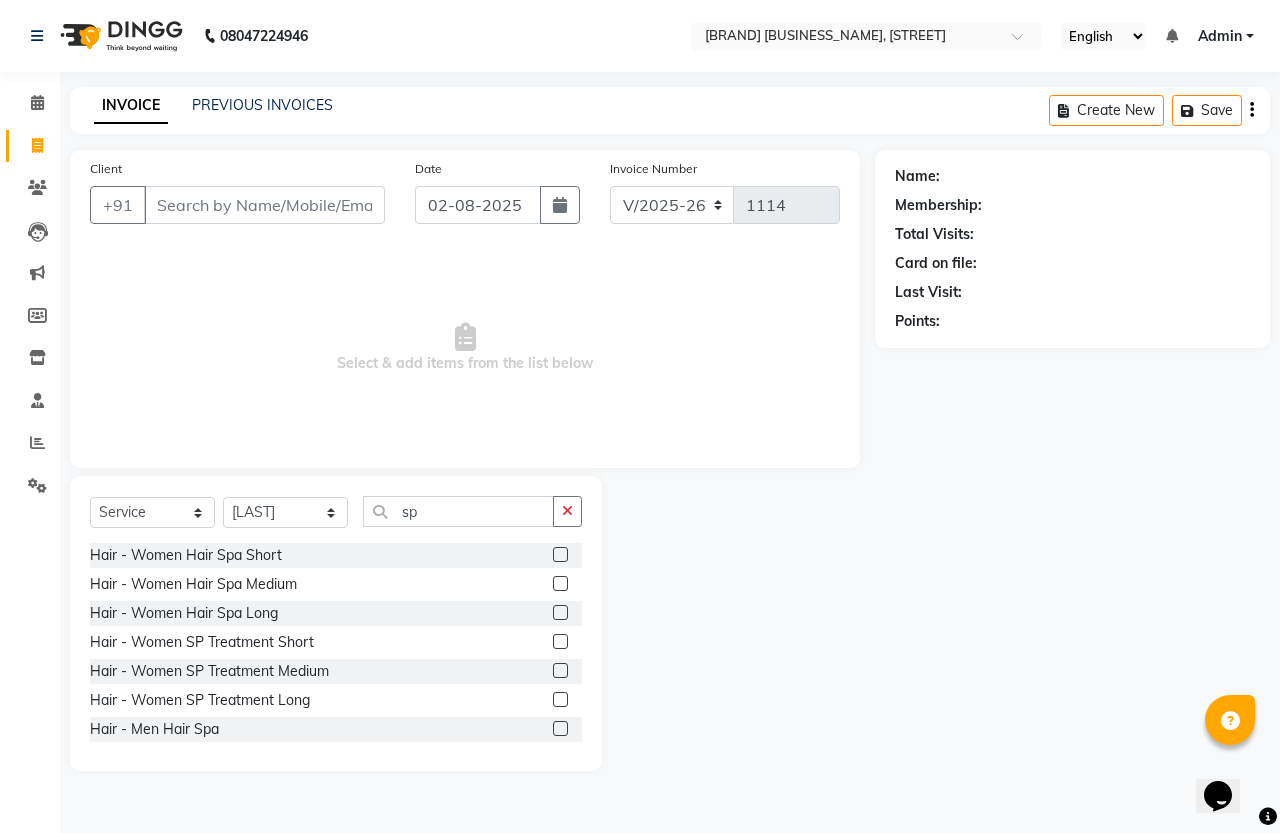 click 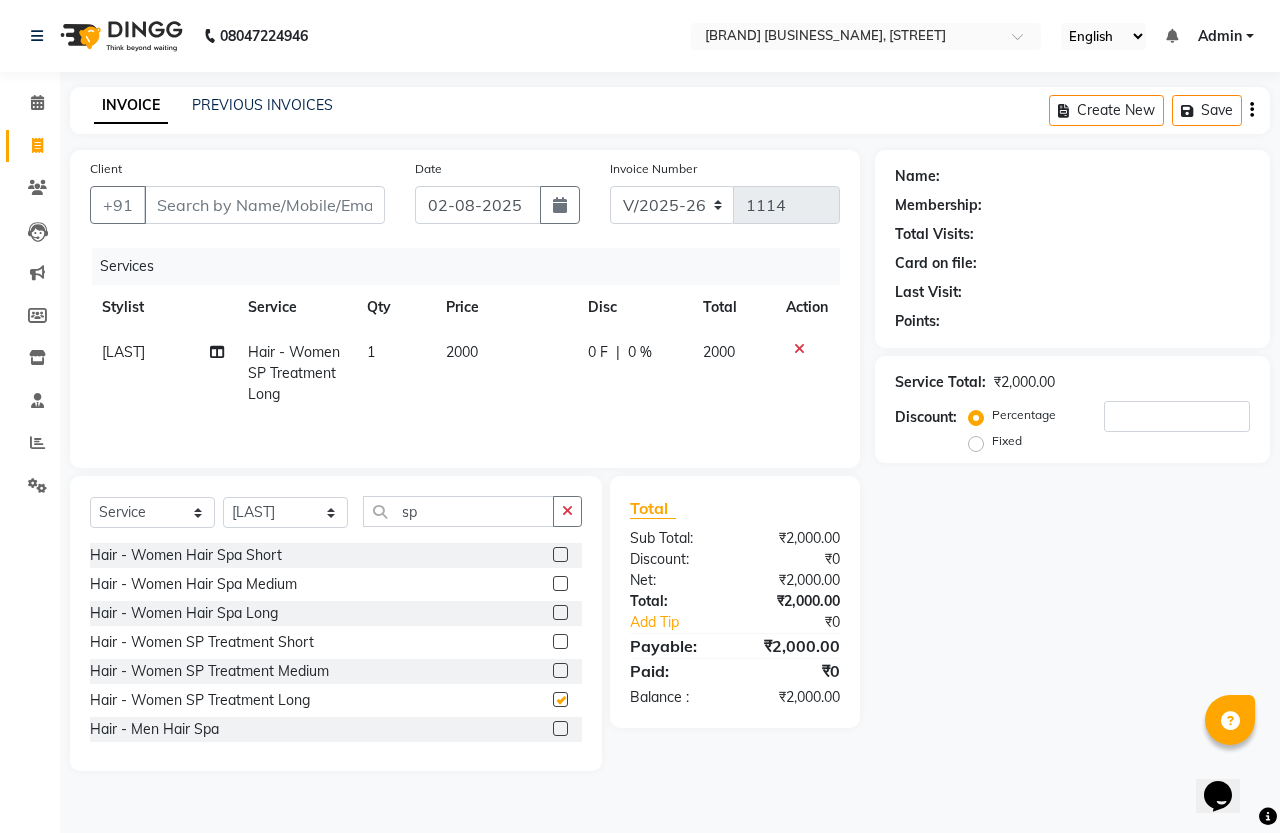 checkbox on "false" 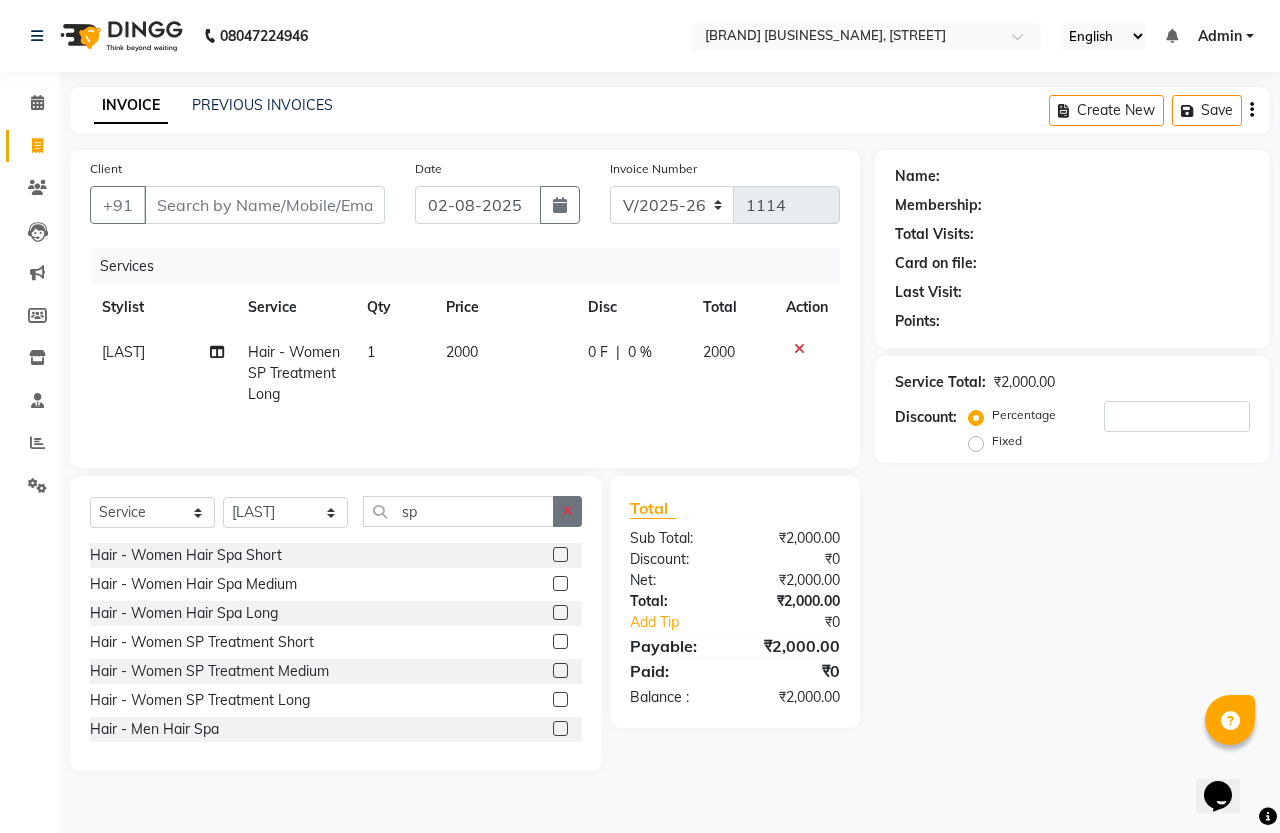 click 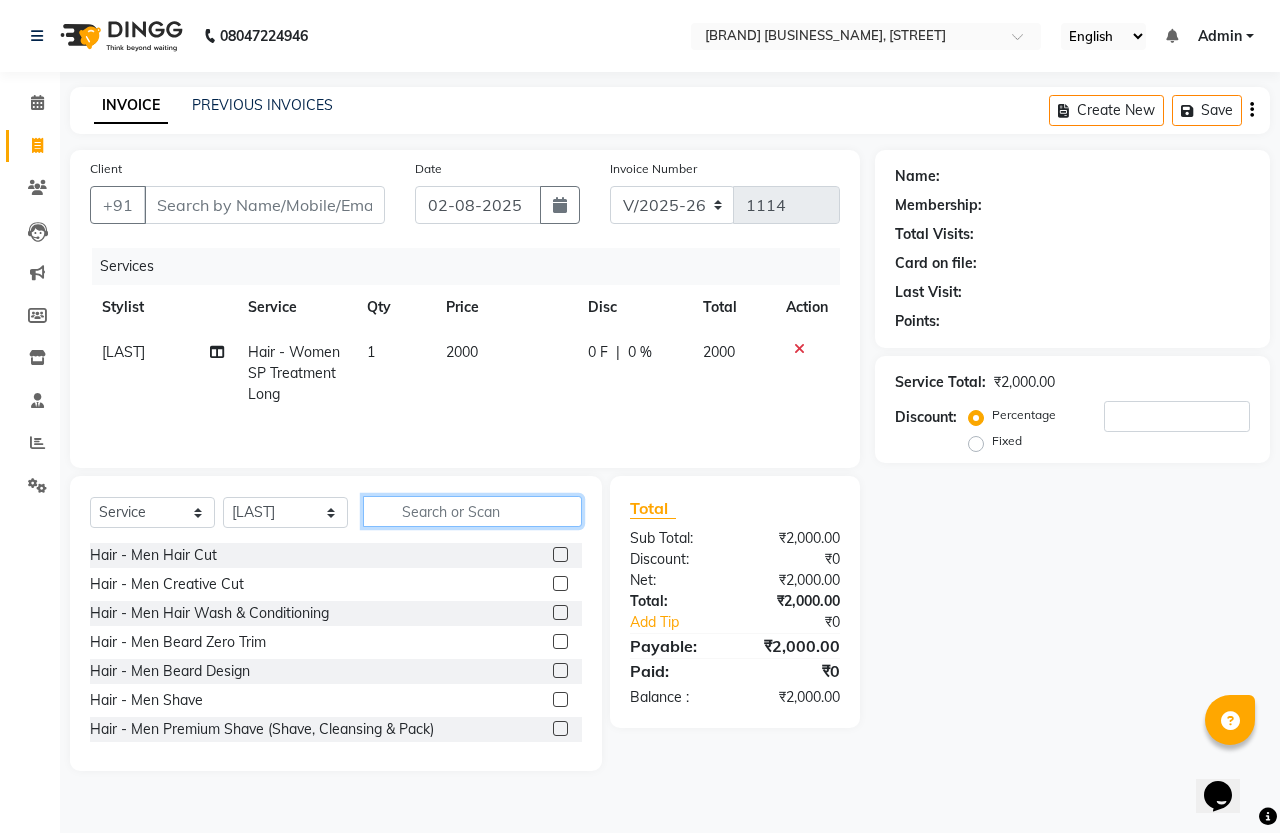 click 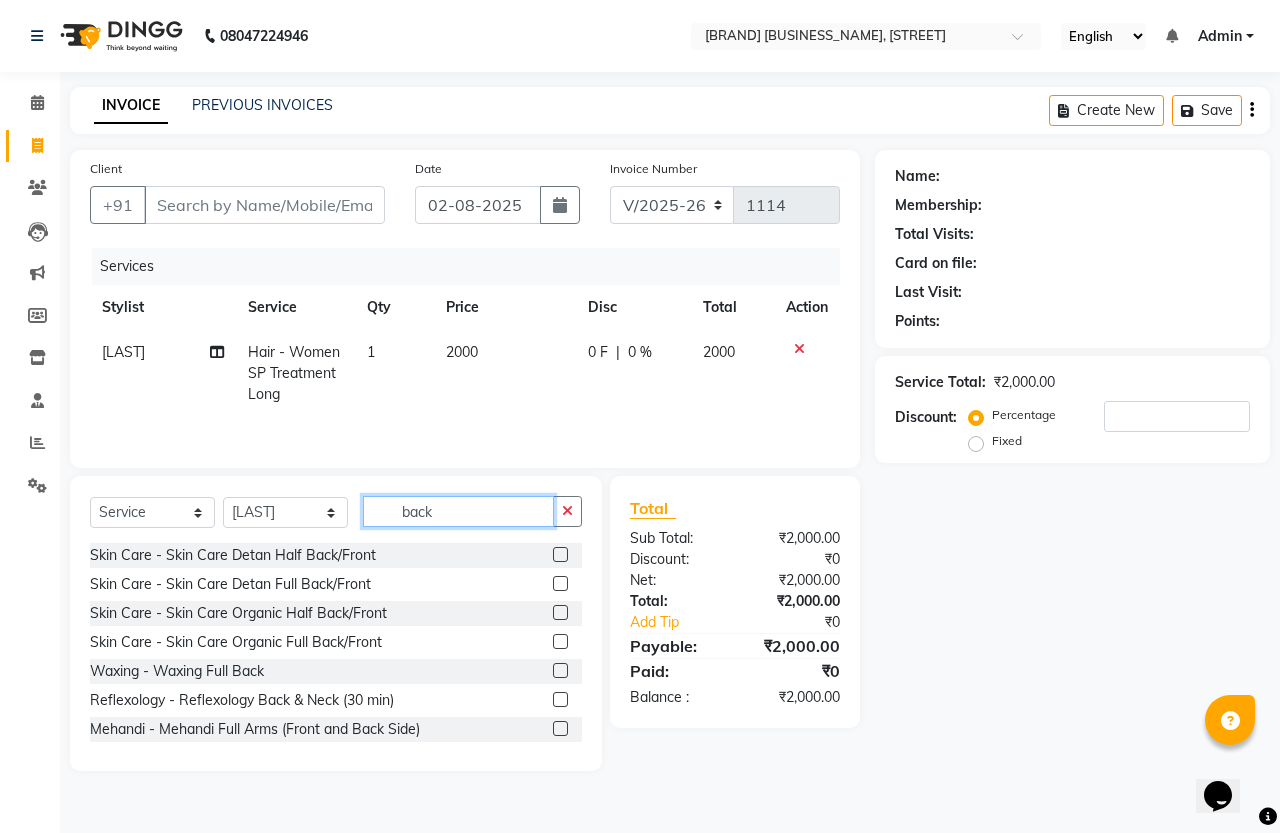 type on "back" 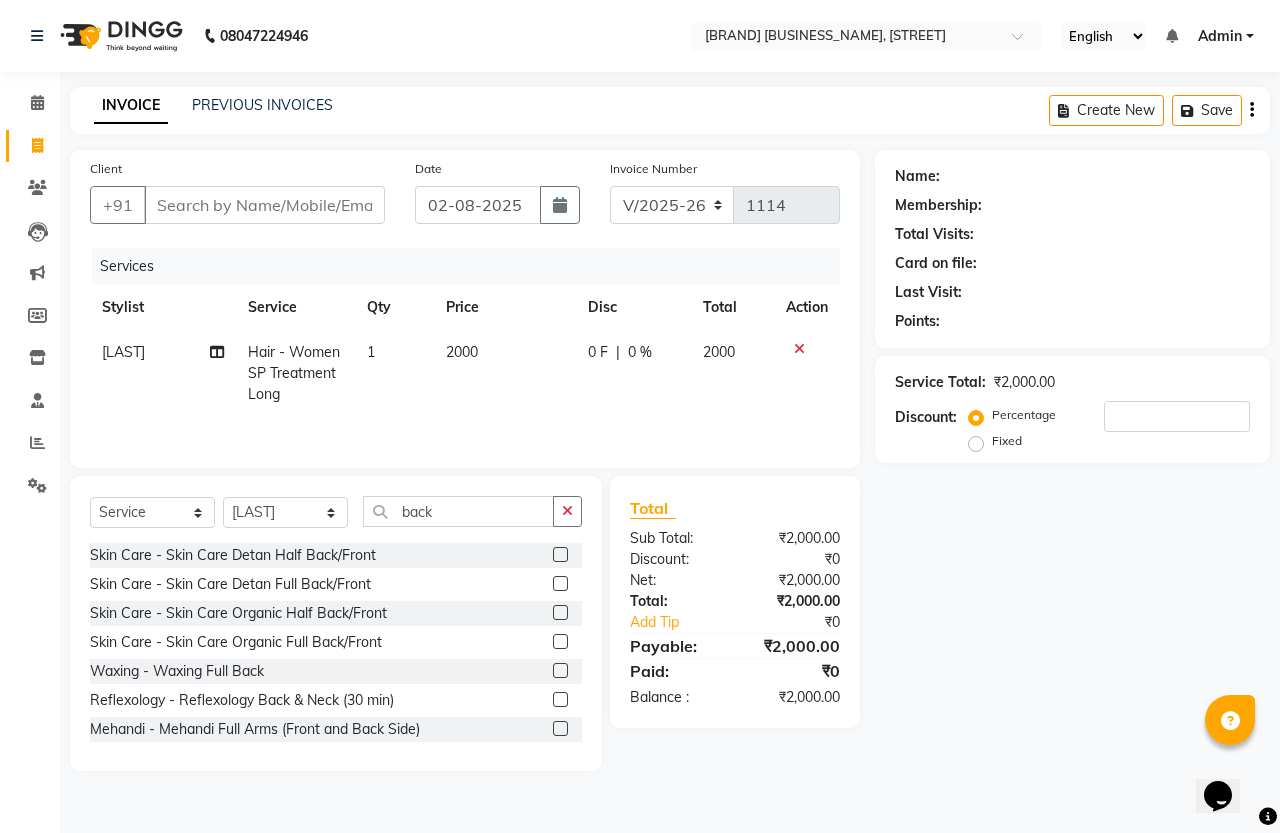 click 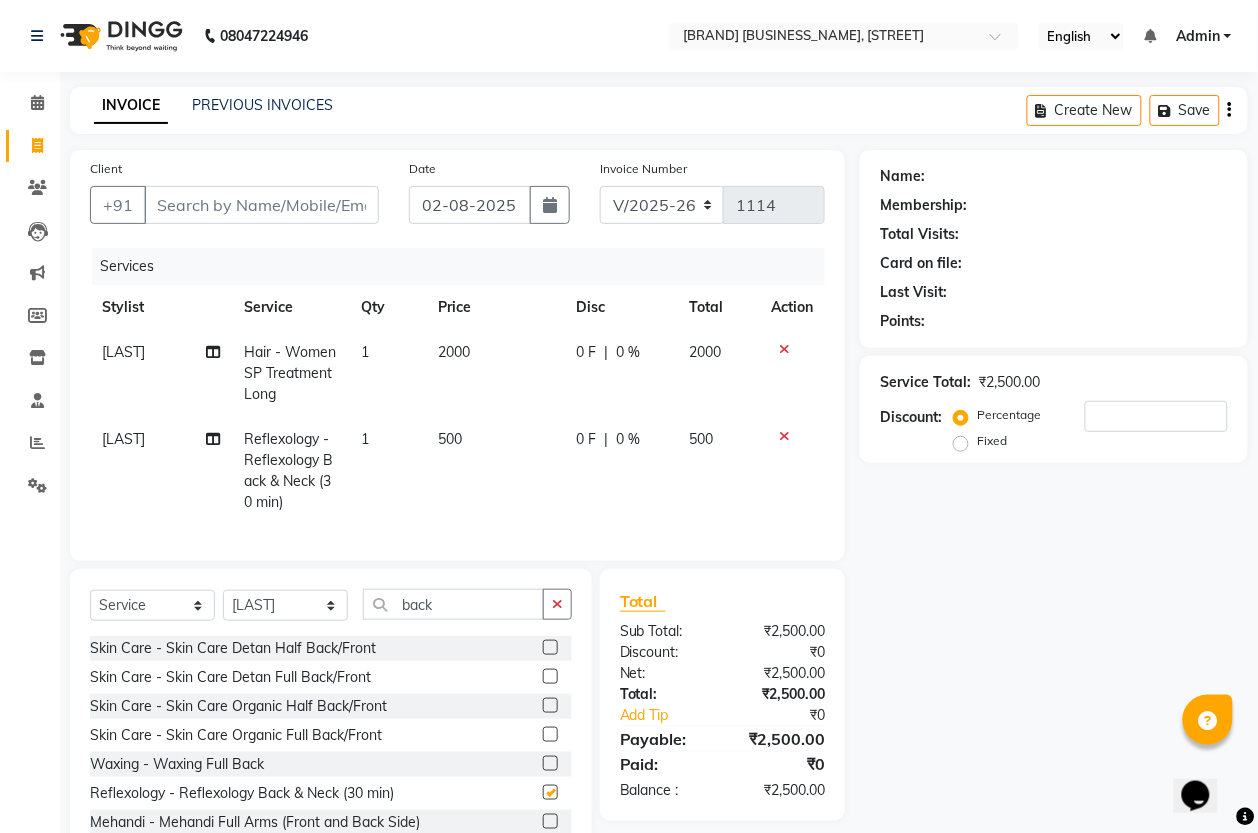 checkbox on "false" 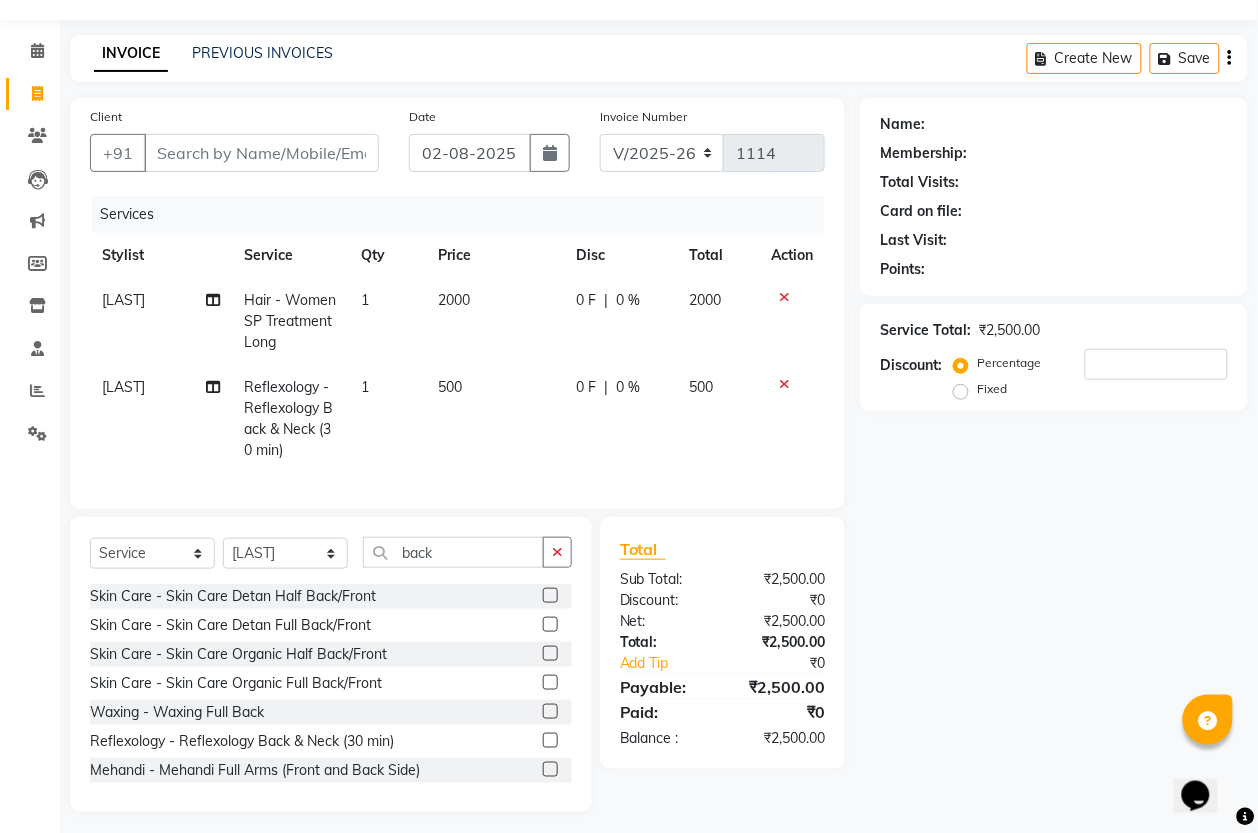 scroll, scrollTop: 81, scrollLeft: 0, axis: vertical 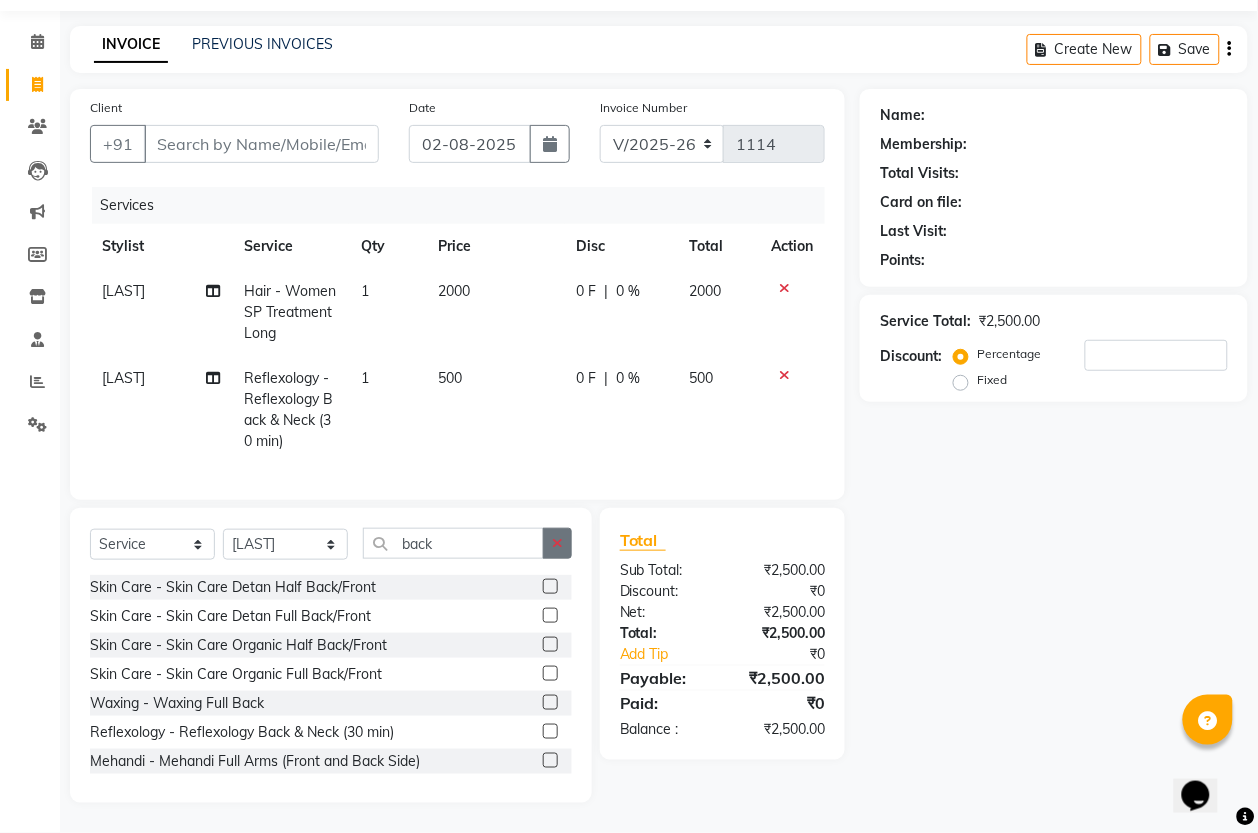 click 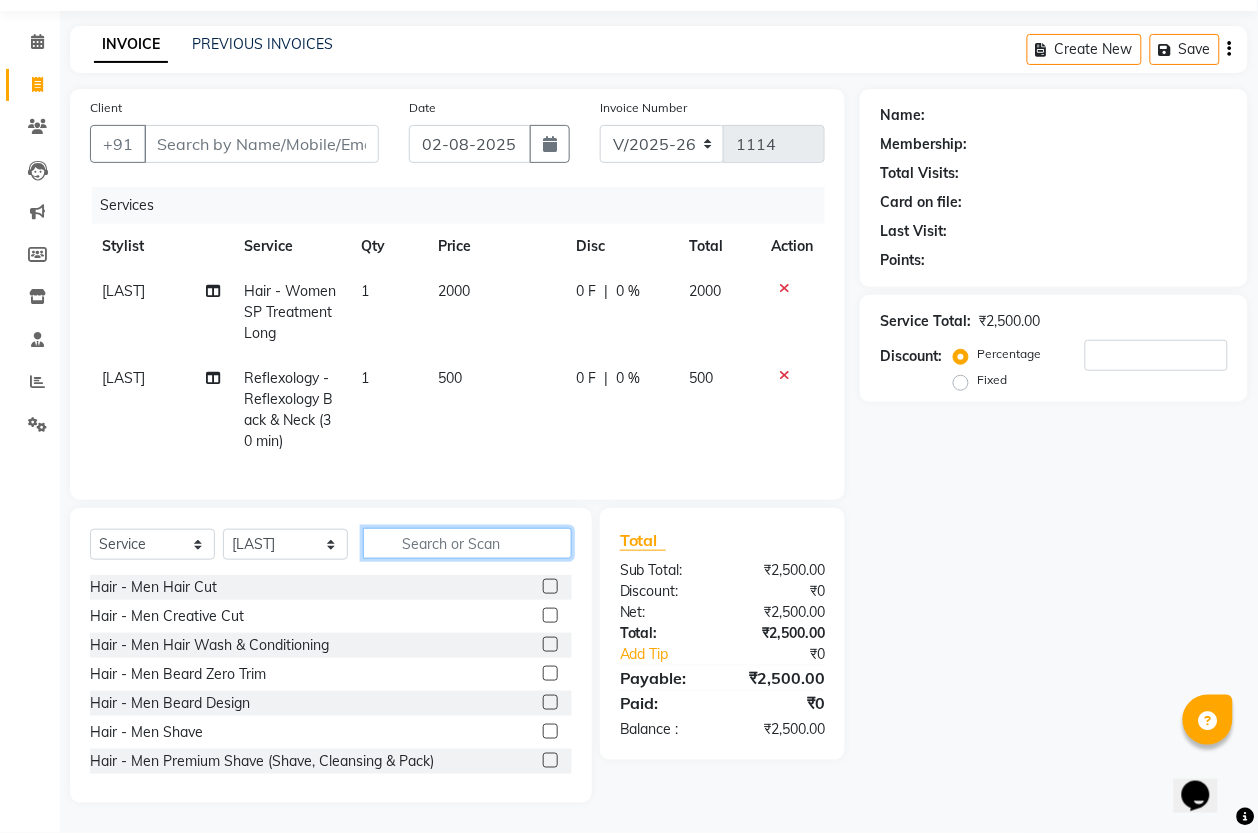 click 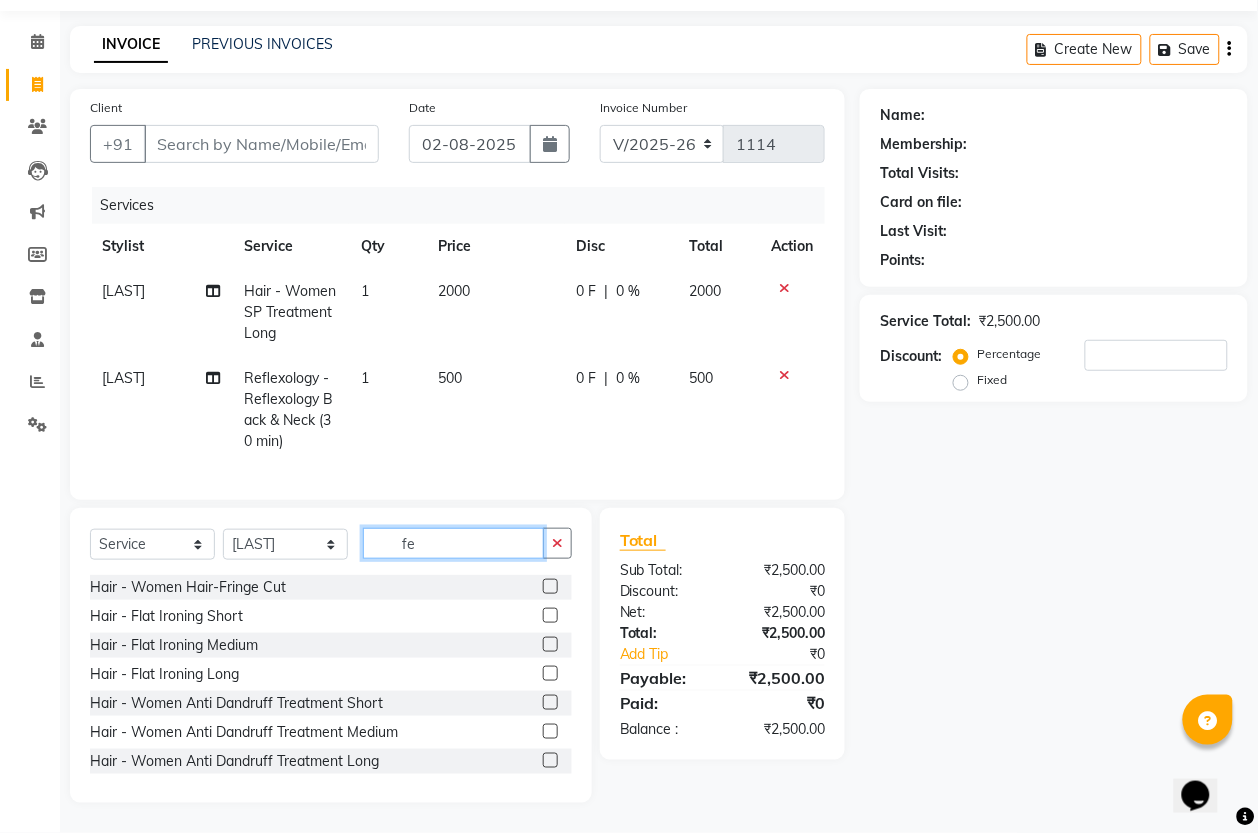 scroll, scrollTop: 38, scrollLeft: 0, axis: vertical 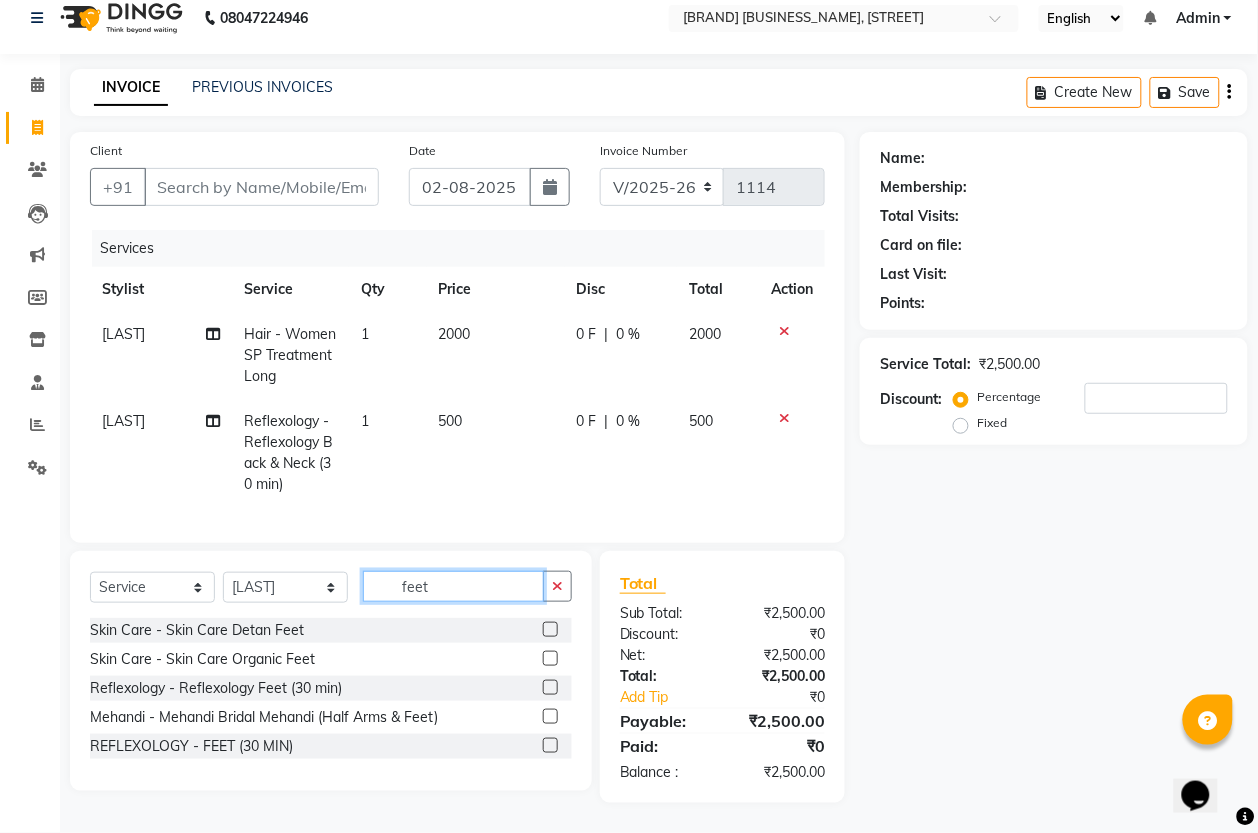 type on "feet" 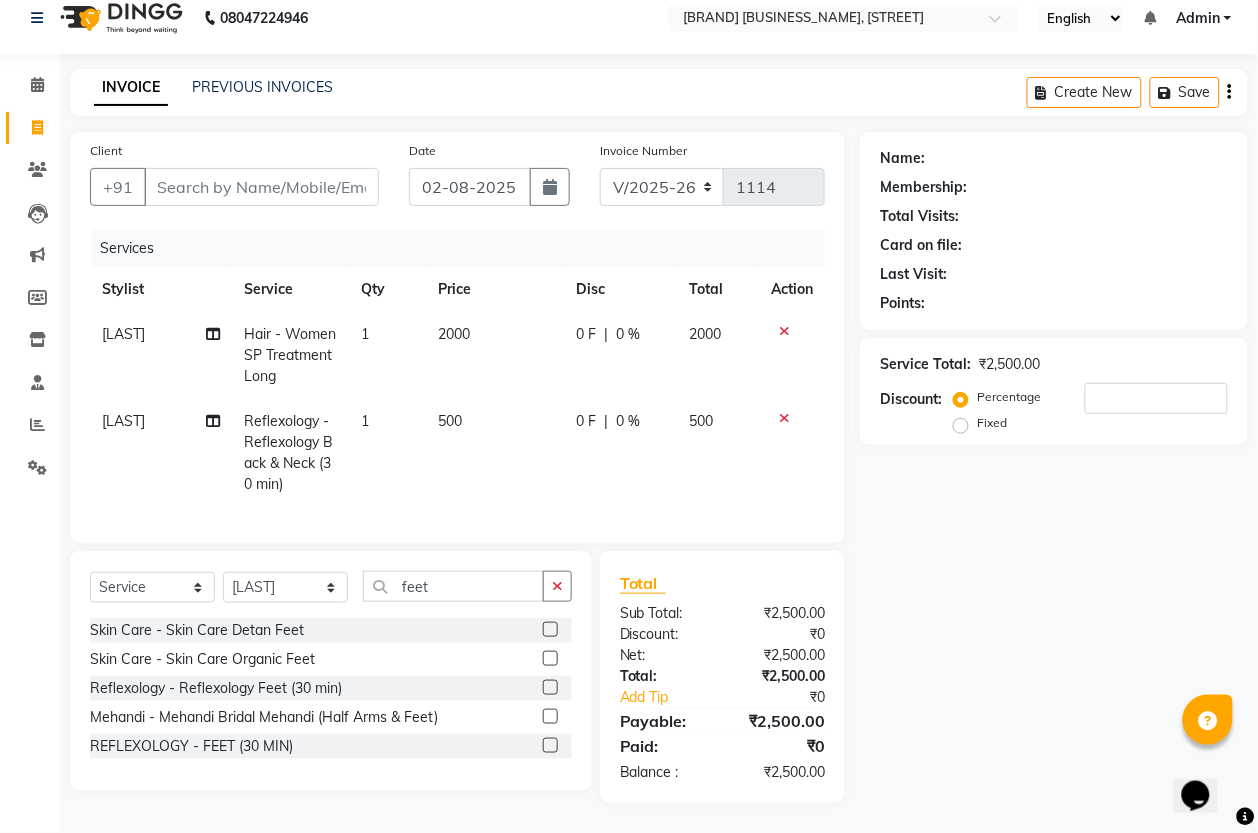 click 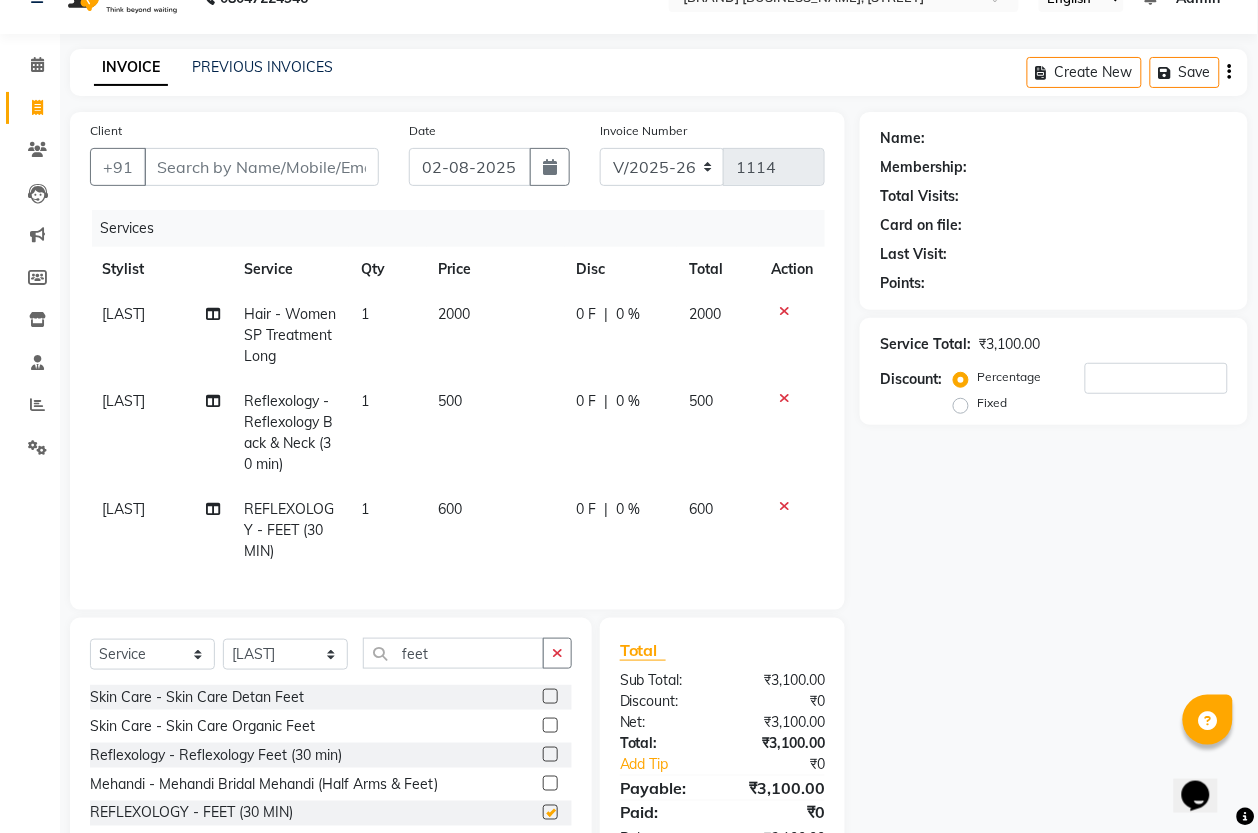 checkbox on "false" 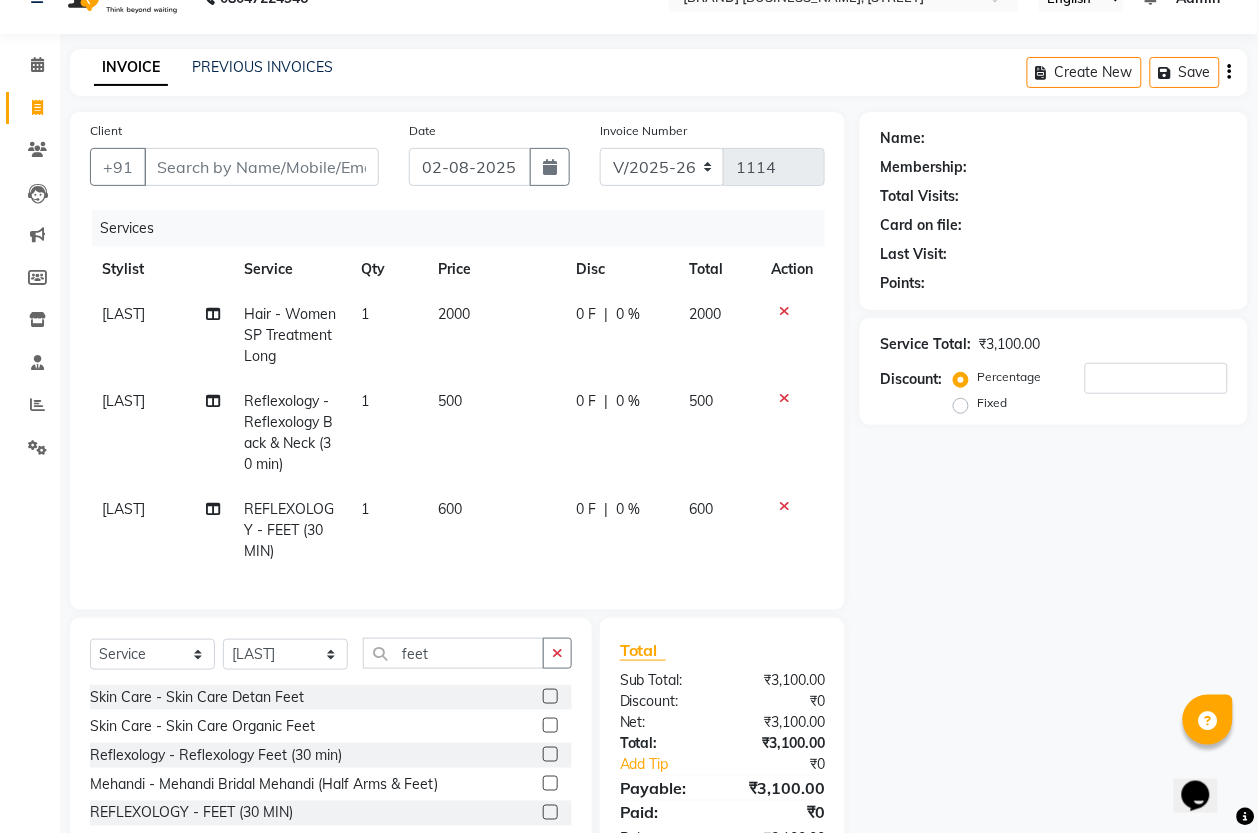 scroll, scrollTop: 125, scrollLeft: 0, axis: vertical 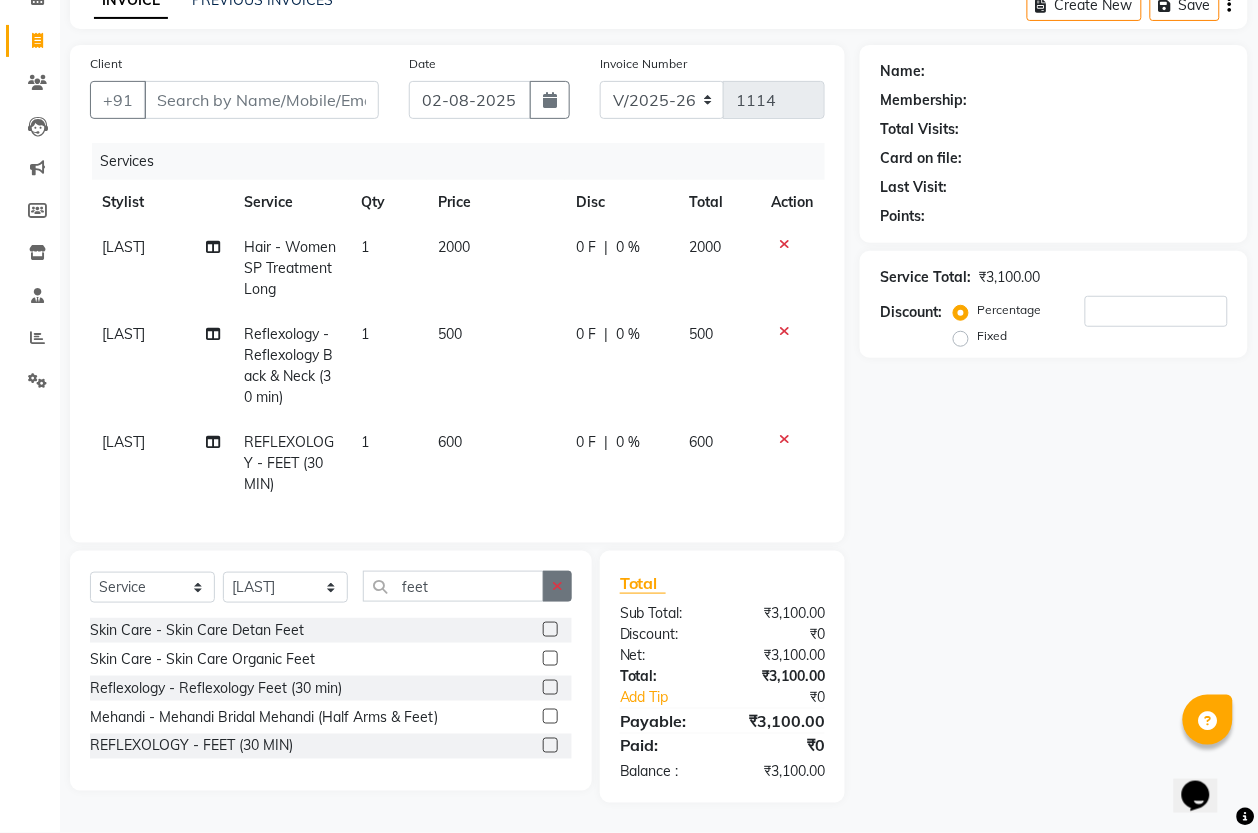 click 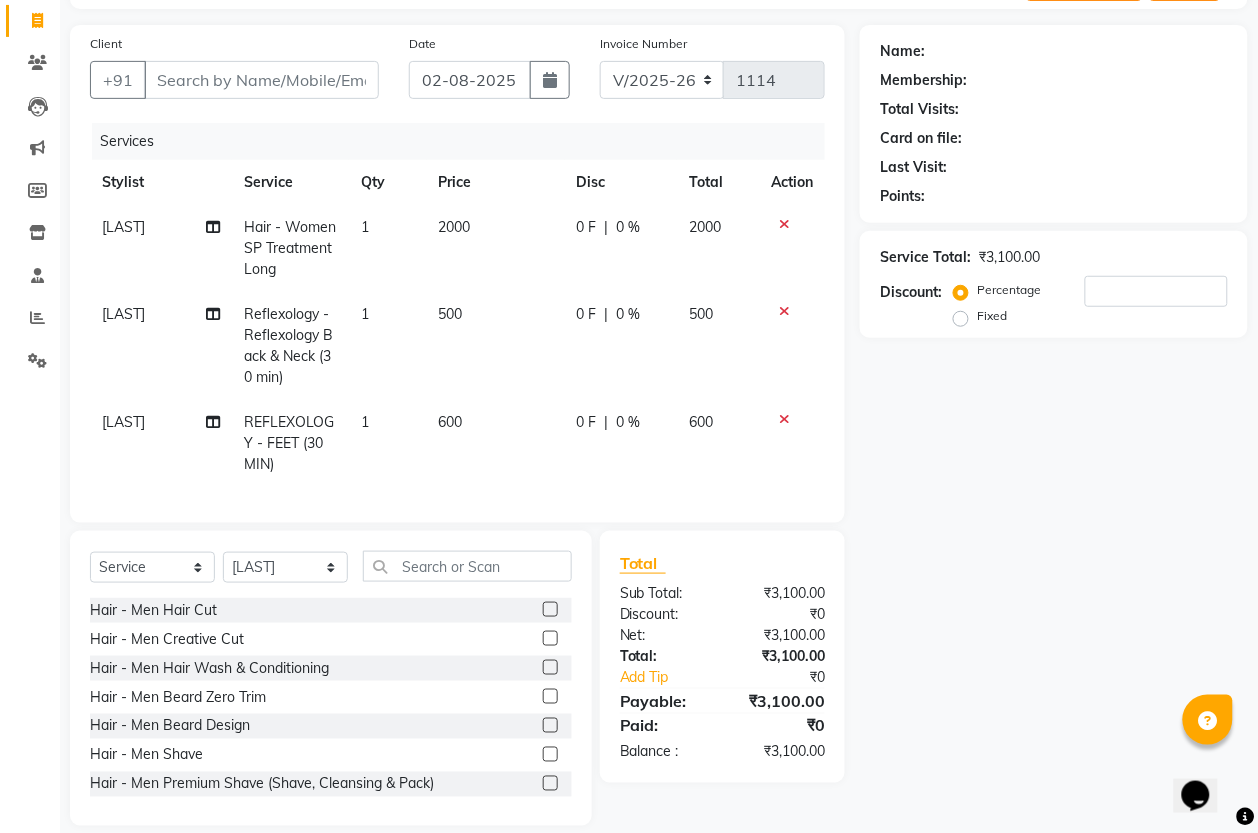 click on "Select Service Product Membership Package Voucher Prepaid Gift Card Select Stylist [PERSON] [PERSON] [PERSON] Hair - Men Hair Cut Hair - Men Creative Cut Hair - Men Hair Wash & Conditioning Hair - Men Beard Zero Trim Hair - Men Beard Design Hair - Men Shave Hair - Men Premium Shave (Shave, Cleansing & Pack) Hair - Men Head Oil Massage (Almond/Coconut Oil) 30mns Hair - Men Organic Head Oil Massage (Rosemary Oil) 30mns Hair - Men Kids Cut - Premium (Below 10 years old) Hair - Men Moustache Colouring Hair - Men Beard - Colour Hair - Men Beard & Moustache Colouring Hair - Women Kids Cut - Premium (Below 5 years old) Hair - Women Hair Trim (incl. Hairwash & Conditioning) Hair - Women Hair-Fringe Cut Hair - Women Advanced Hair Cut Hair - Head Oil Massage (Almond/Coconut Oil) 30mns Short Hair - Head Oil Massage (Almond/Coconut Oil) 30mns Medium Hair - Head Oil Massage (Almond/Coconut Oil) 30mns Long Hair - Organic Head Oil Massage (Rosemary Oil) 30mns Short Hair - Blast Dry Short" 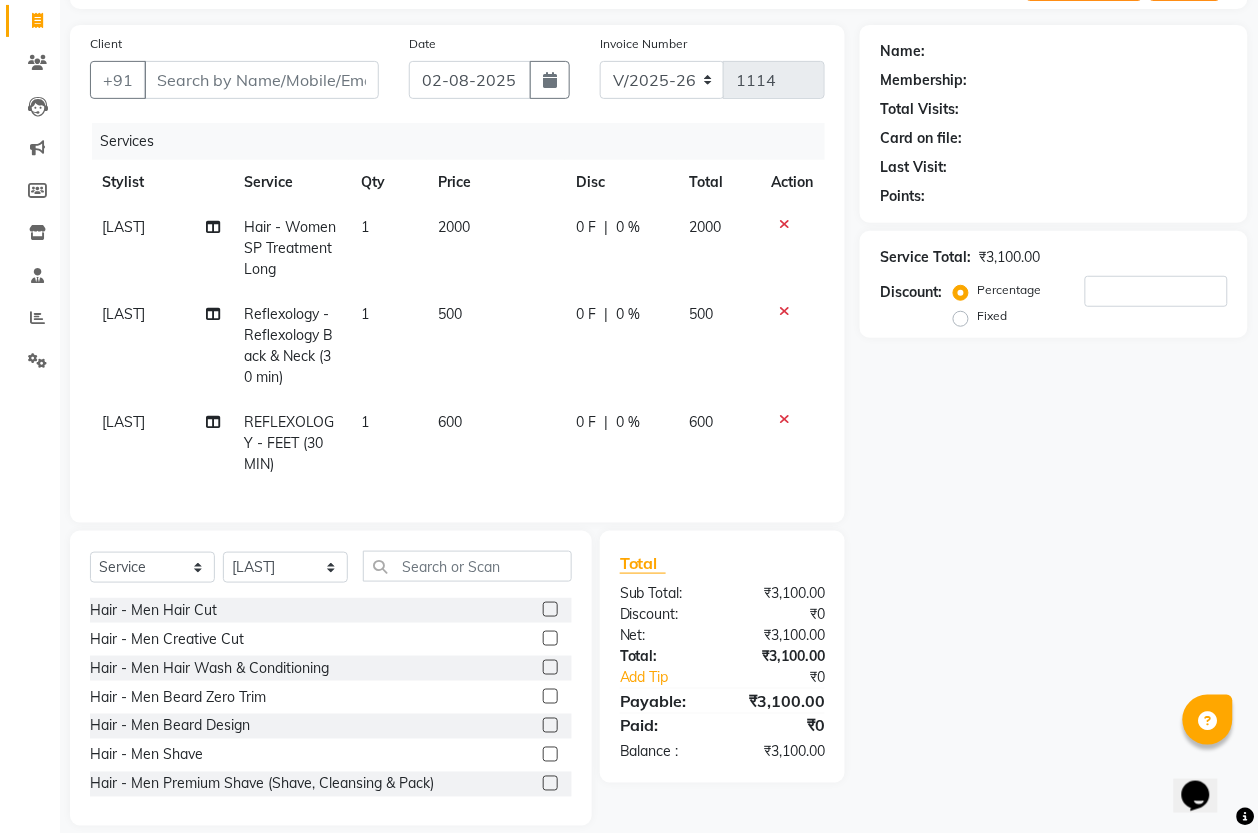 scroll, scrollTop: 167, scrollLeft: 0, axis: vertical 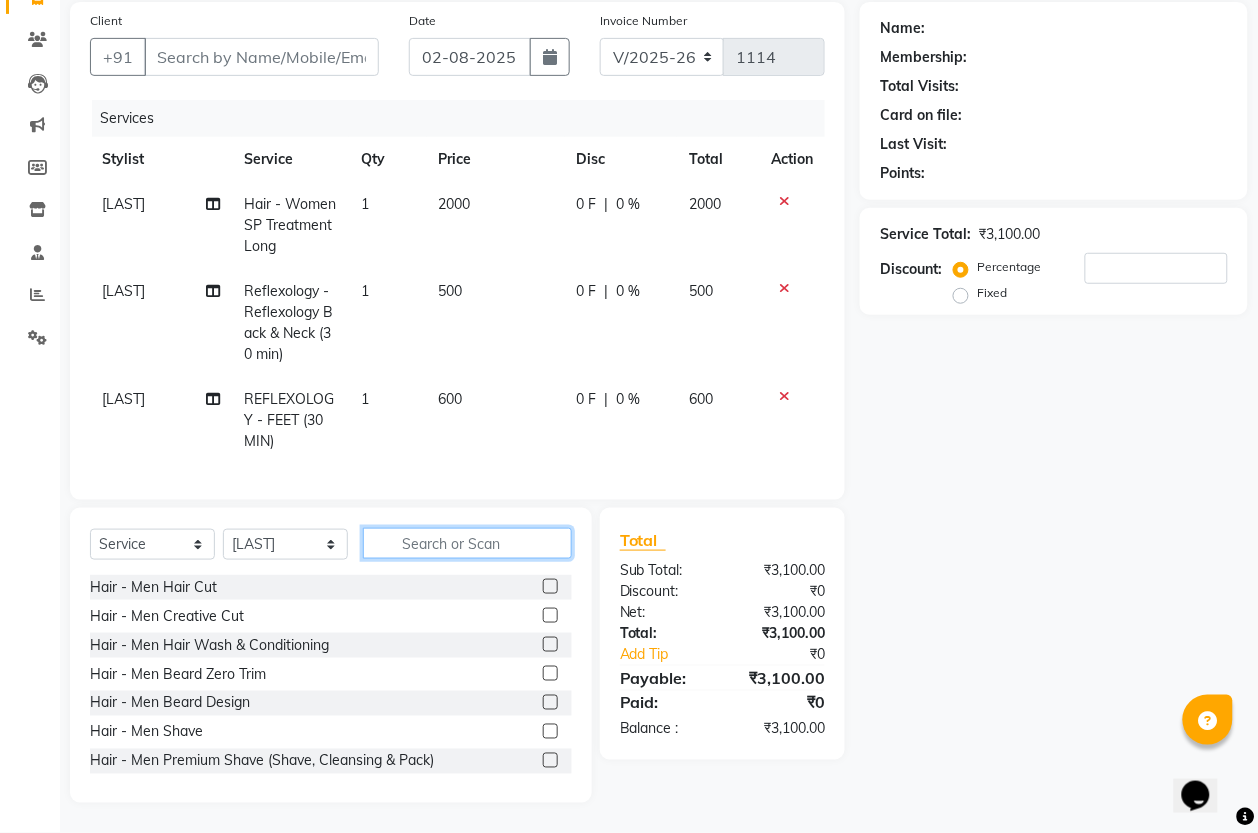 click 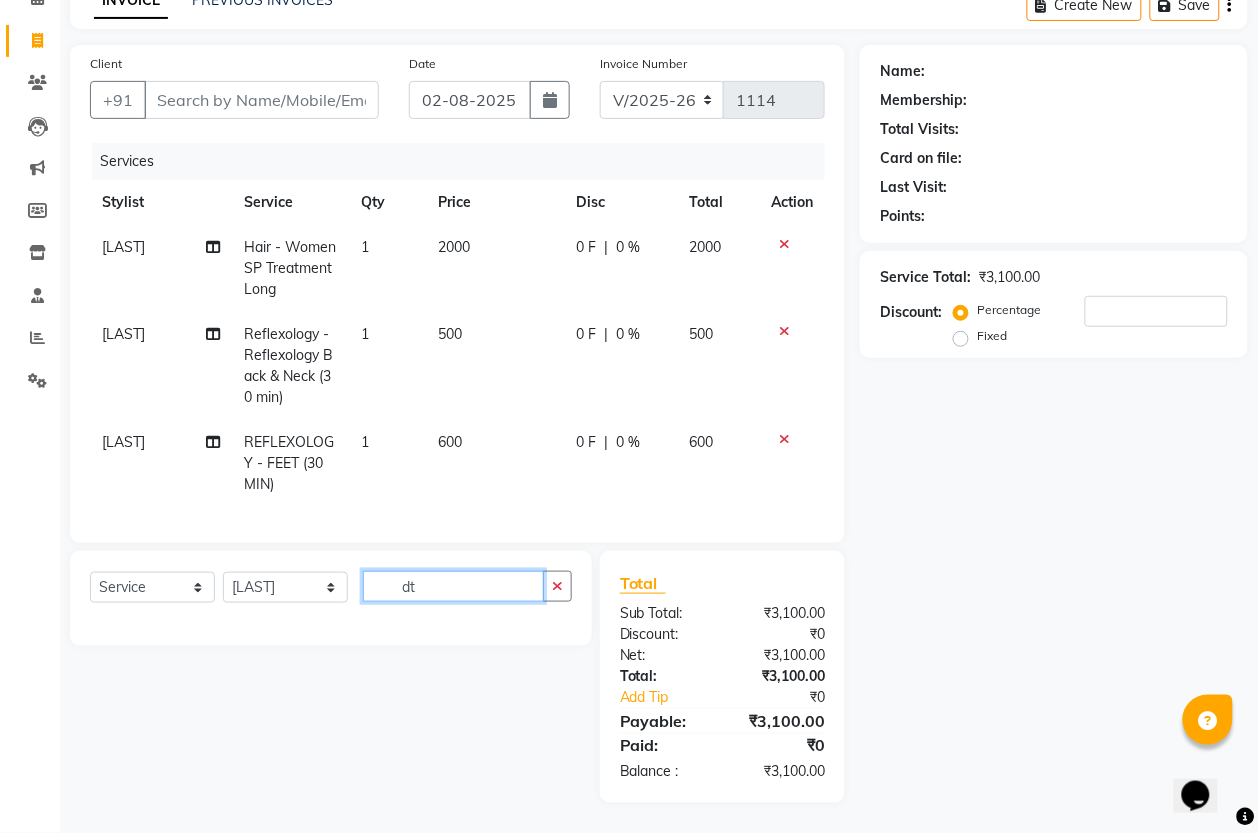 scroll, scrollTop: 125, scrollLeft: 0, axis: vertical 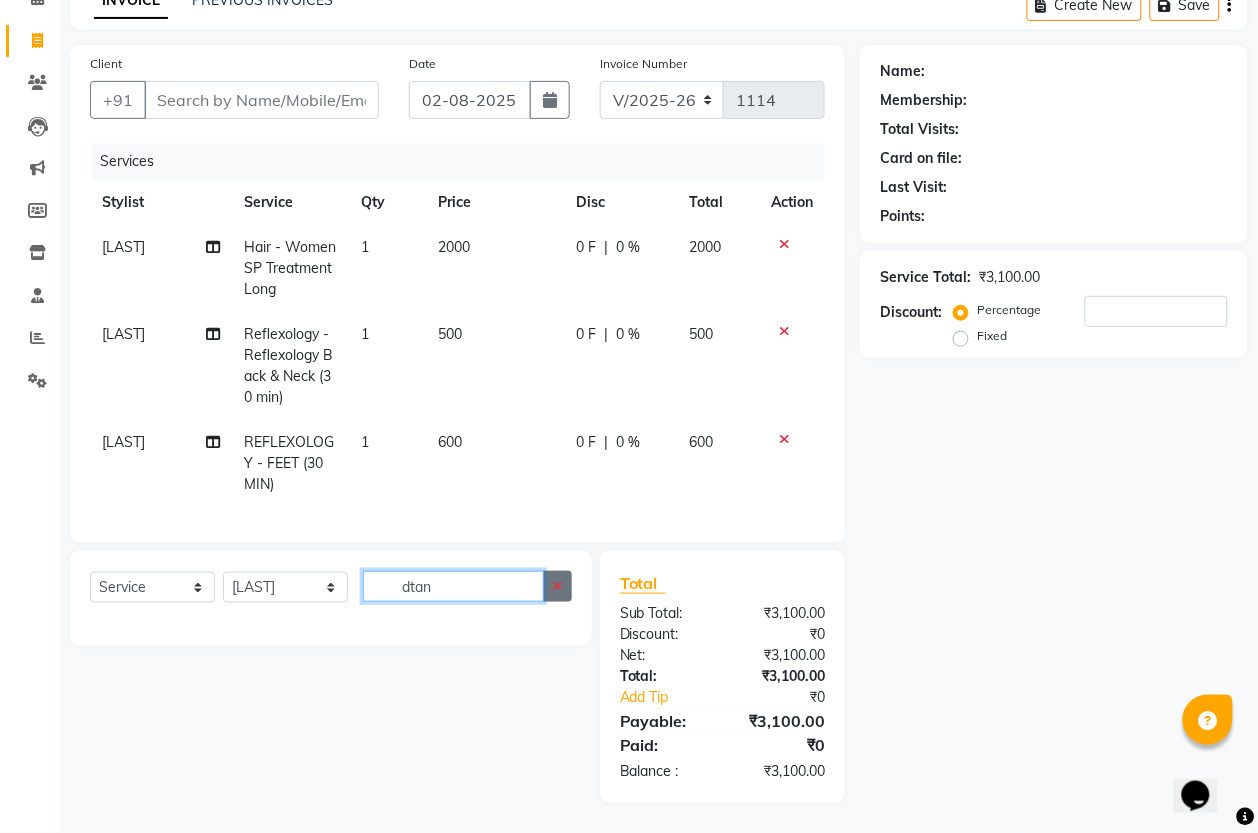 type on "dtan" 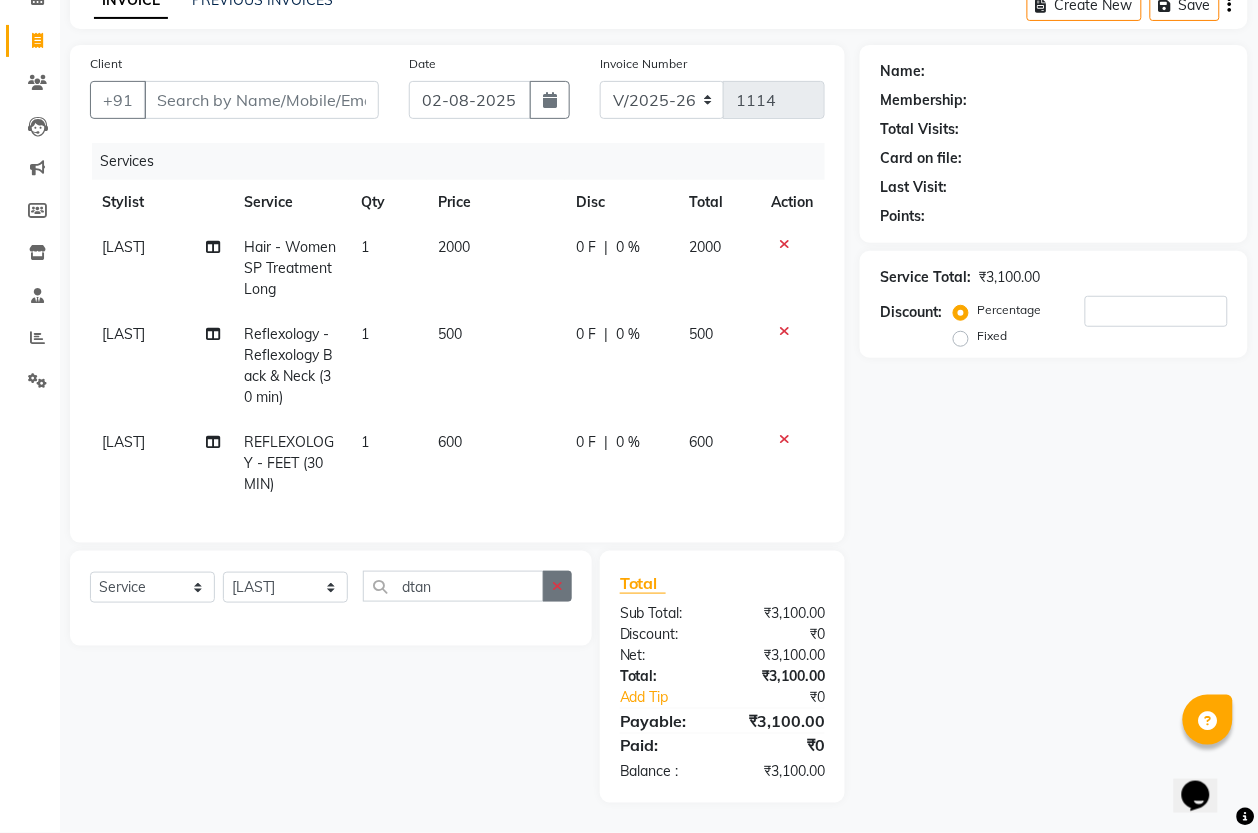 click 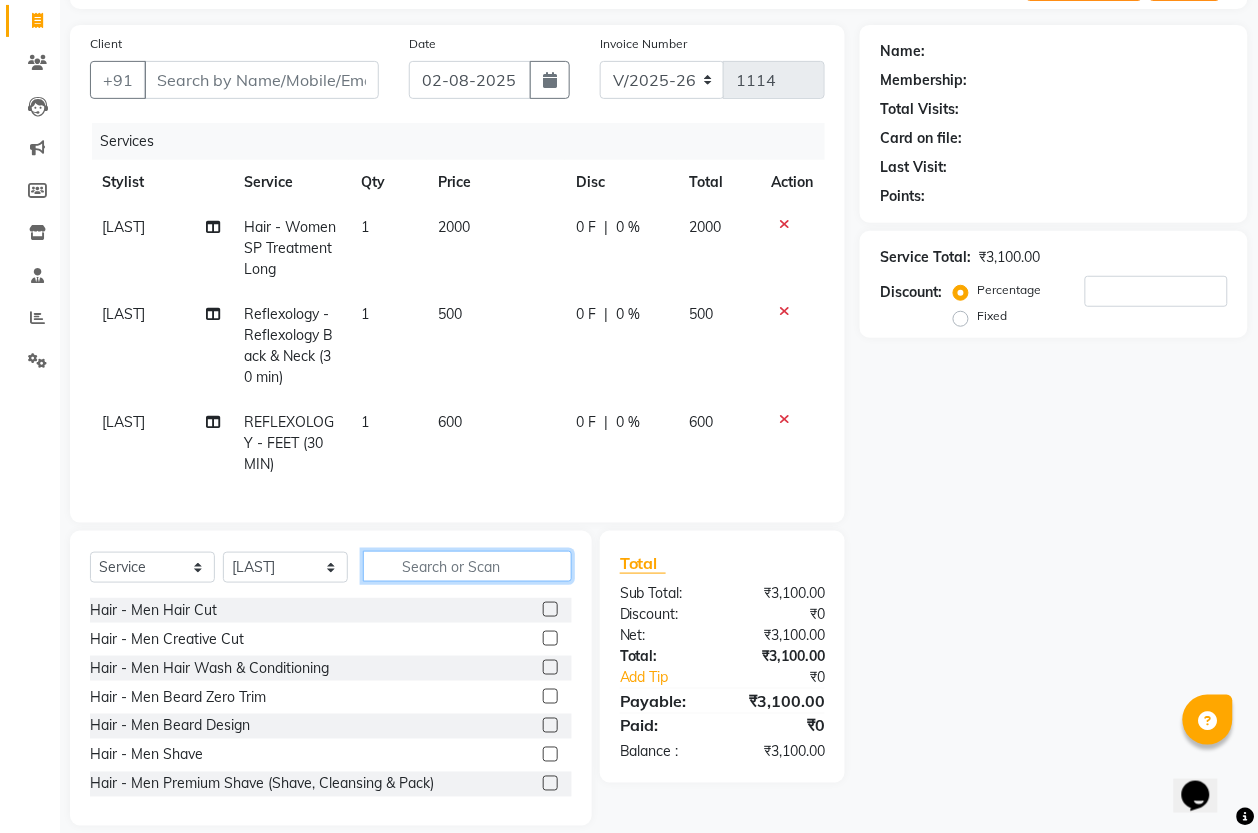 click 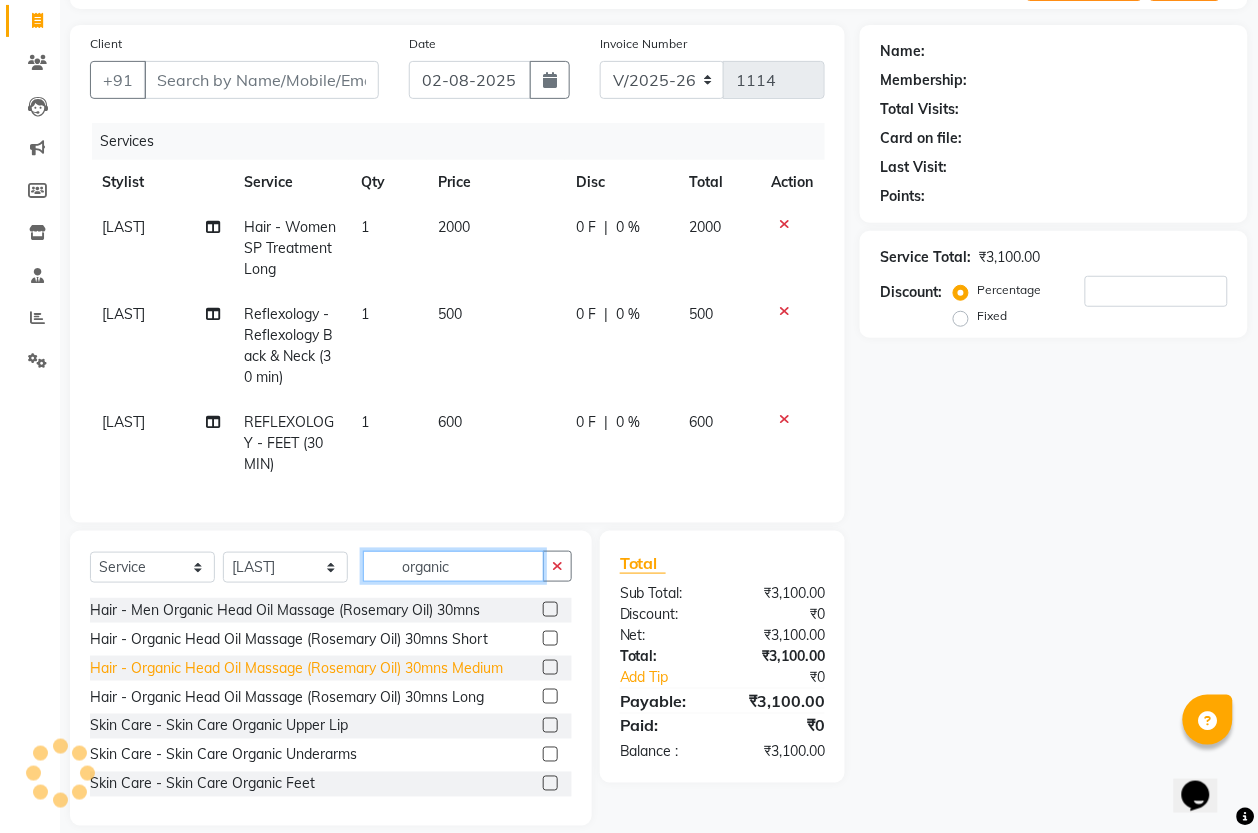 scroll, scrollTop: 125, scrollLeft: 0, axis: vertical 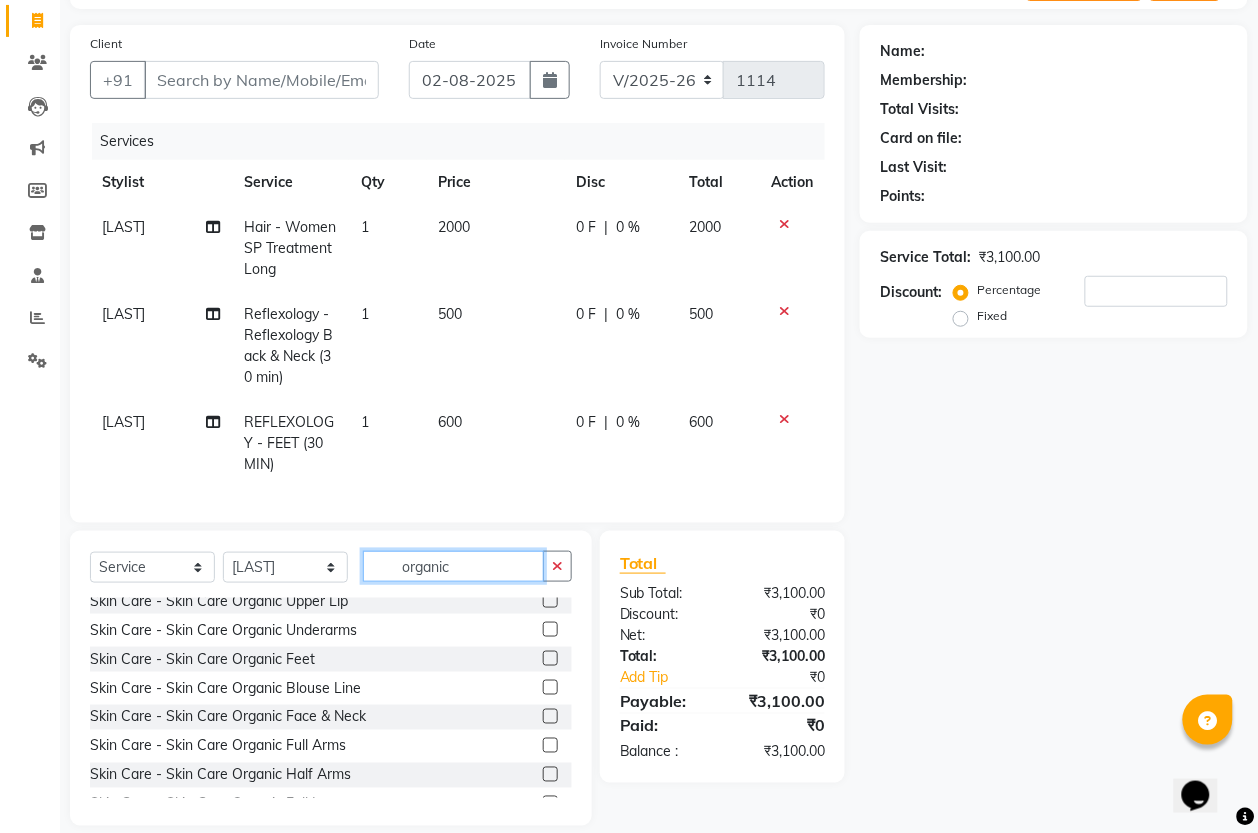 type on "organic" 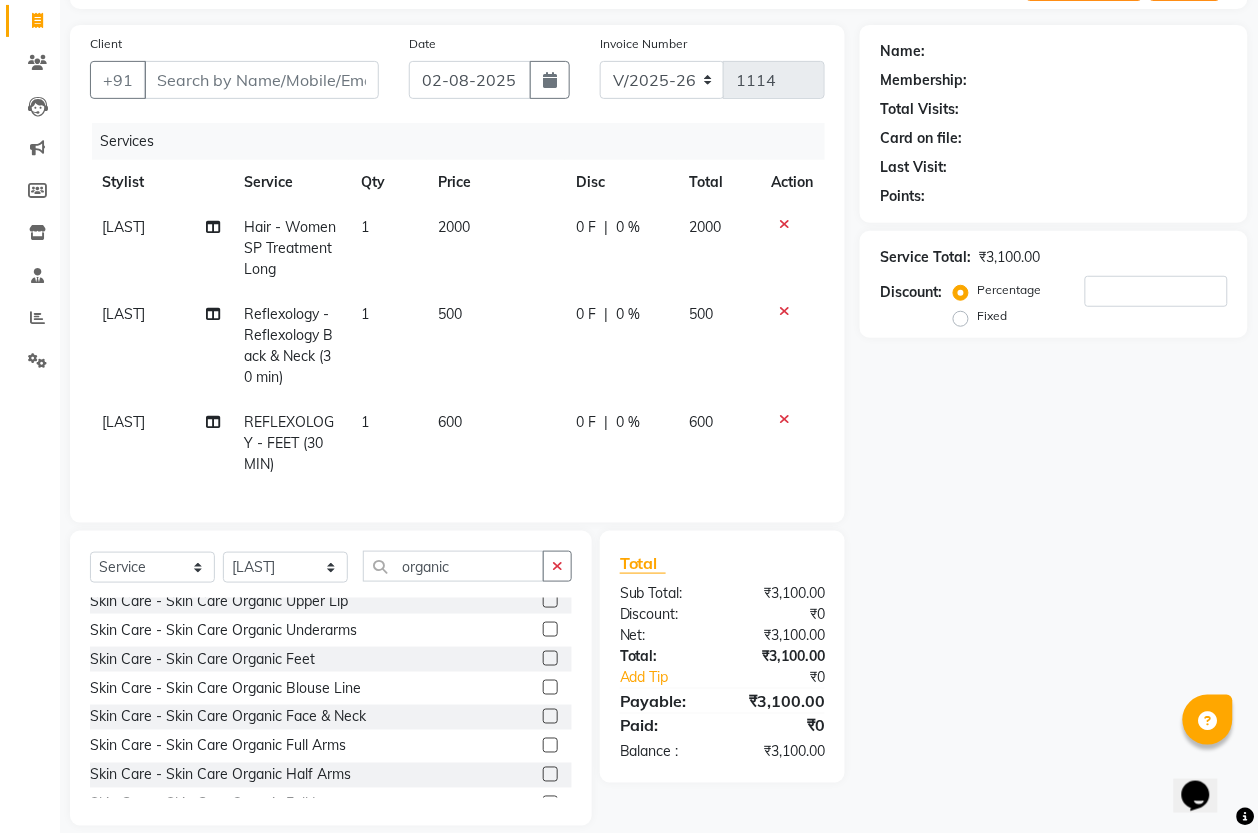 click 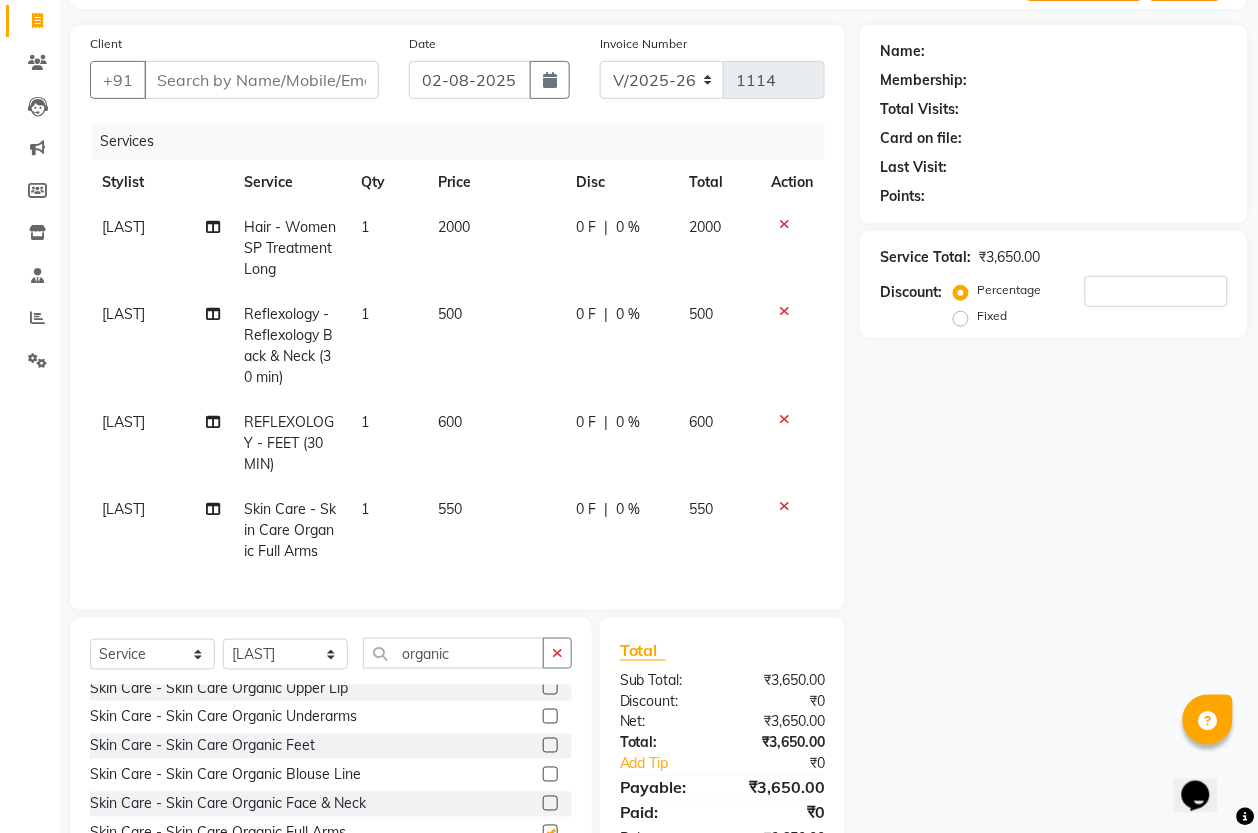 checkbox on "false" 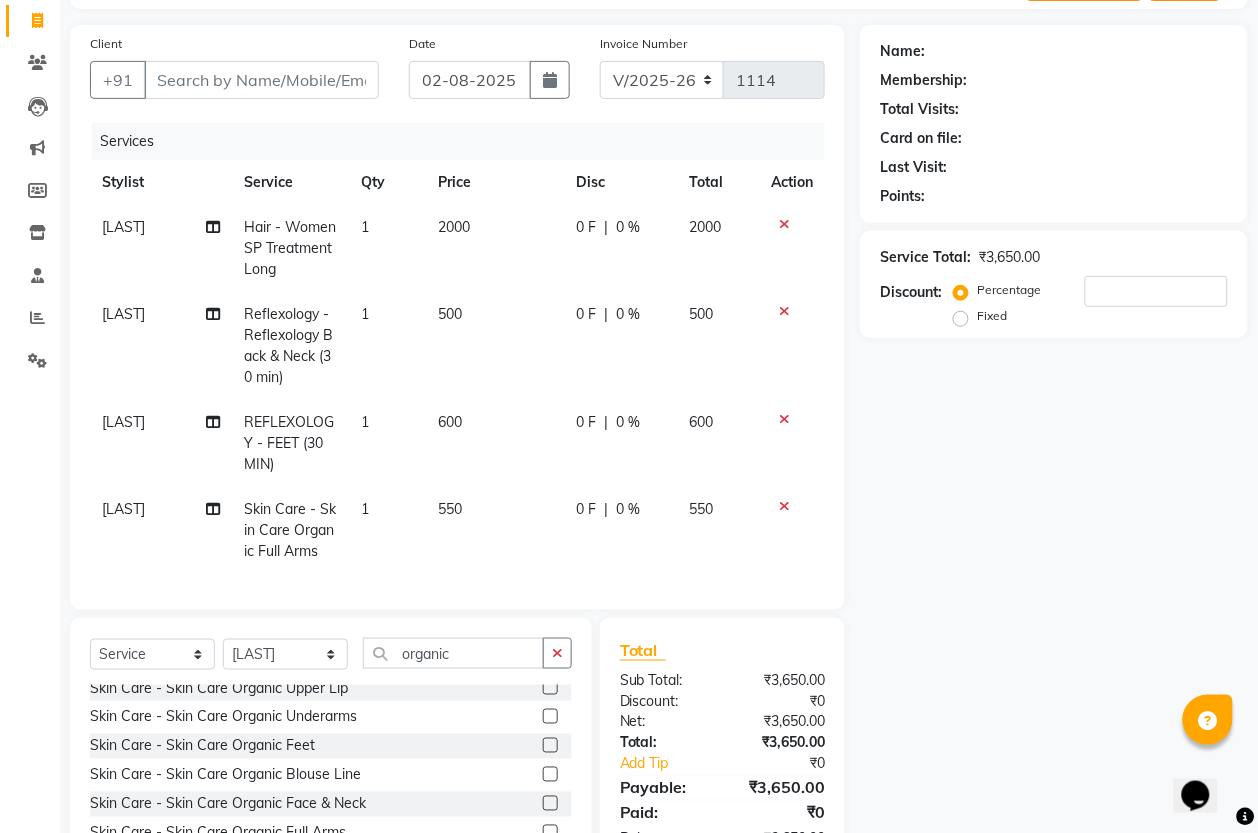 scroll, scrollTop: 8, scrollLeft: 0, axis: vertical 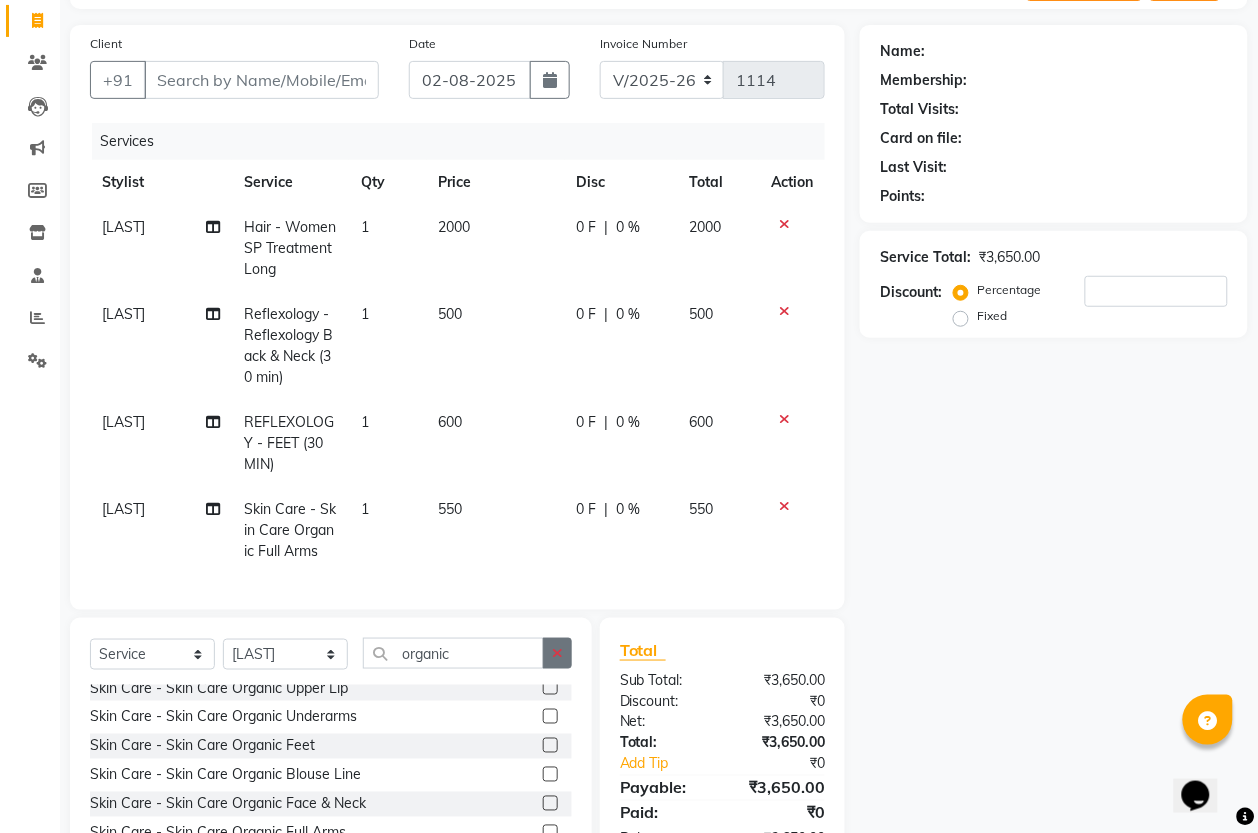 click 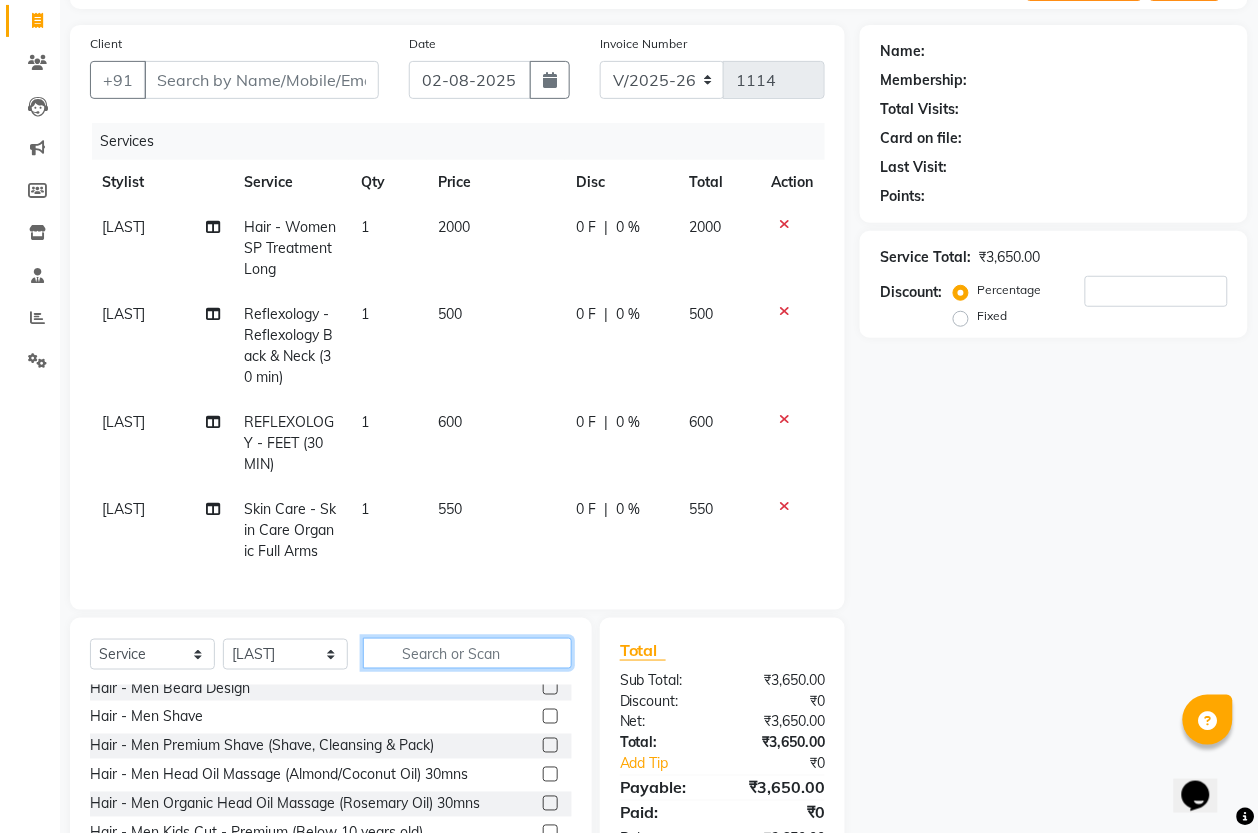scroll, scrollTop: 675, scrollLeft: 0, axis: vertical 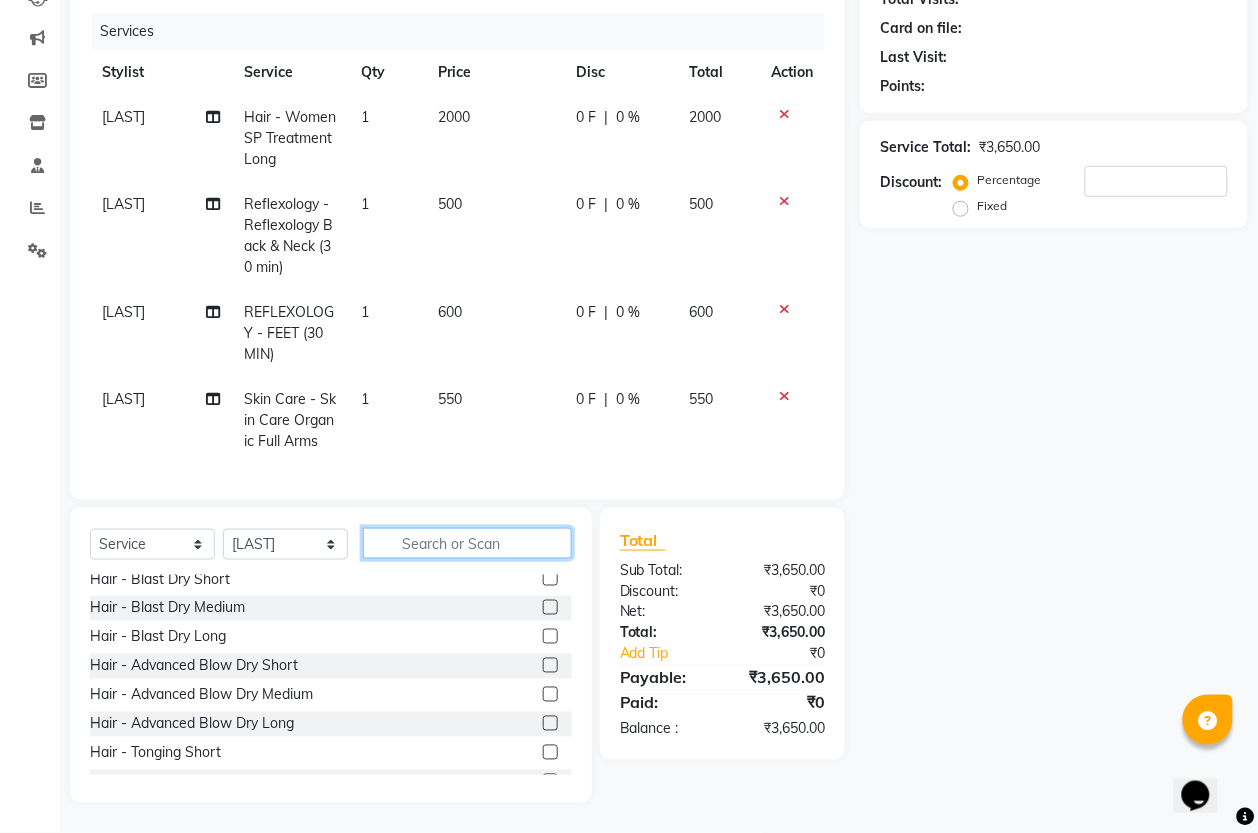 click 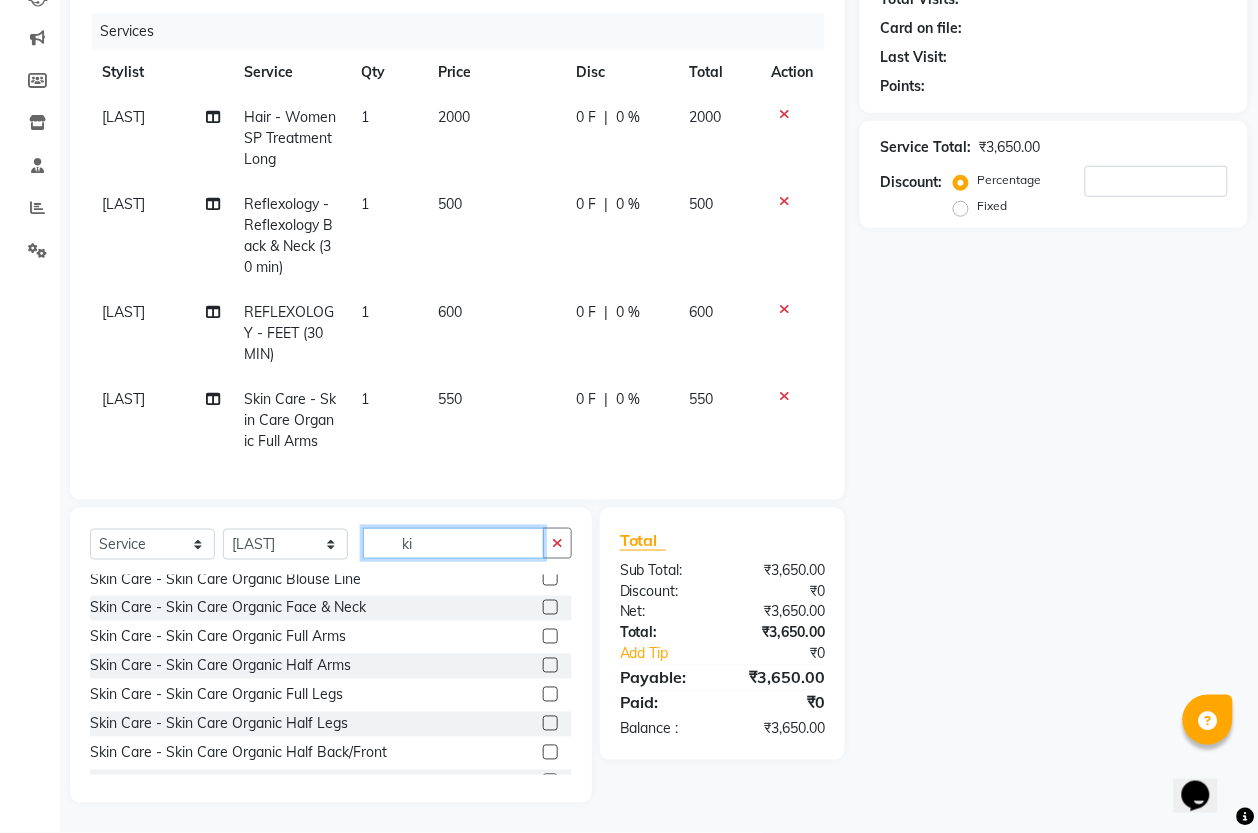 scroll, scrollTop: 530, scrollLeft: 0, axis: vertical 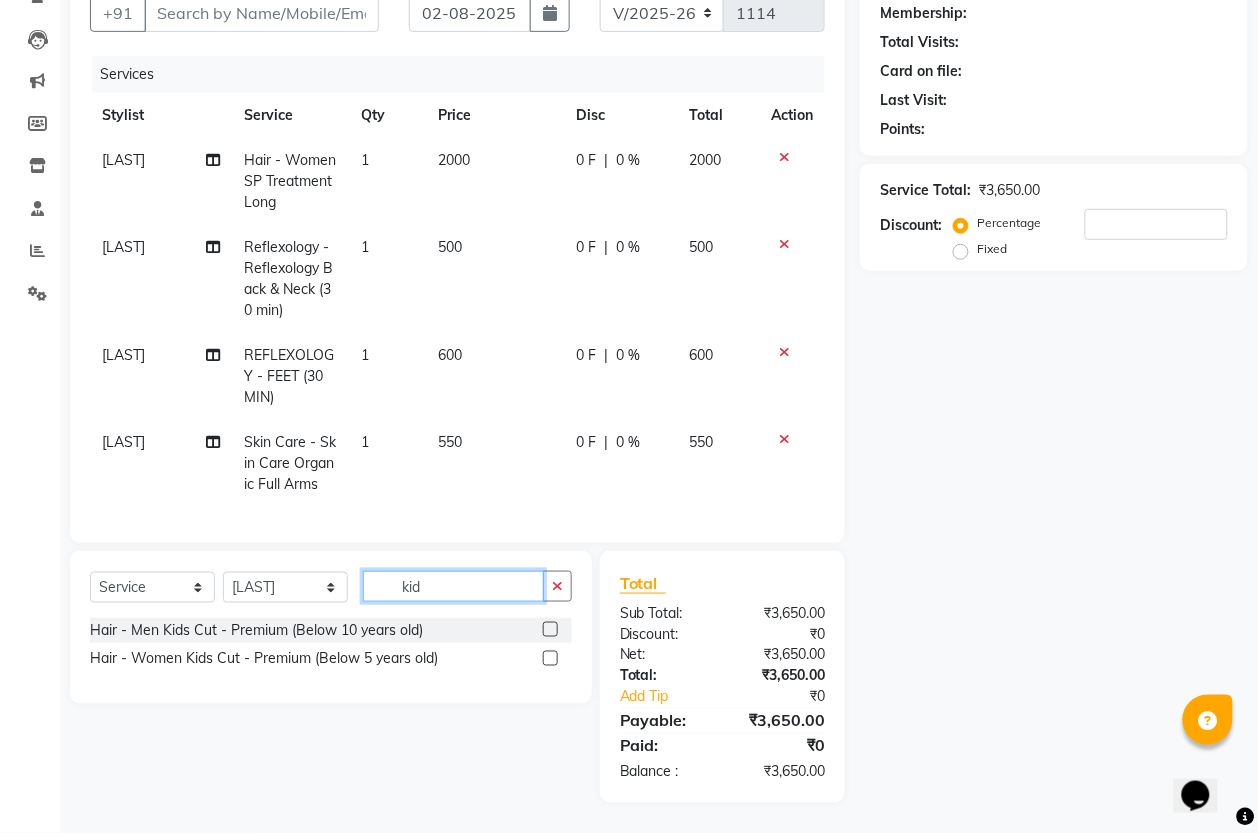 type on "kid" 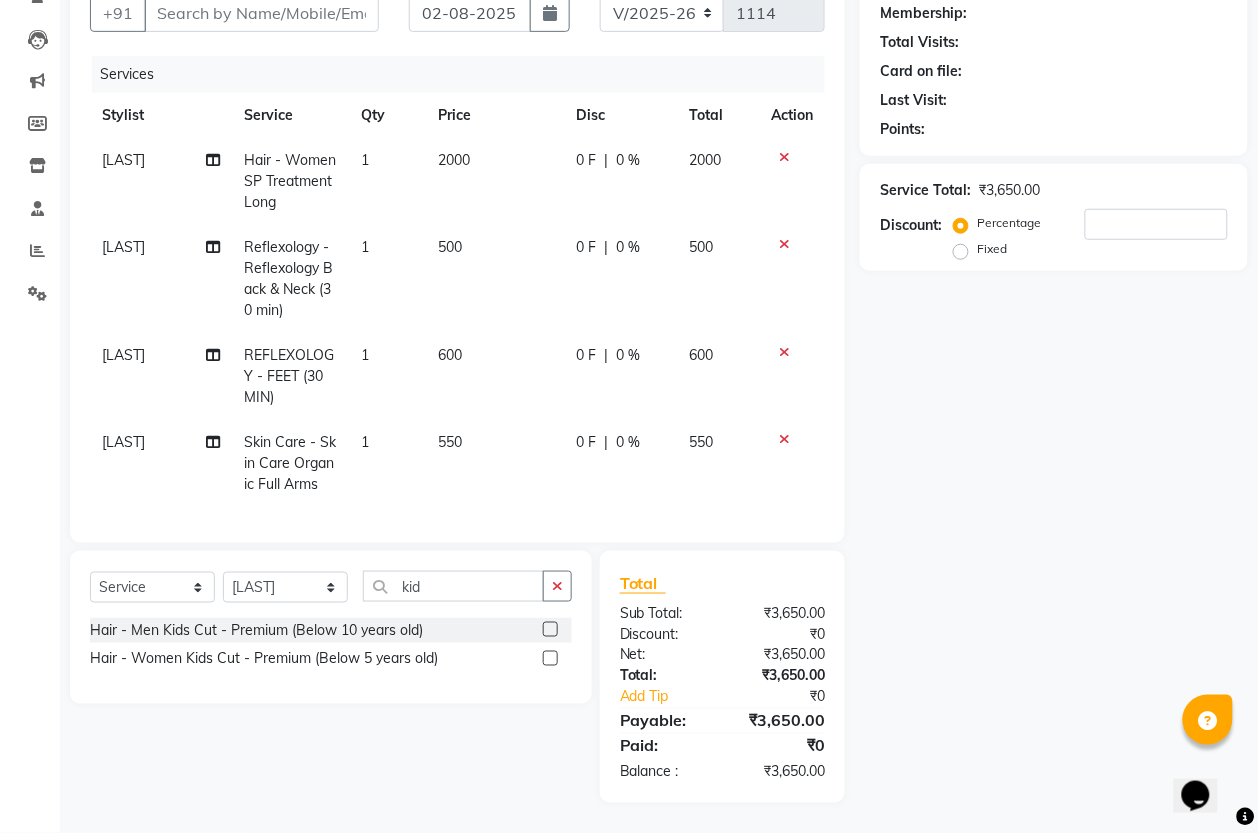 click 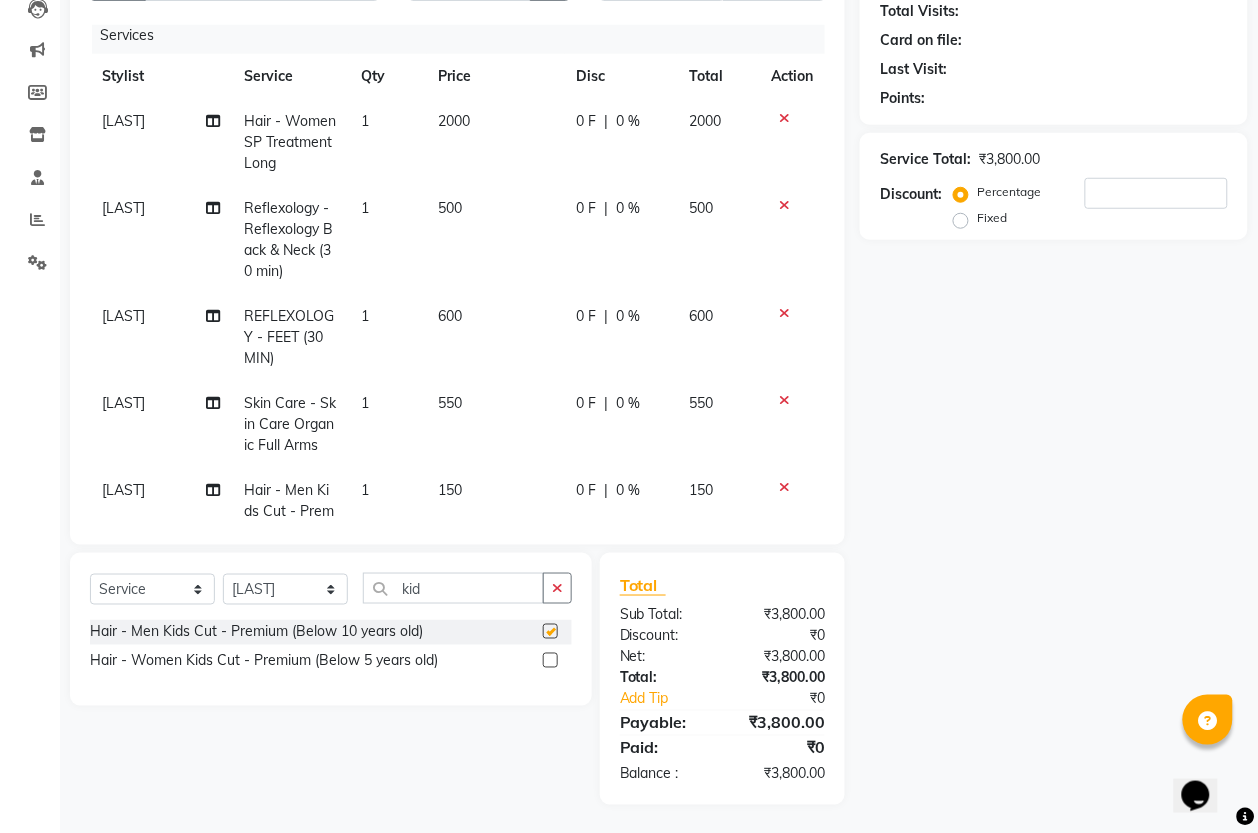 checkbox on "false" 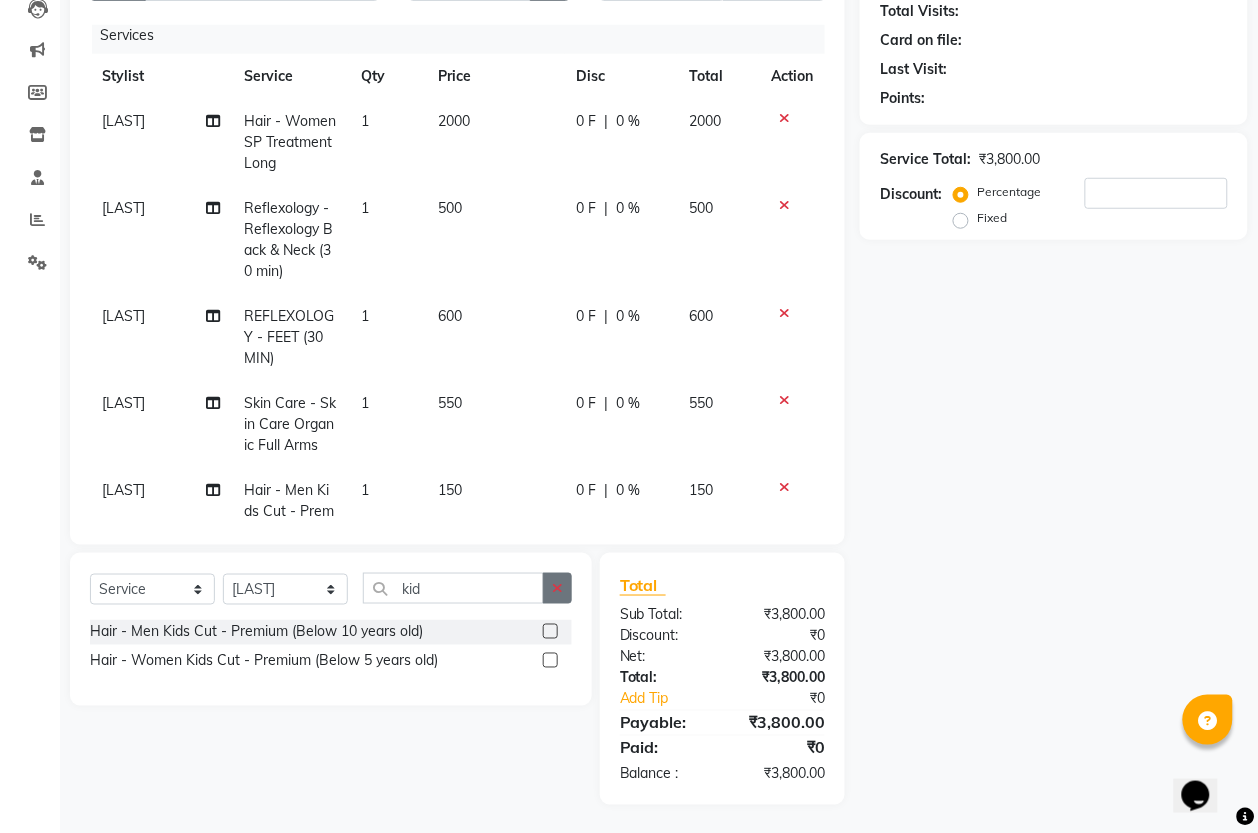 click 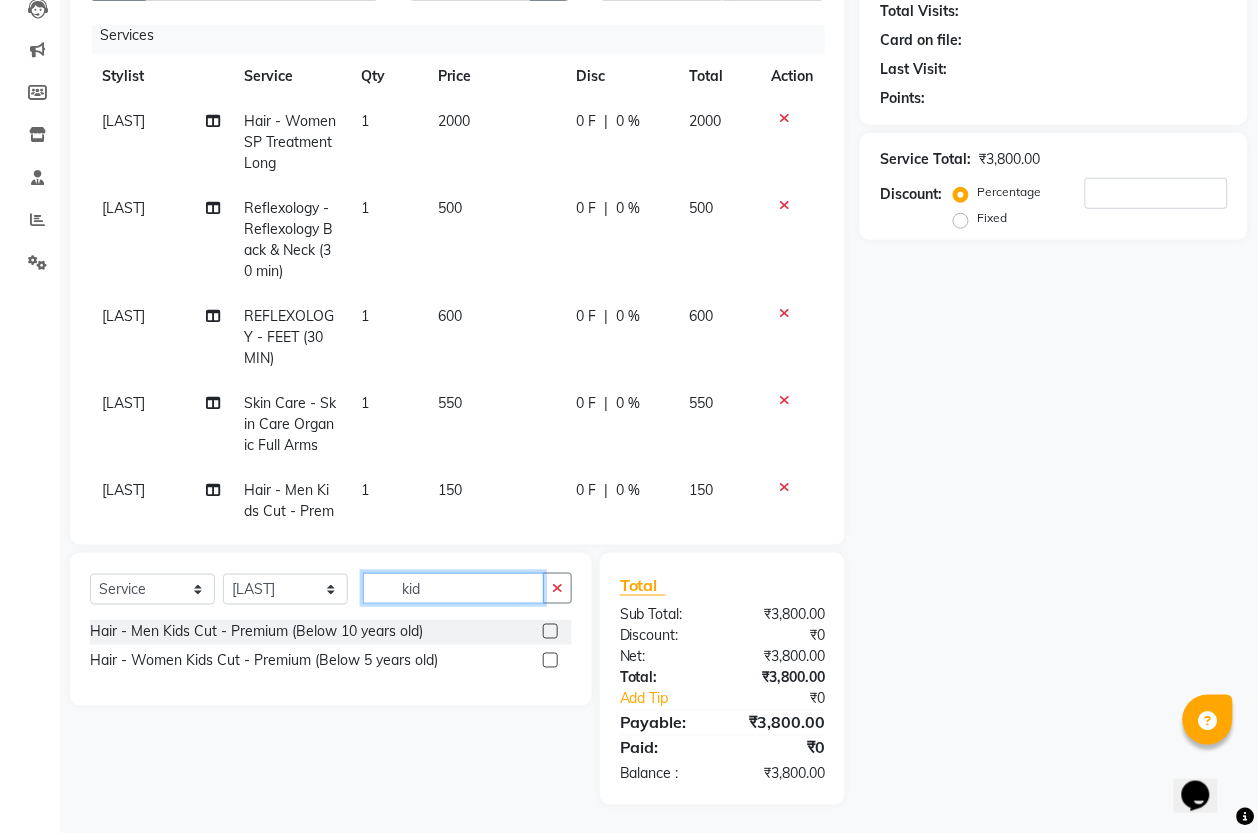 type 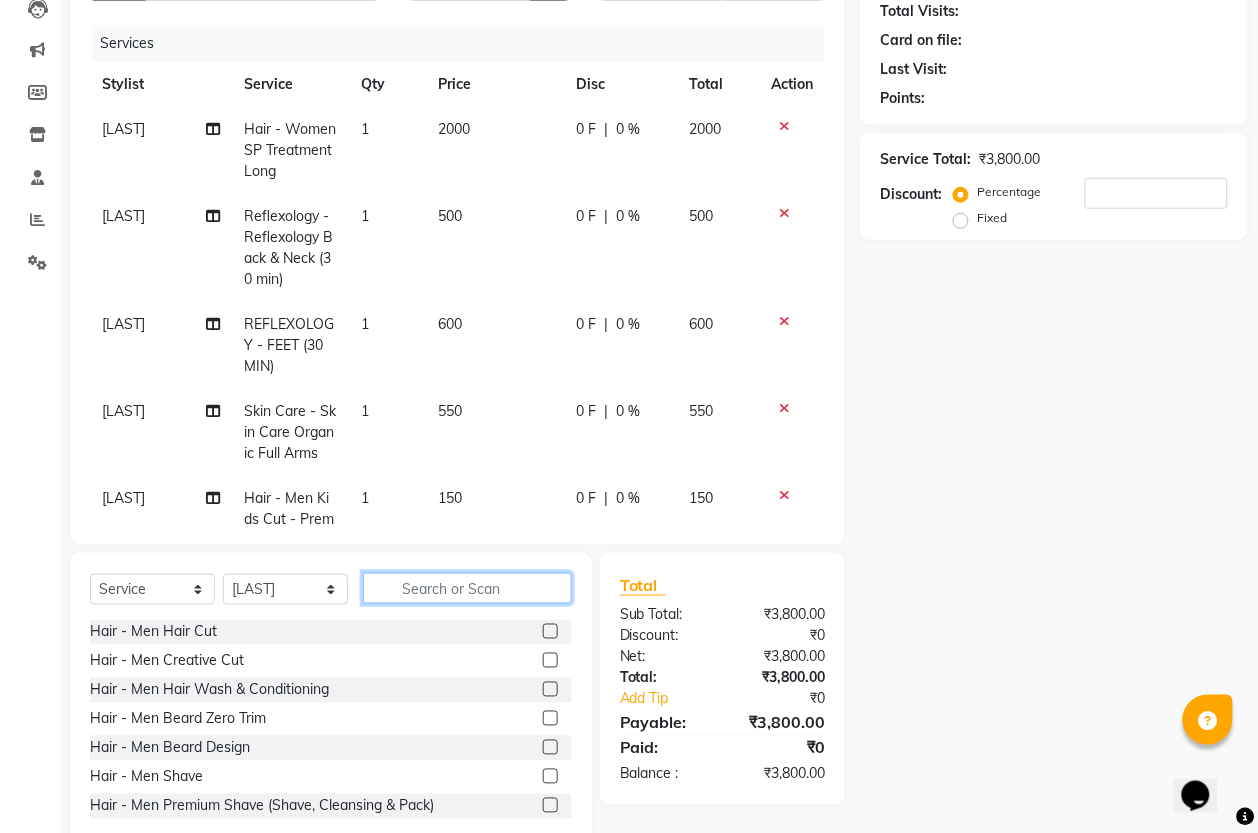 scroll, scrollTop: 116, scrollLeft: 0, axis: vertical 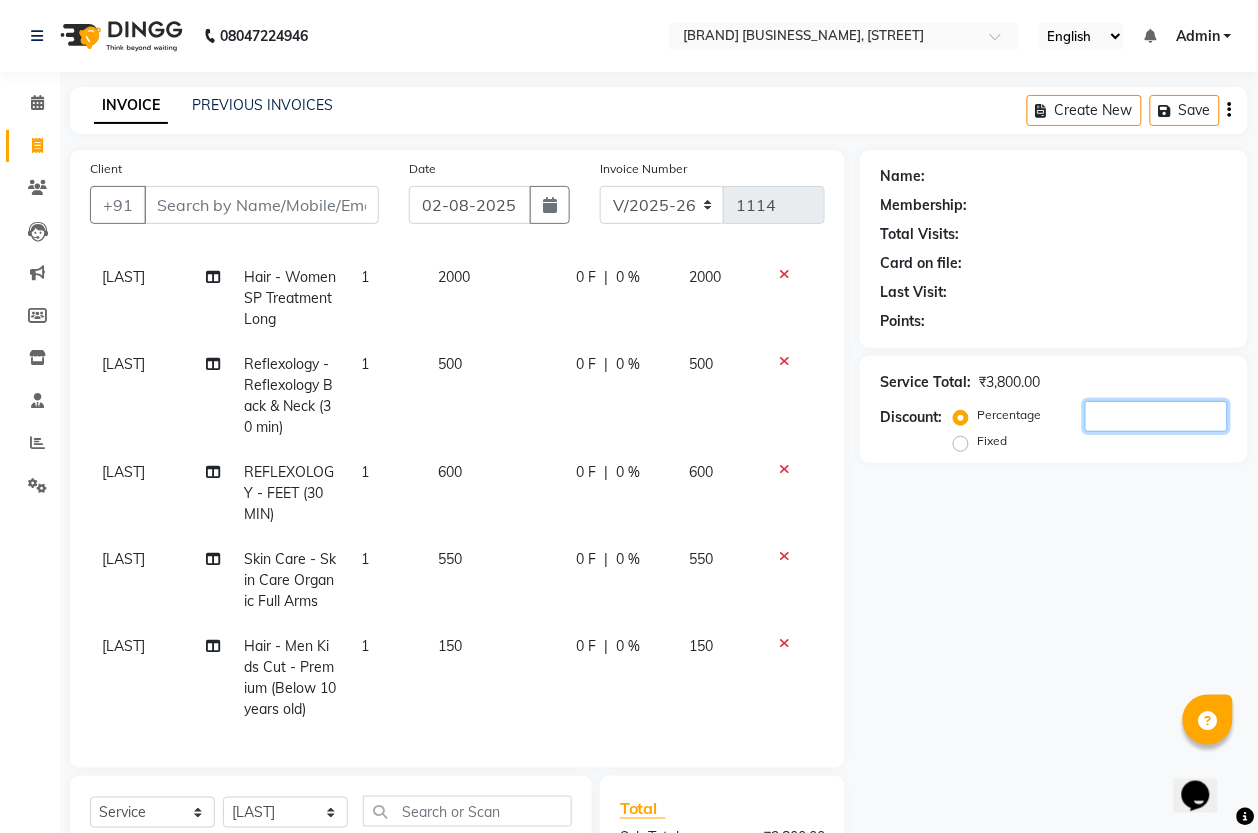 click 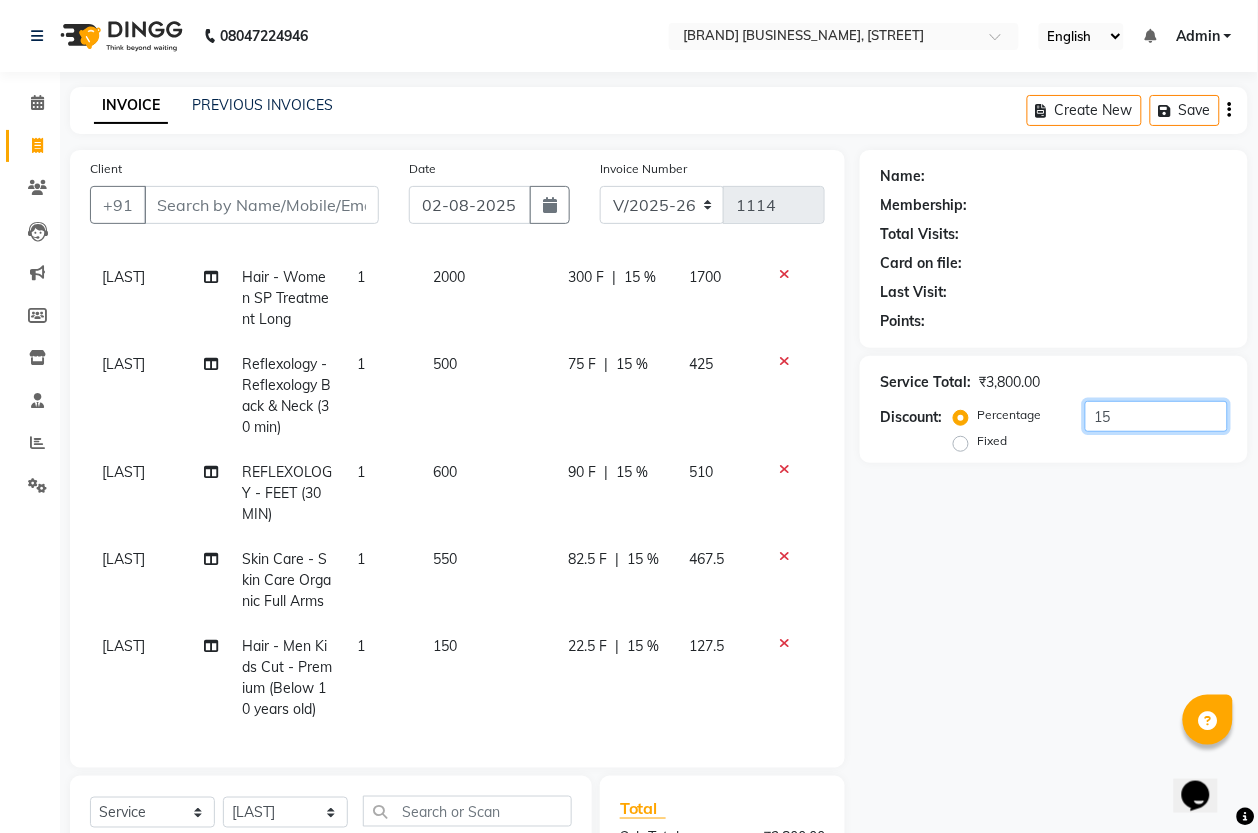 scroll, scrollTop: 137, scrollLeft: 0, axis: vertical 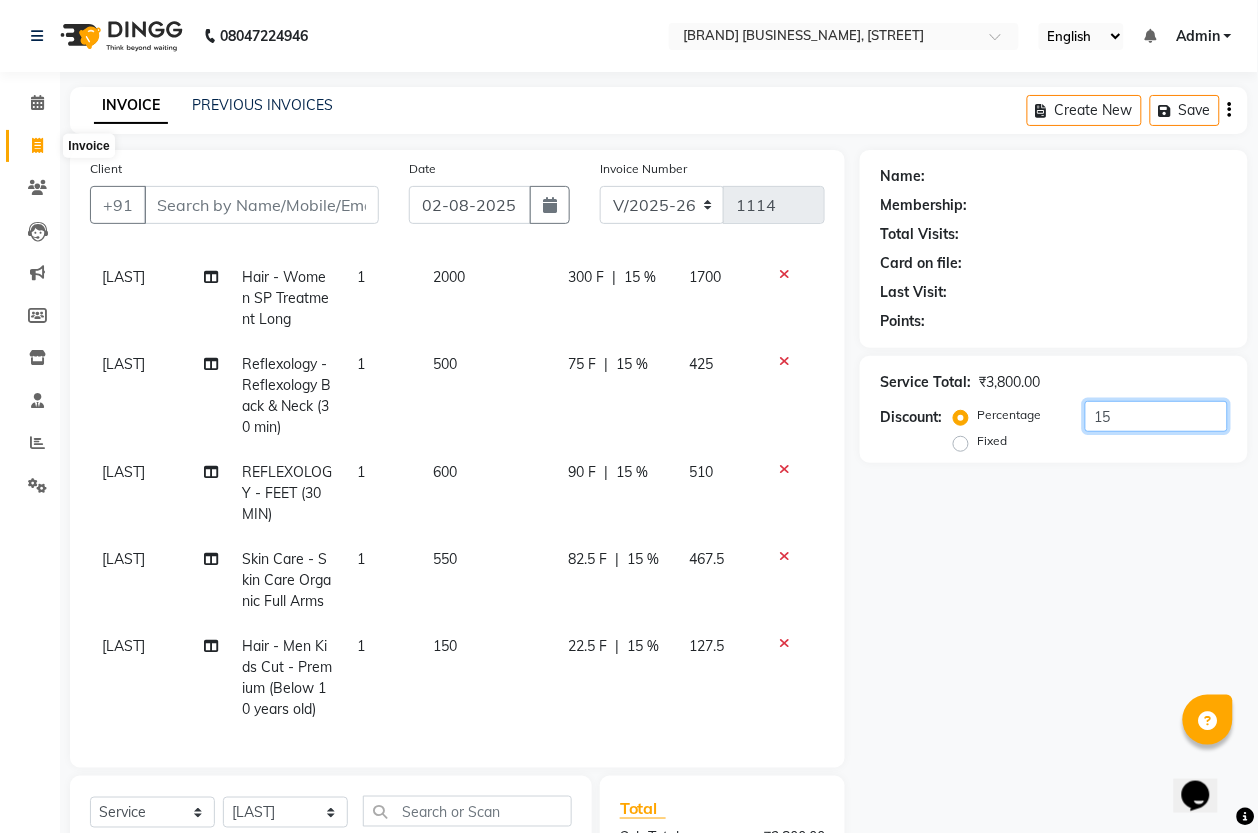 type on "15" 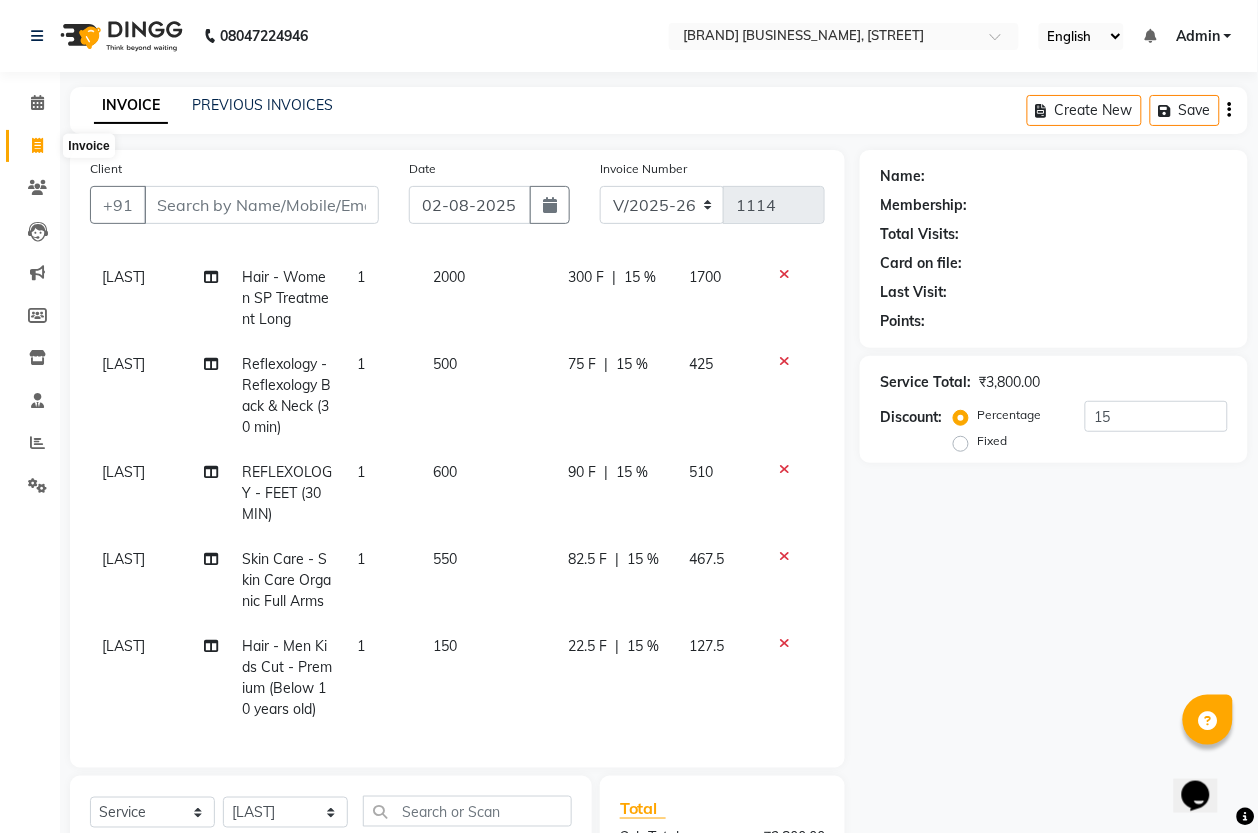 click 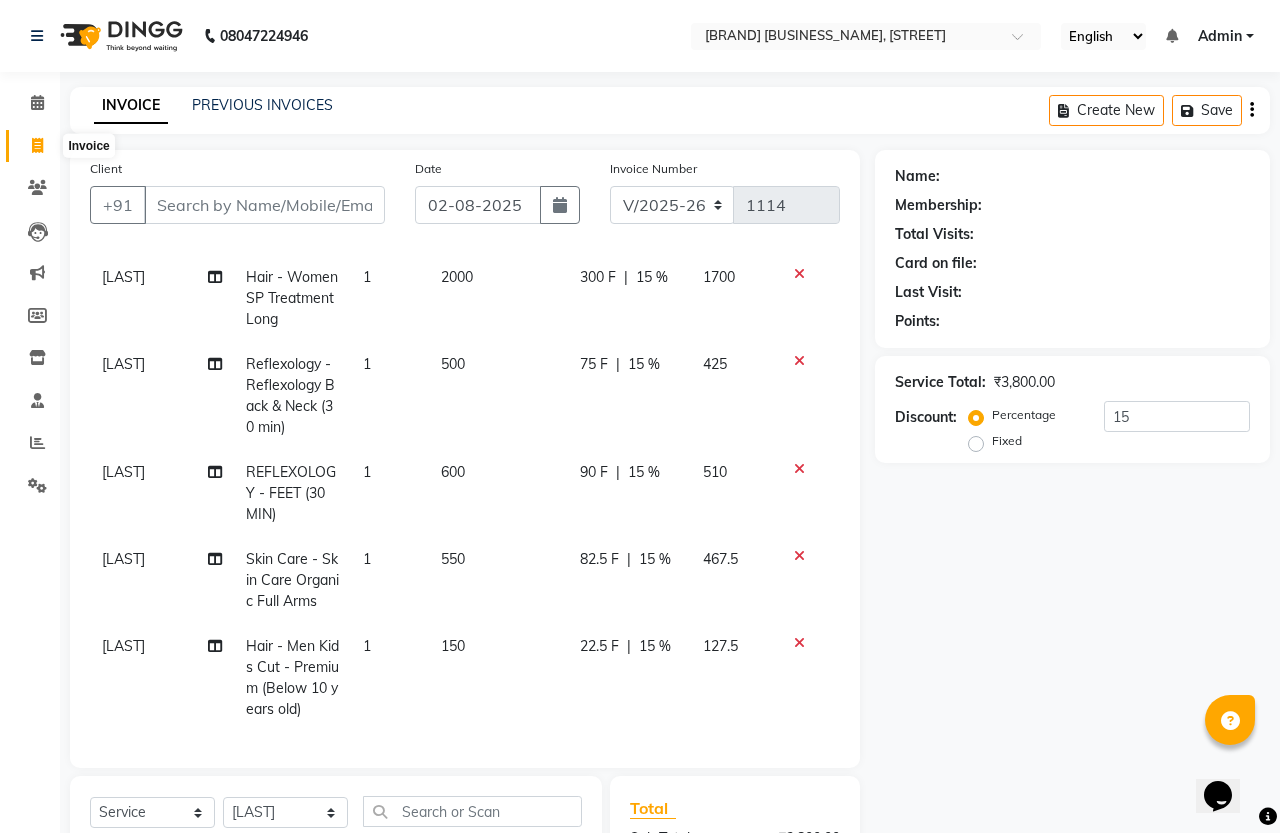 select on "service" 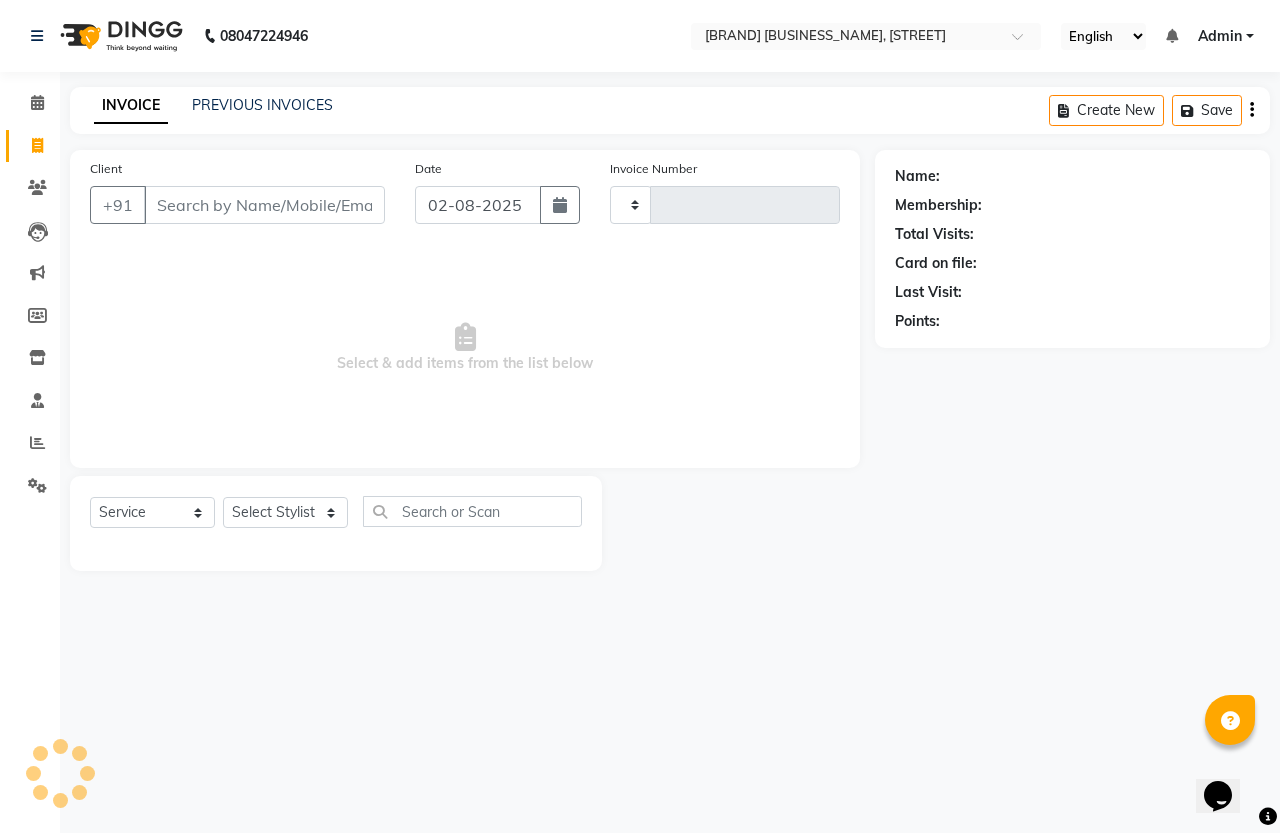 type on "1115" 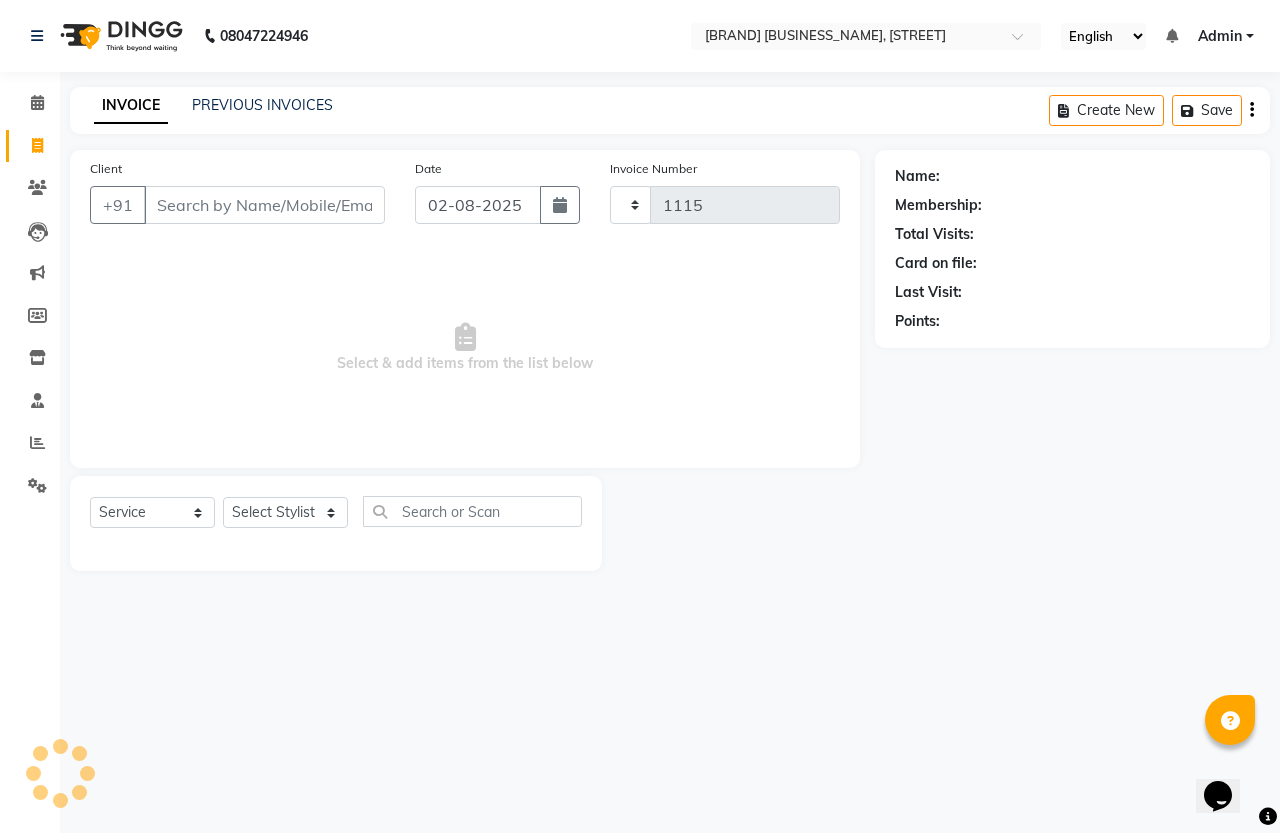 select on "7213" 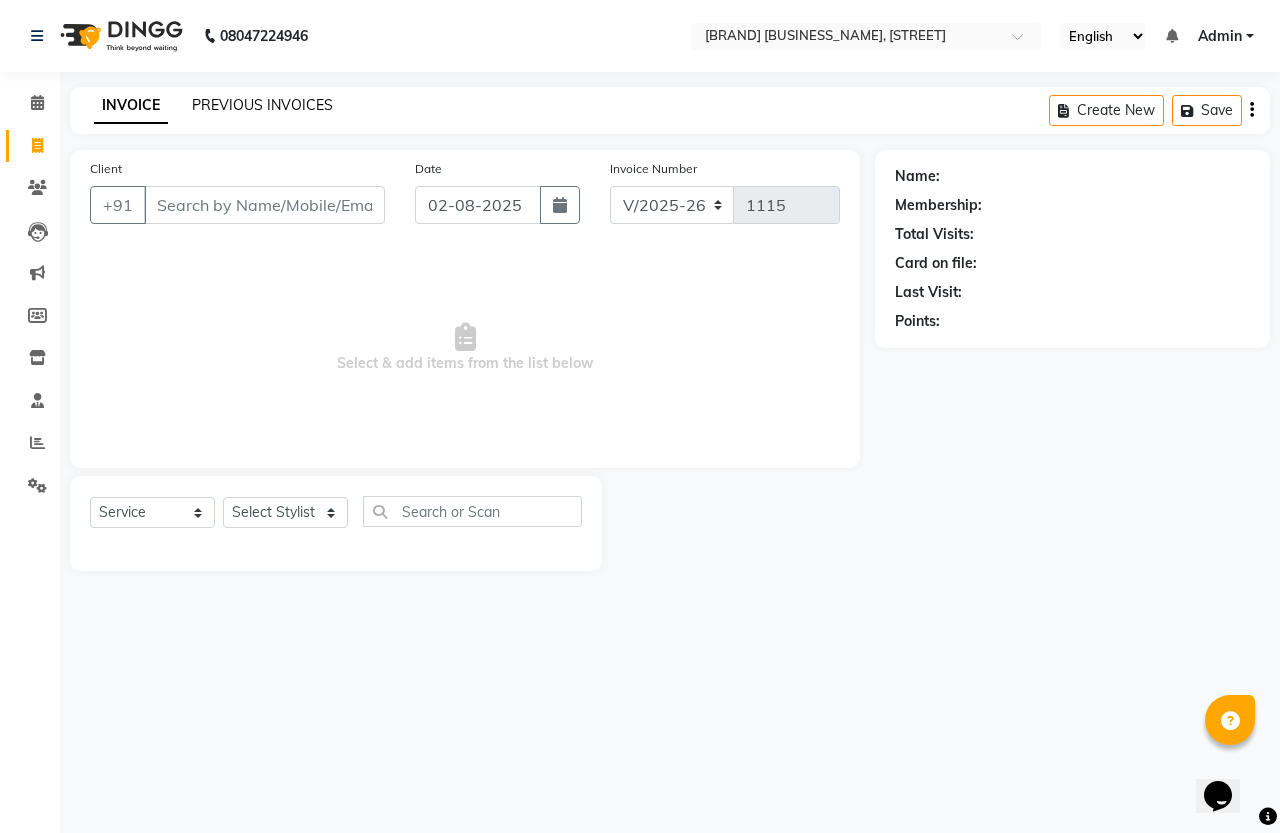 click on "PREVIOUS INVOICES" 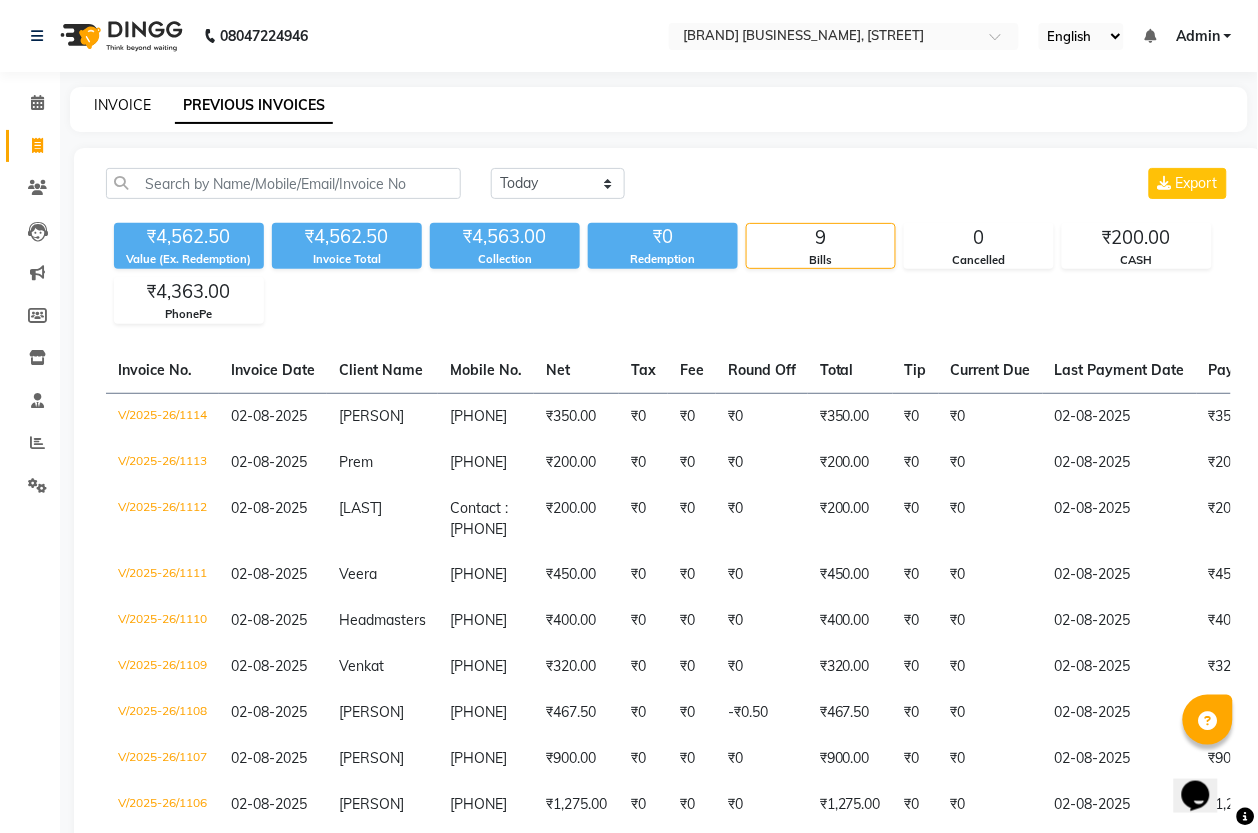 click on "INVOICE" 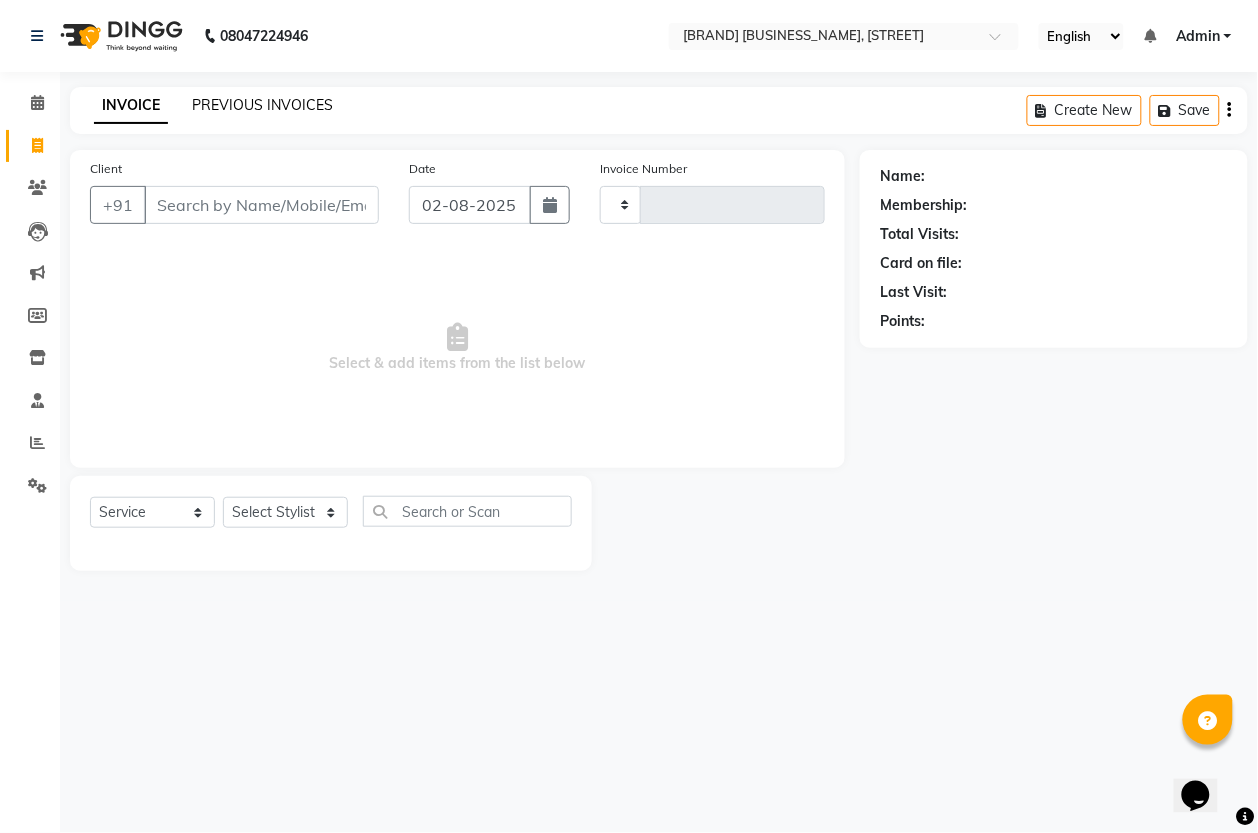 type on "1115" 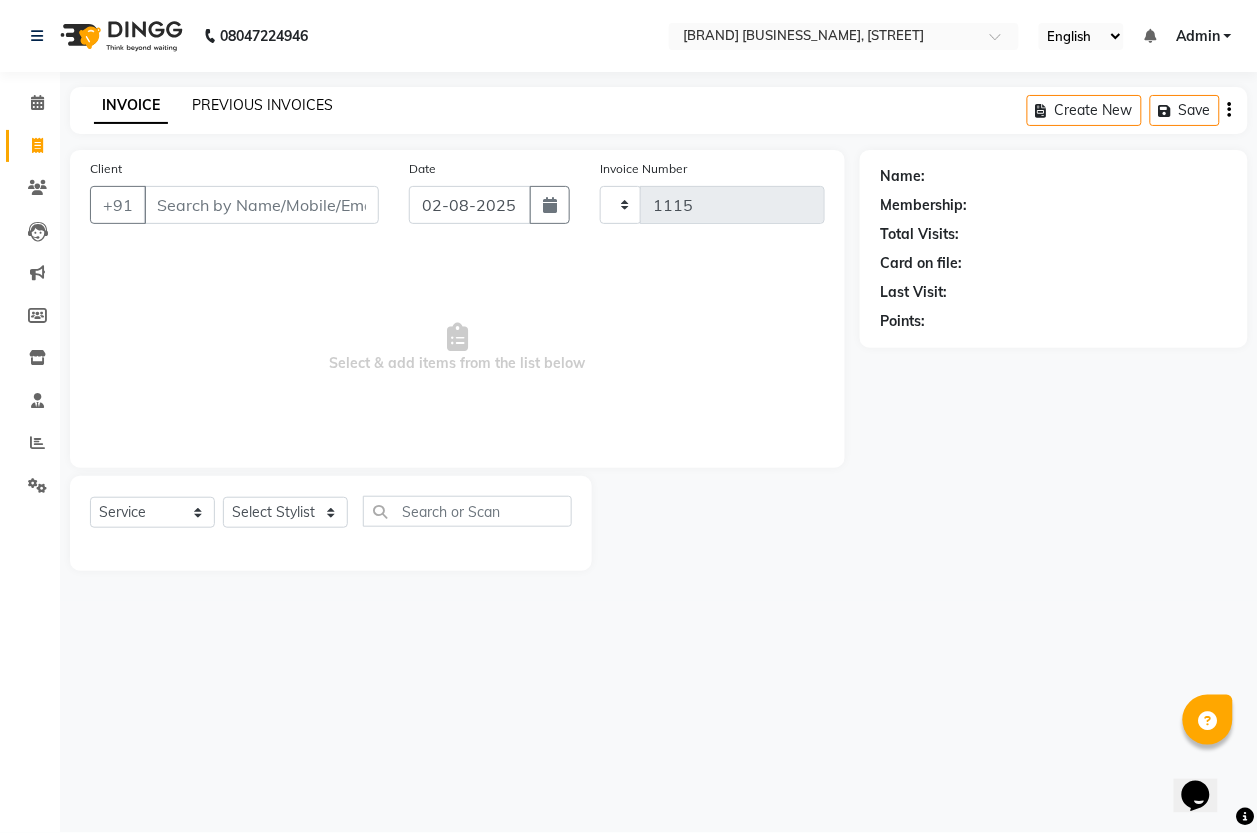 select on "7213" 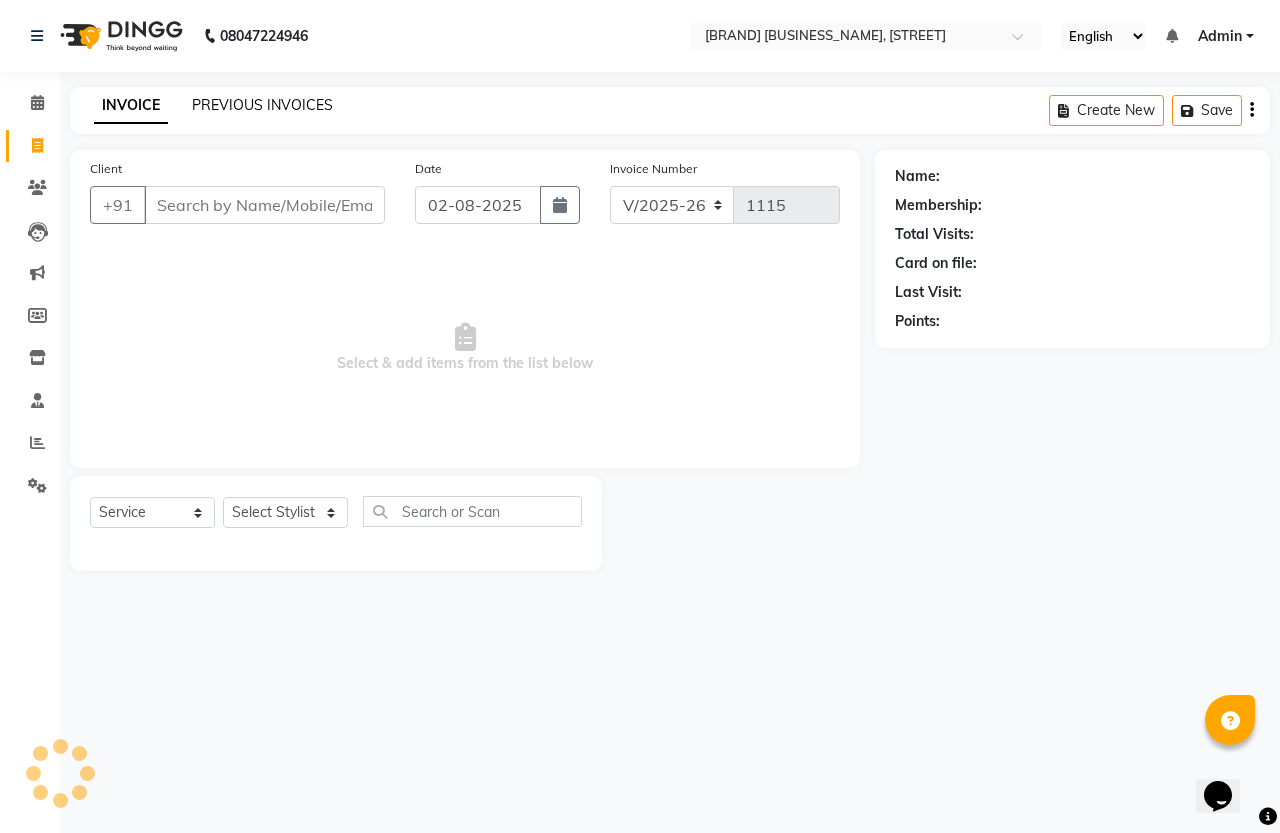 click on "PREVIOUS INVOICES" 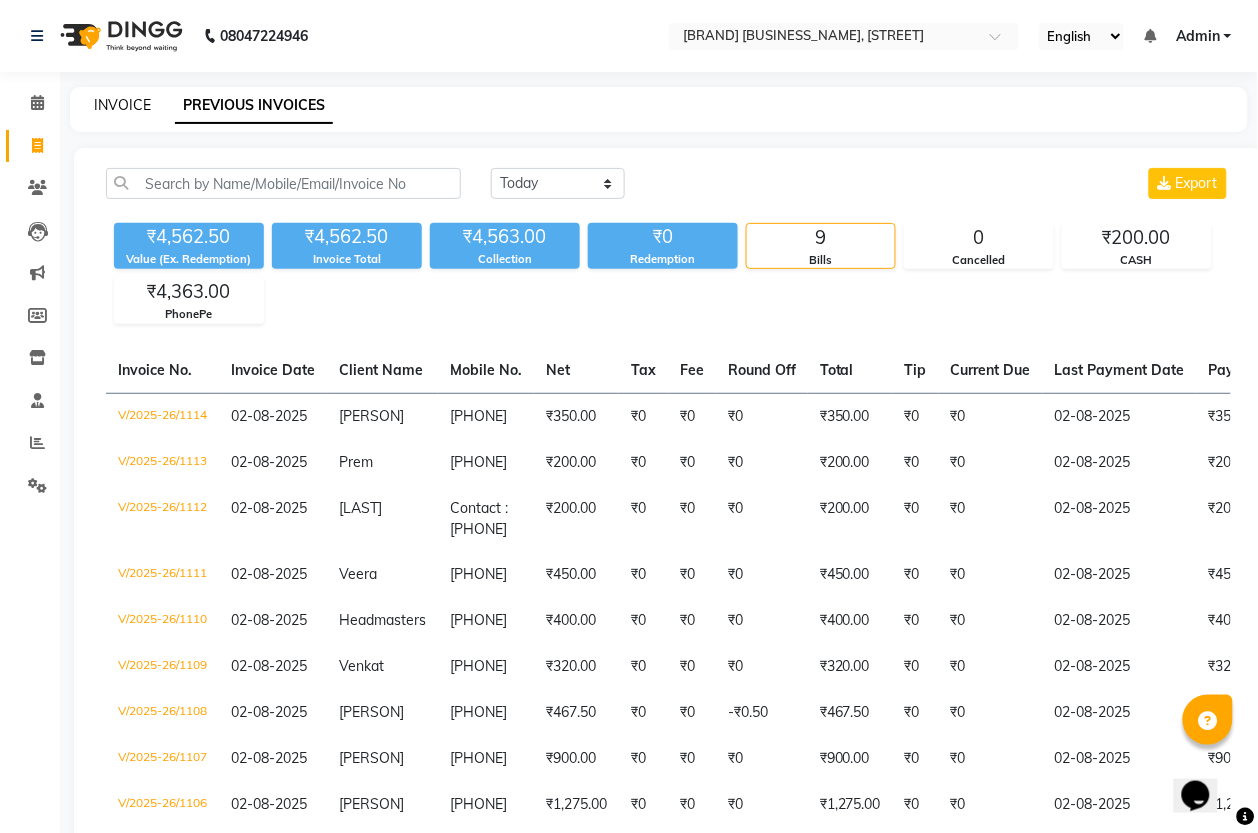 click on "INVOICE" 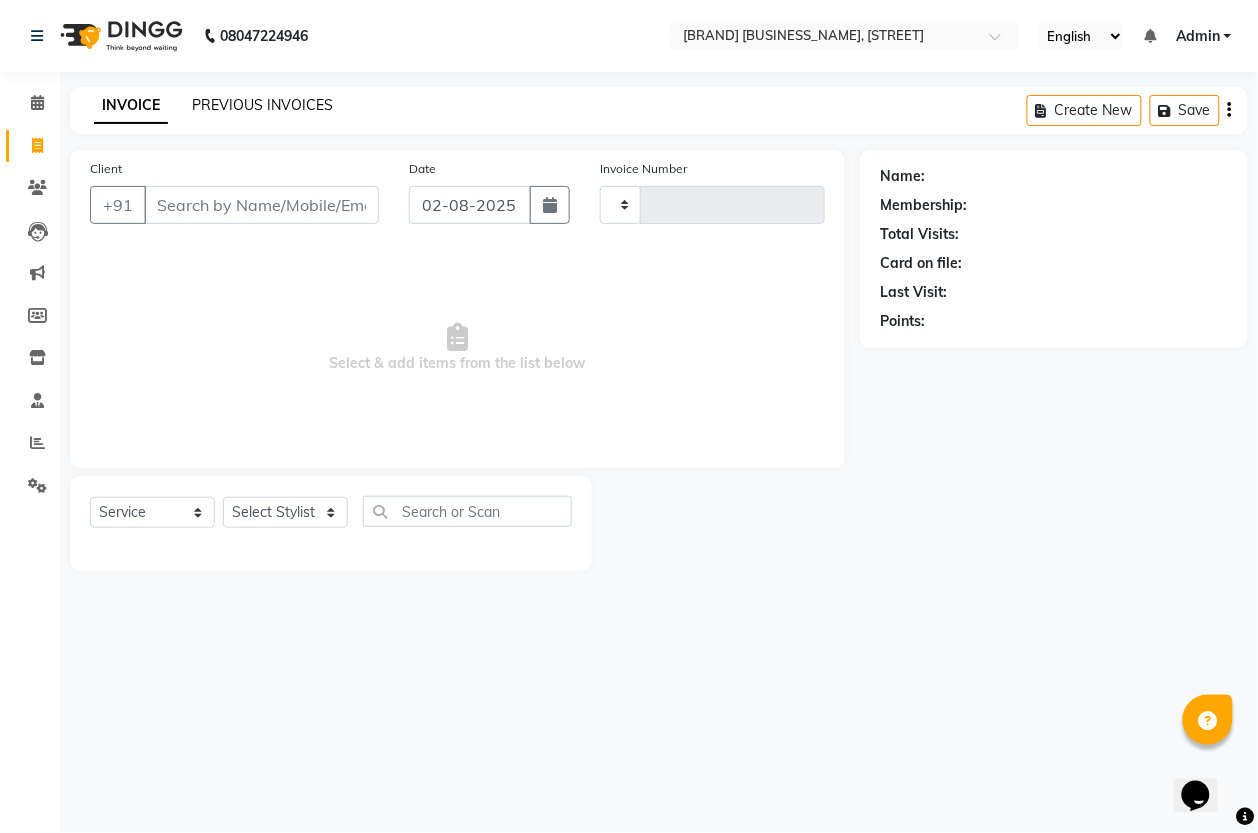 click on "PREVIOUS INVOICES" 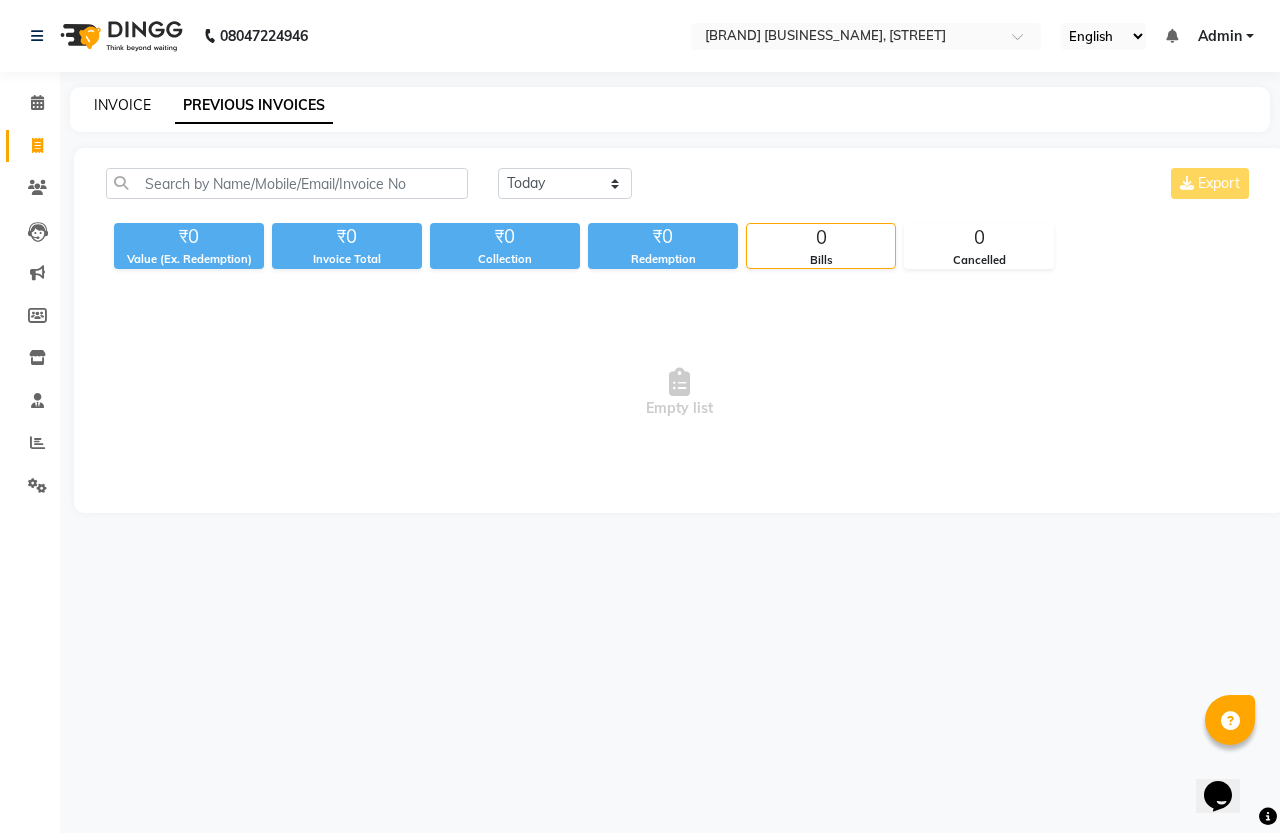 click on "INVOICE" 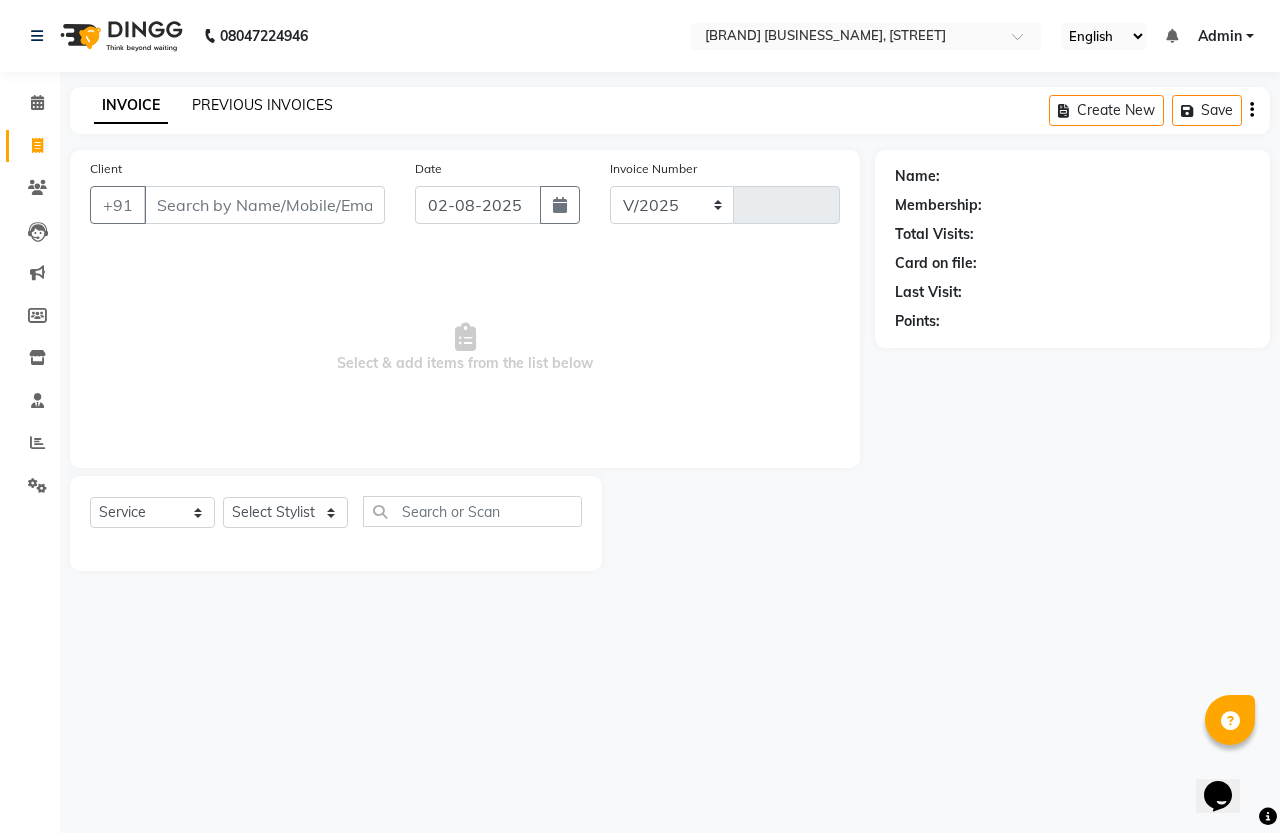 select on "7213" 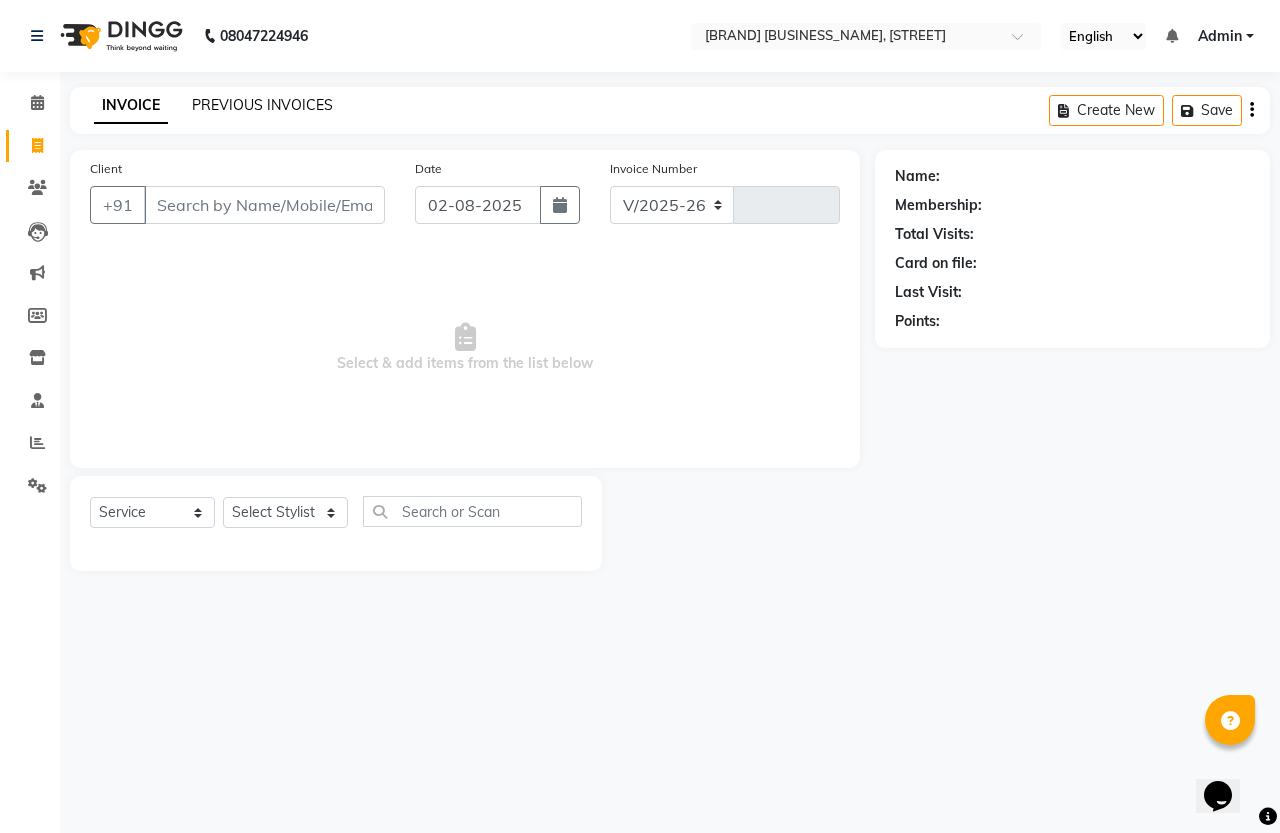 type on "1115" 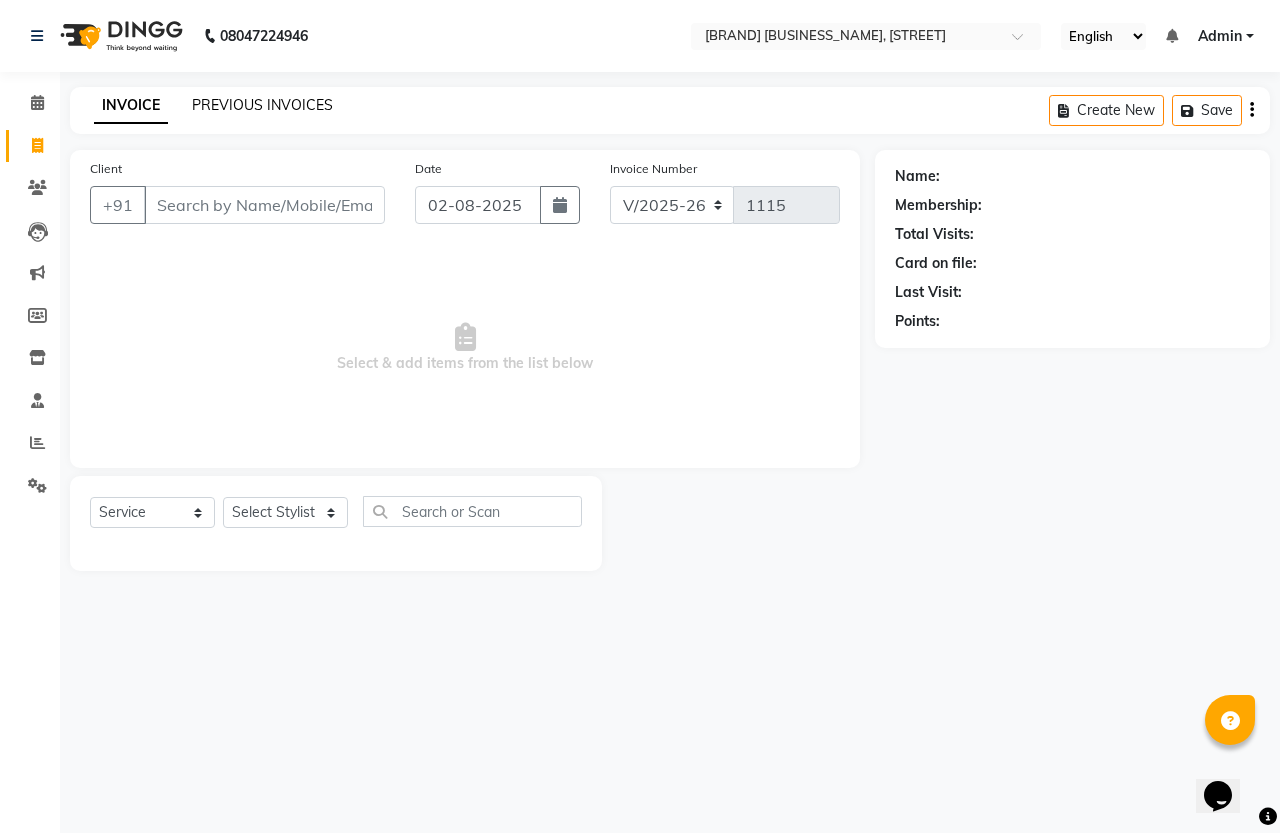 click on "PREVIOUS INVOICES" 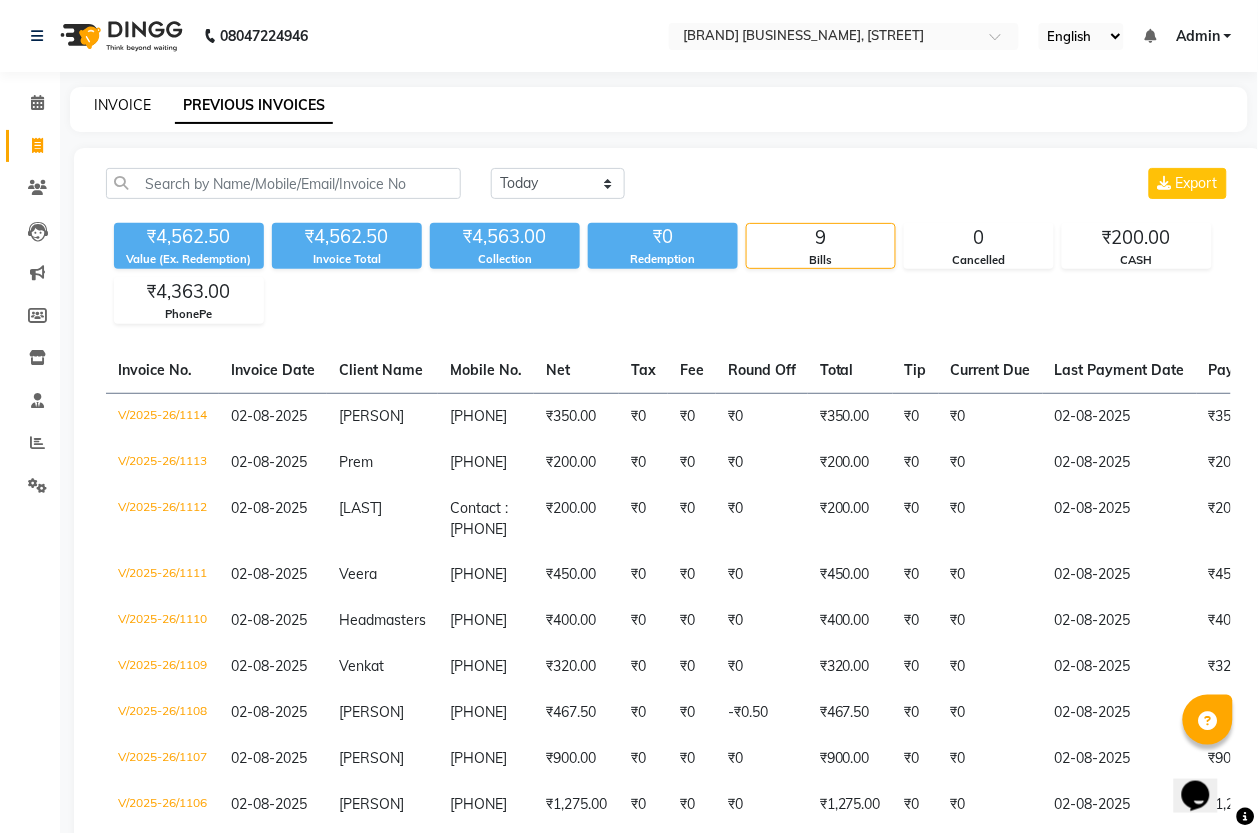click on "INVOICE" 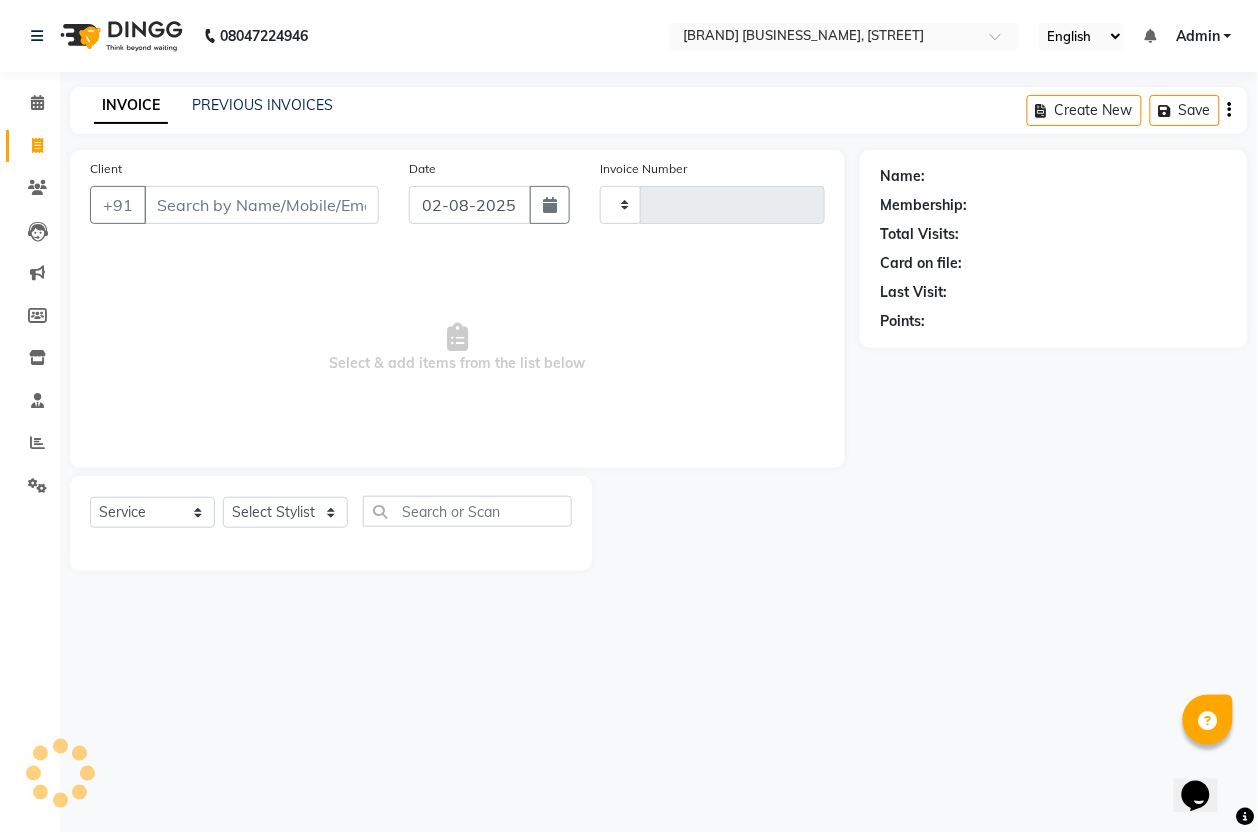 click on "INVOICE PREVIOUS INVOICES" 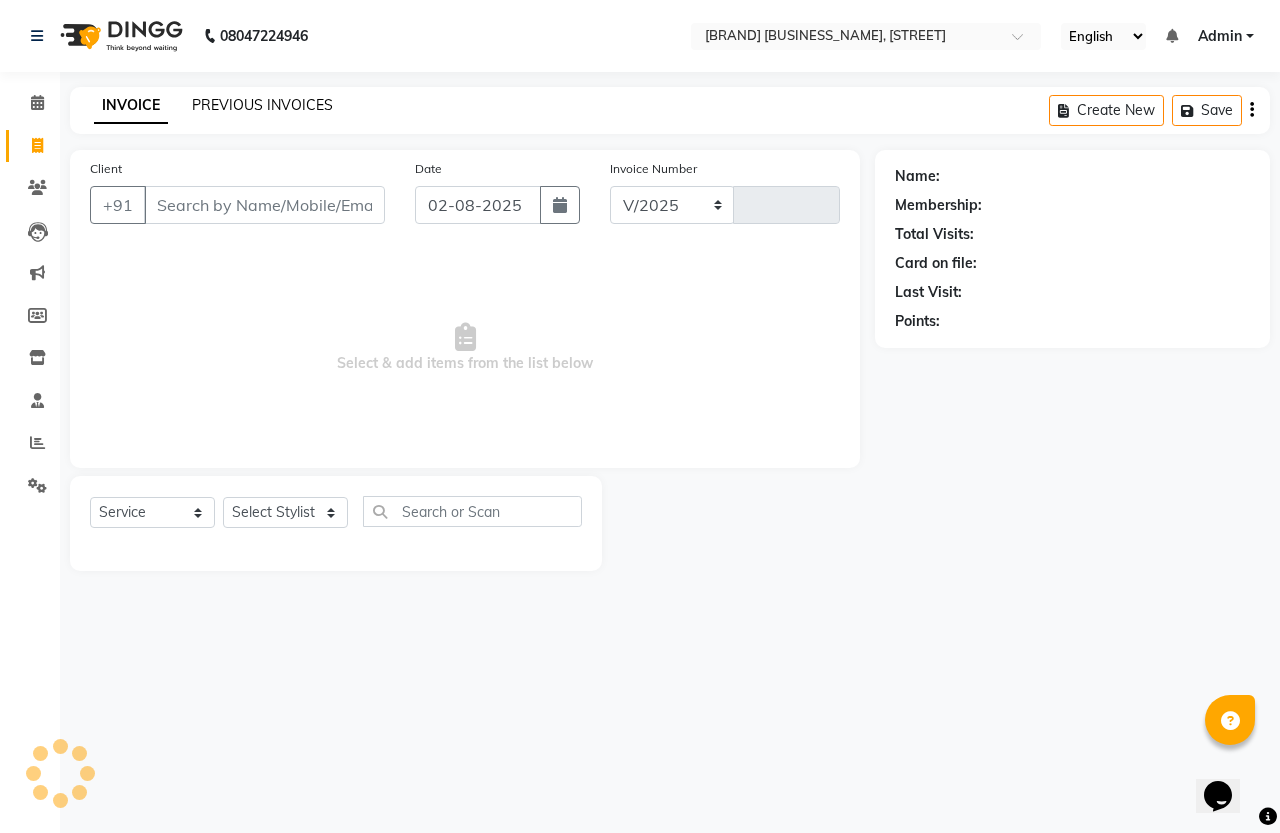 select on "7213" 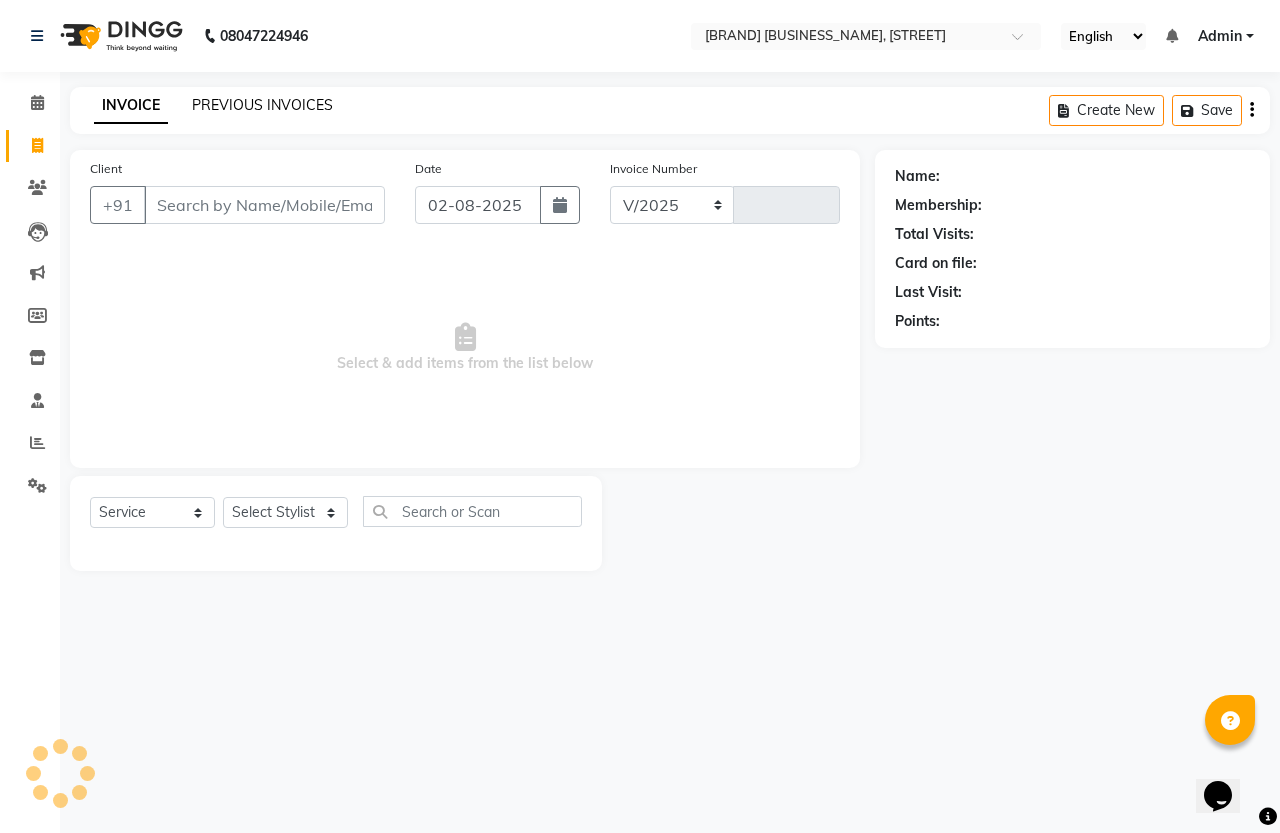 type on "1115" 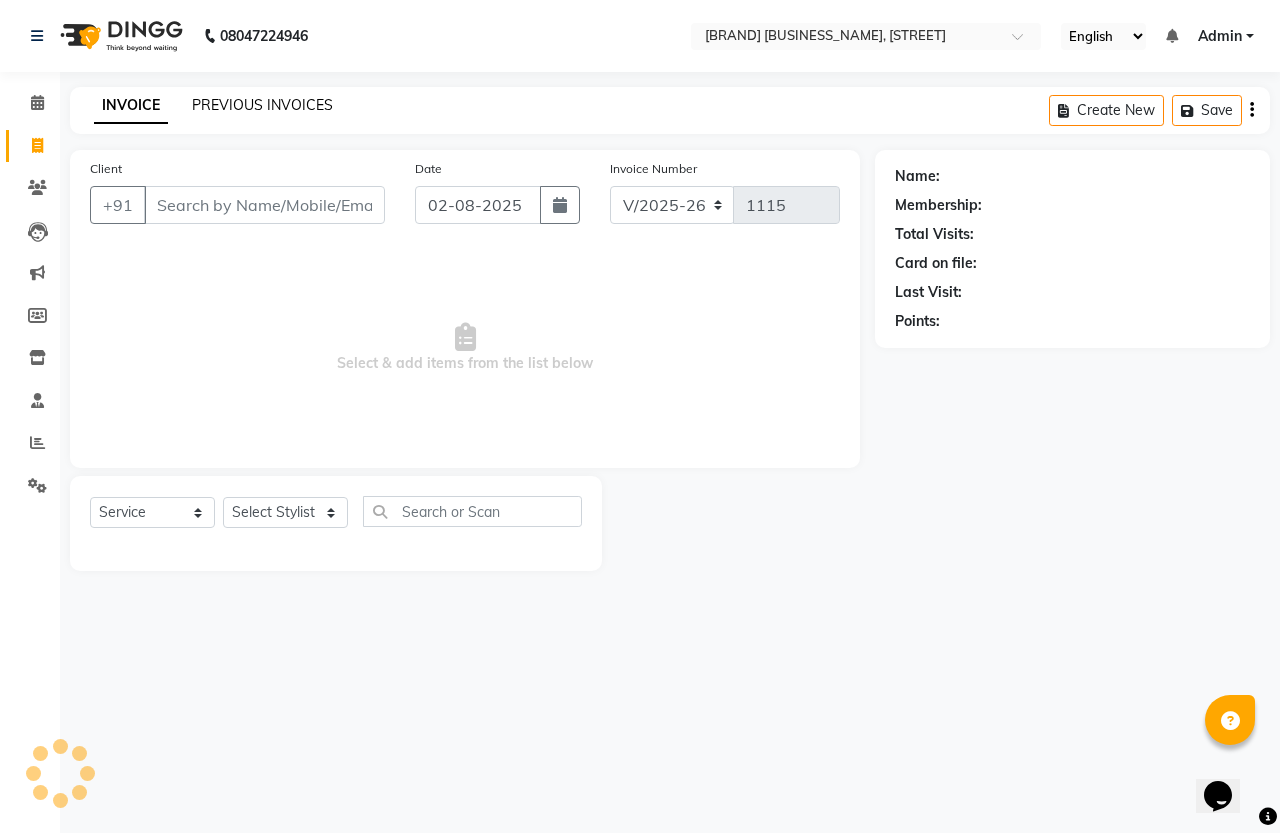 click on "PREVIOUS INVOICES" 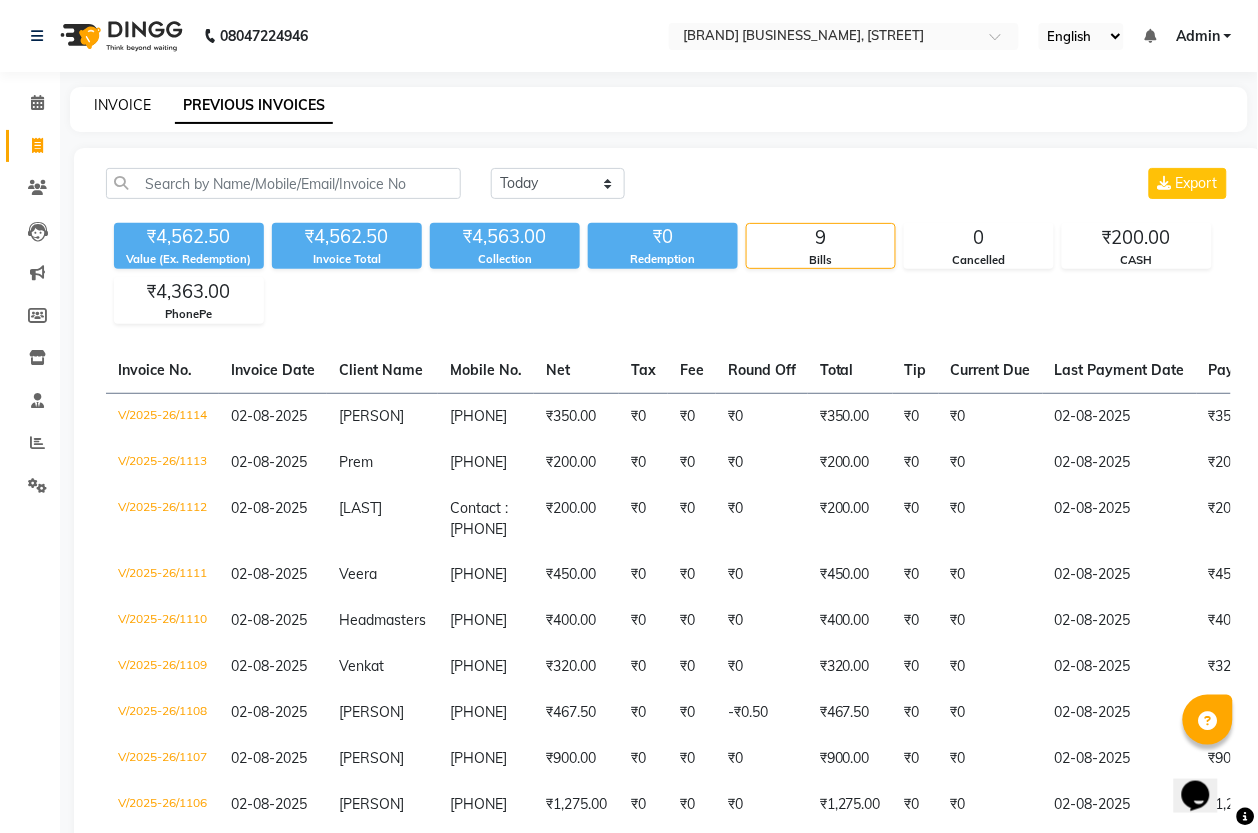click on "INVOICE" 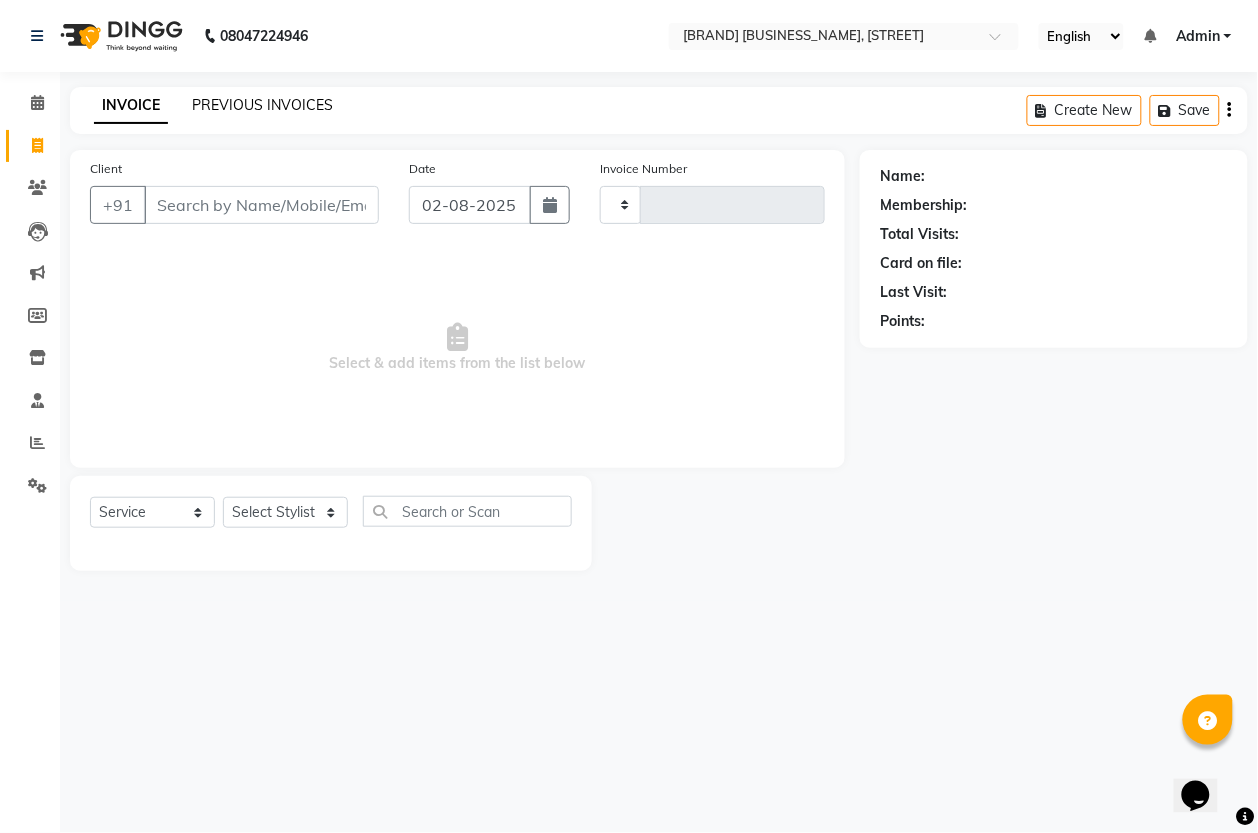 click on "PREVIOUS INVOICES" 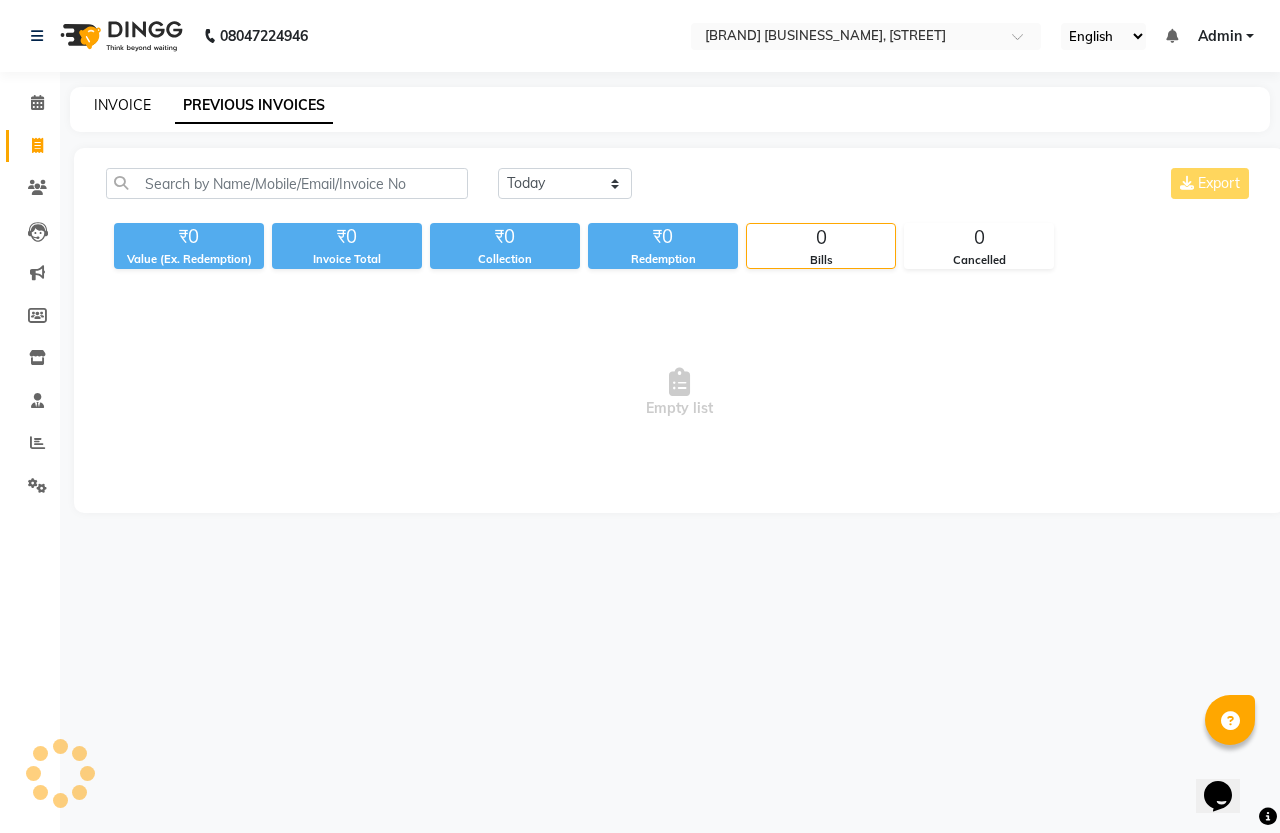 click on "INVOICE" 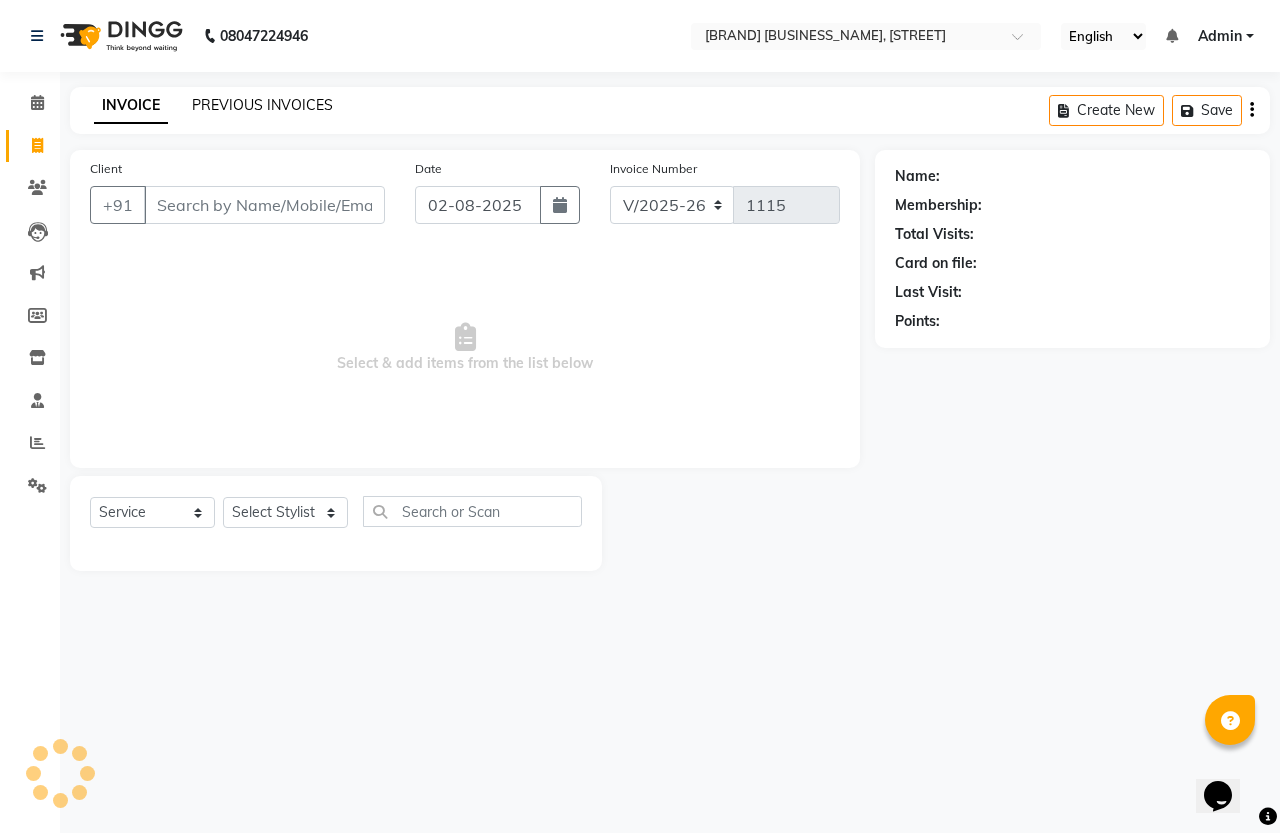 click on "PREVIOUS INVOICES" 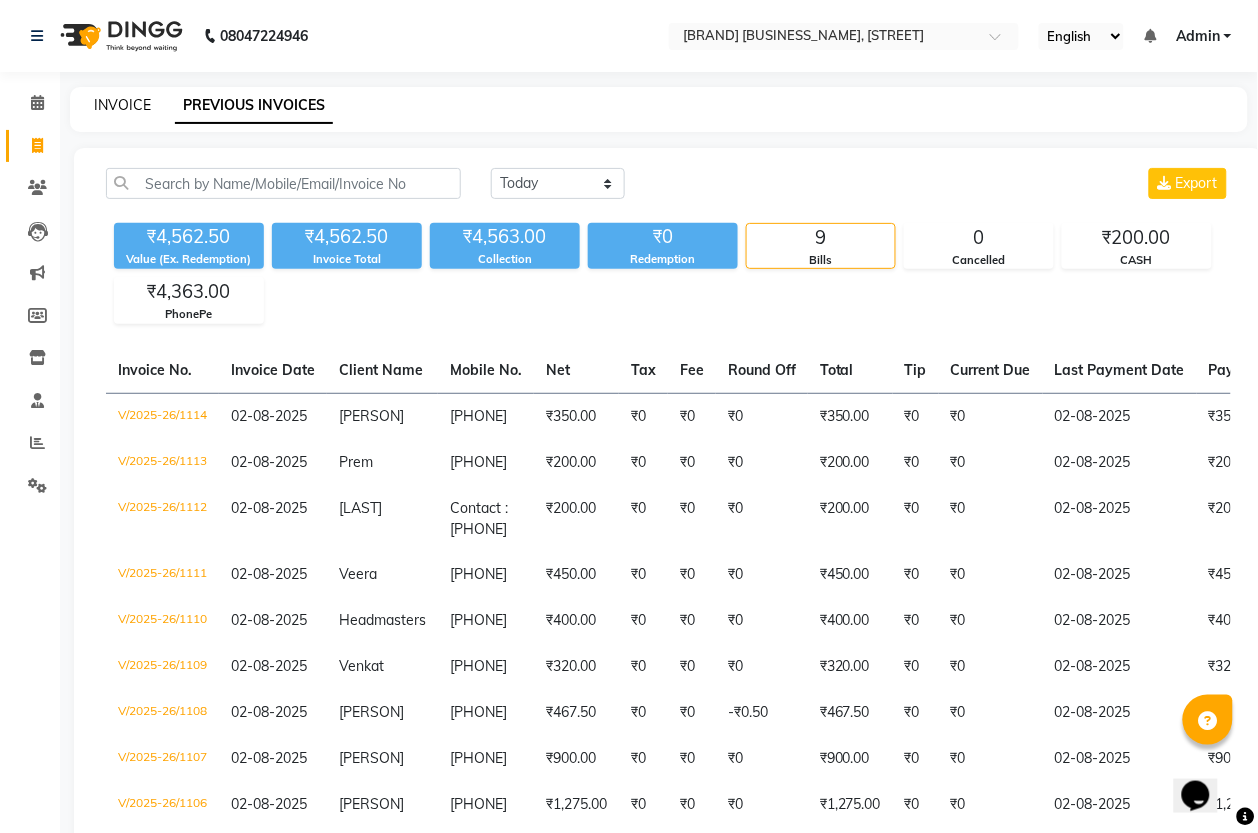 click on "INVOICE" 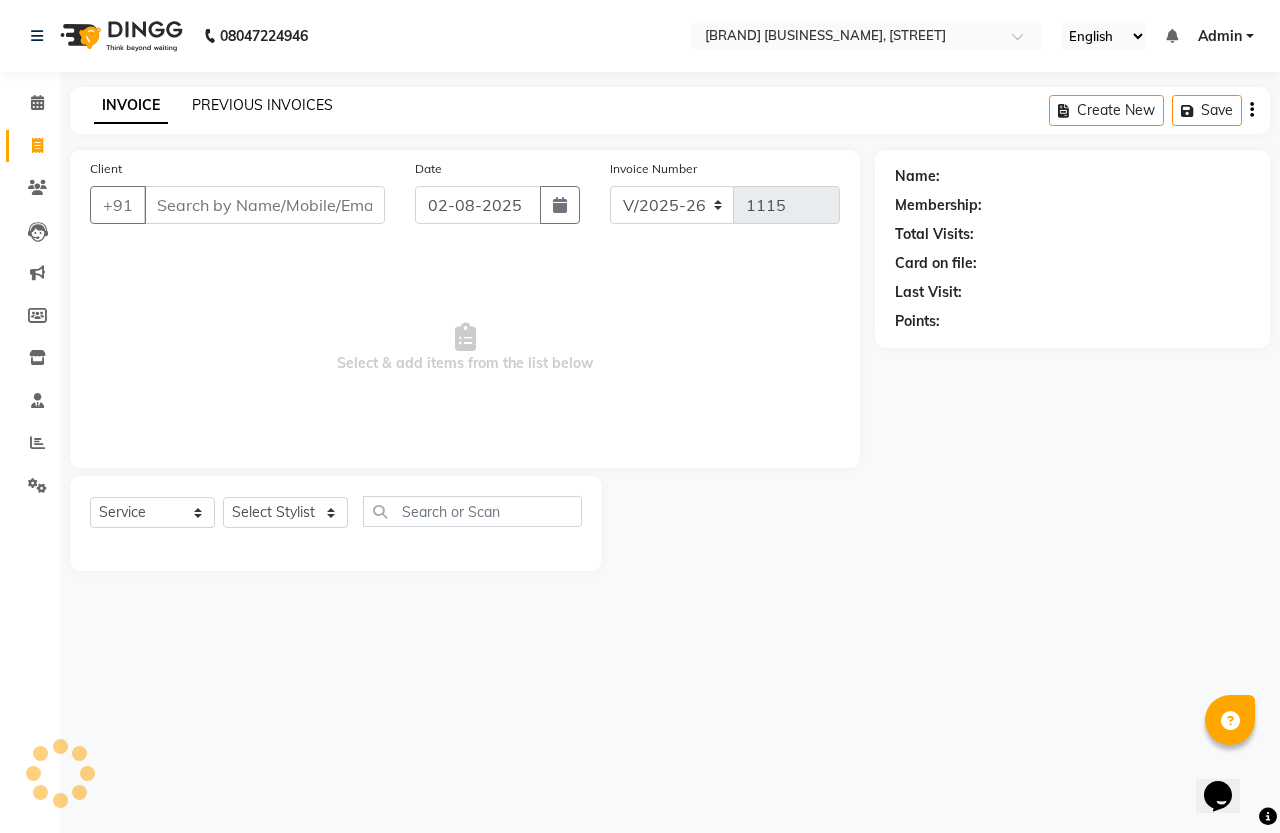 click on "PREVIOUS INVOICES" 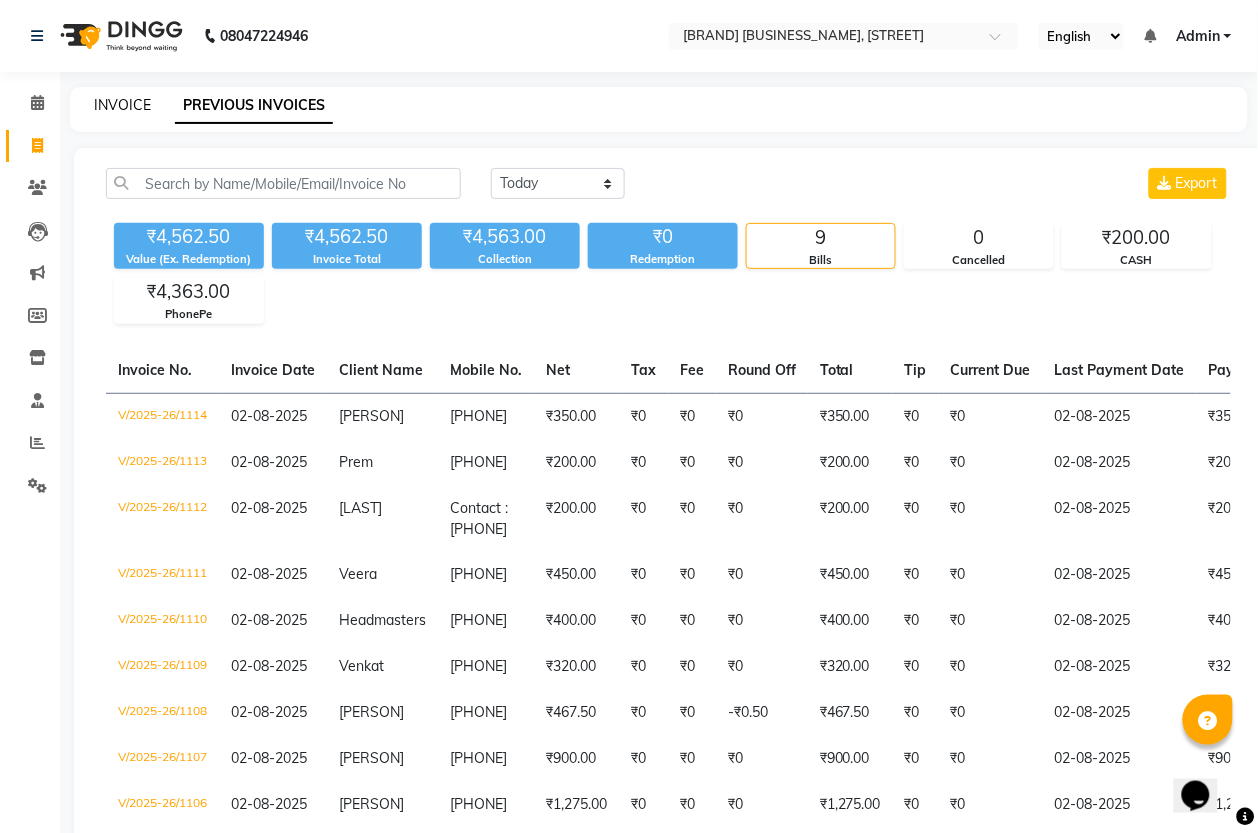 click on "INVOICE" 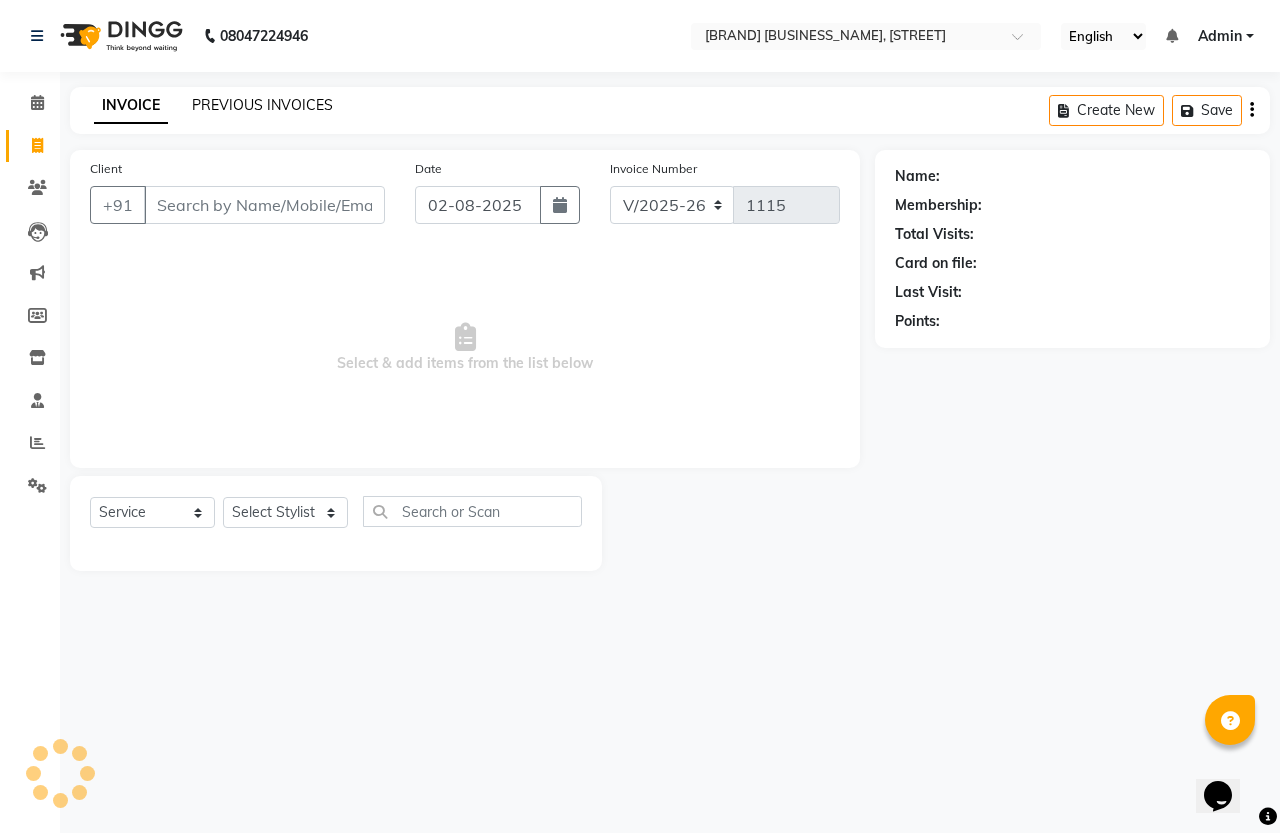 click on "PREVIOUS INVOICES" 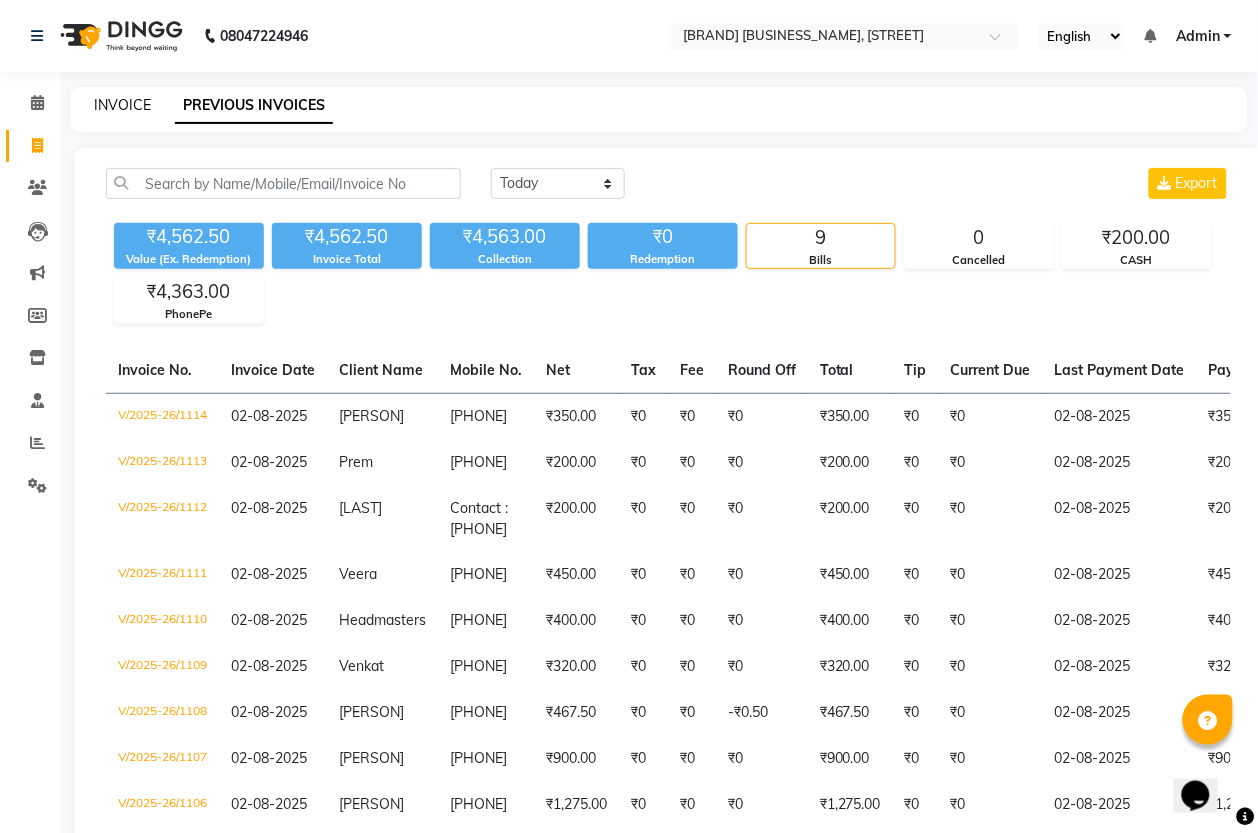 click on "INVOICE" 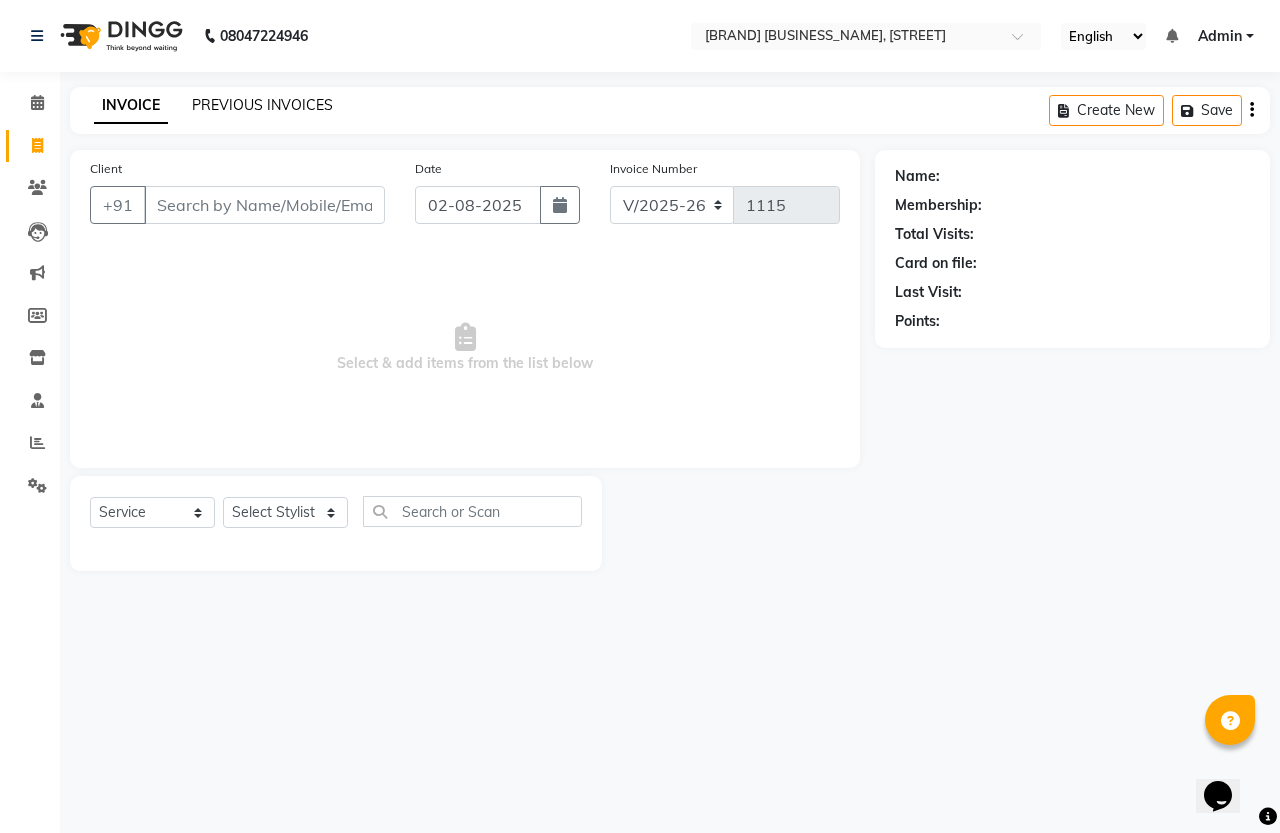 click on "PREVIOUS INVOICES" 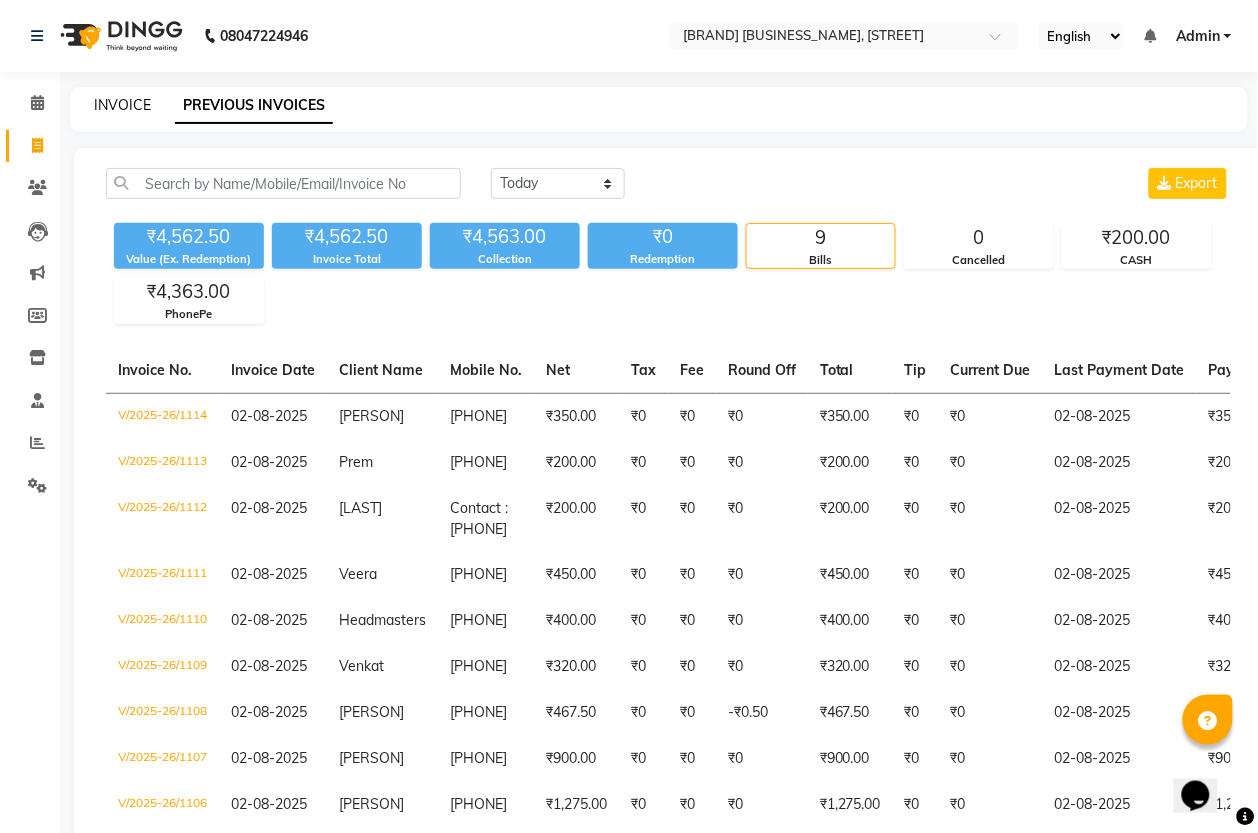 click on "INVOICE" 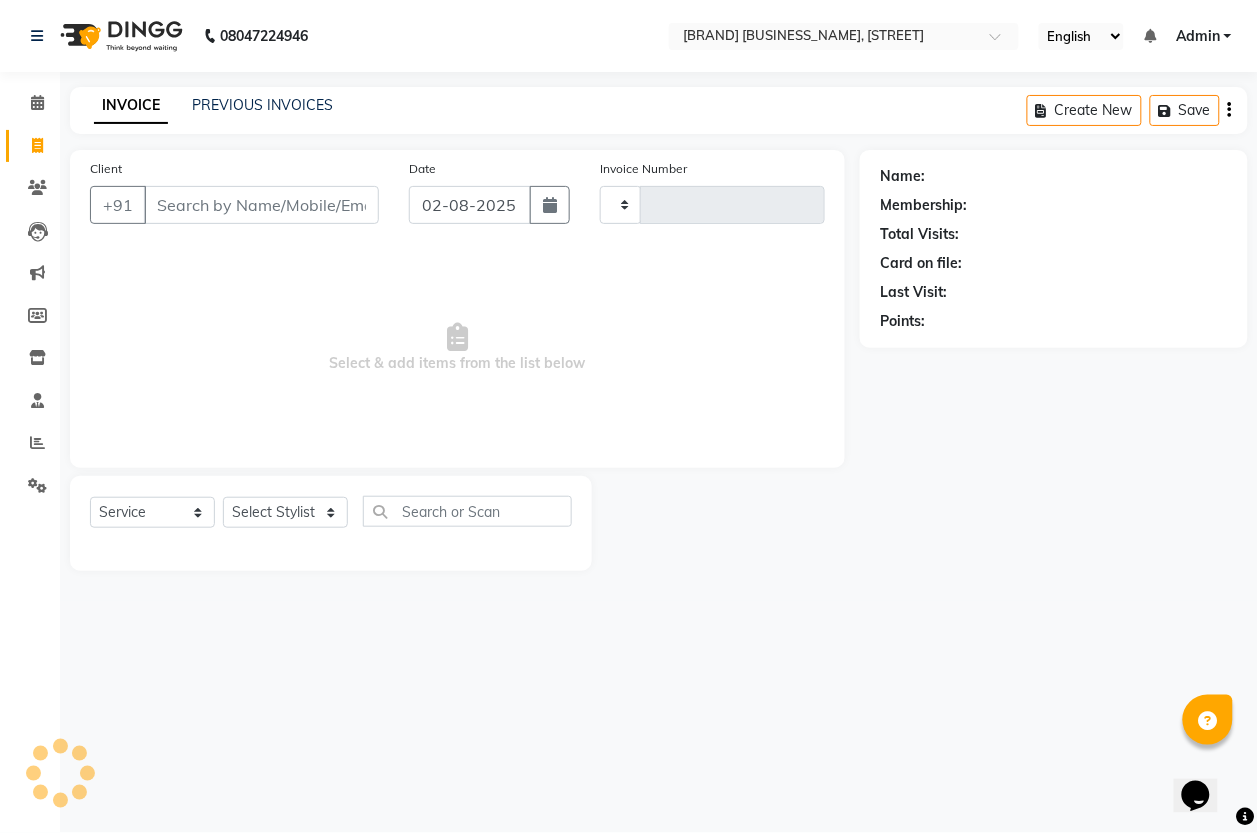 type on "1115" 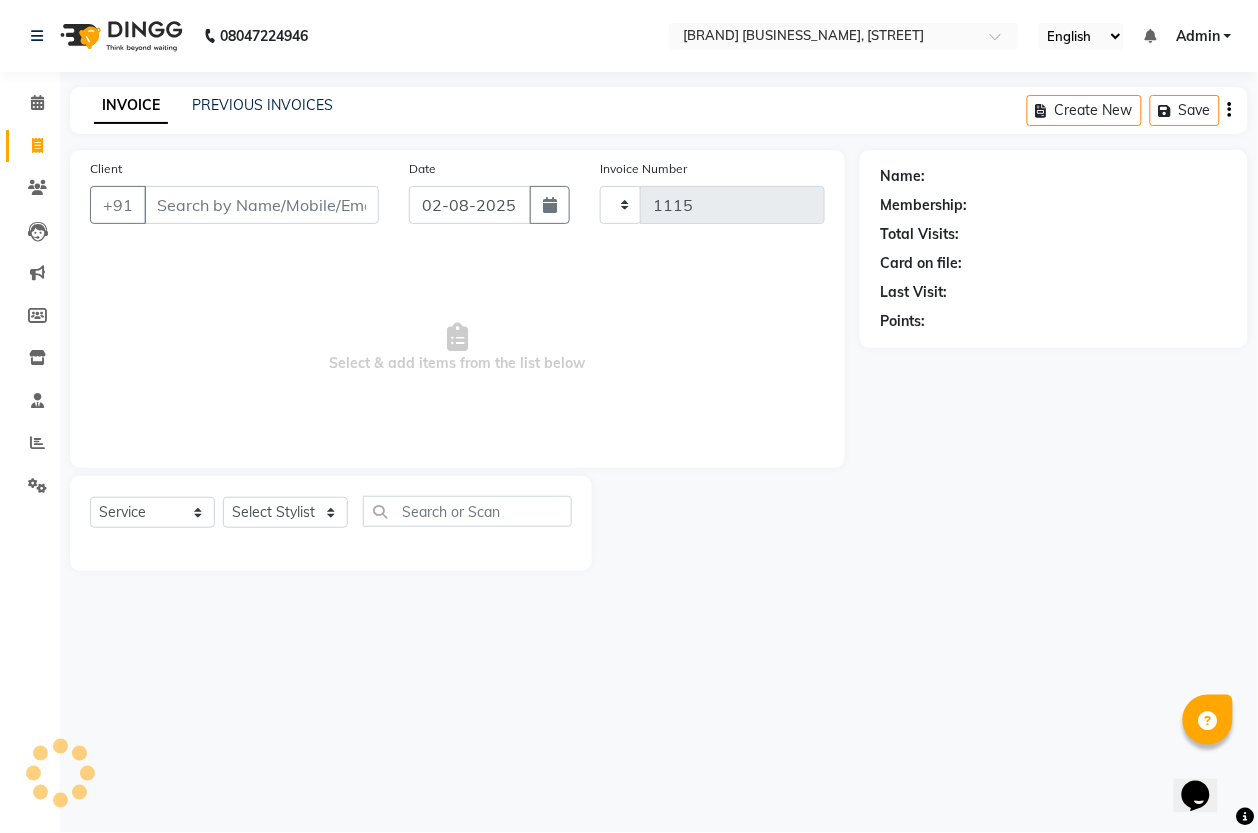 select on "7213" 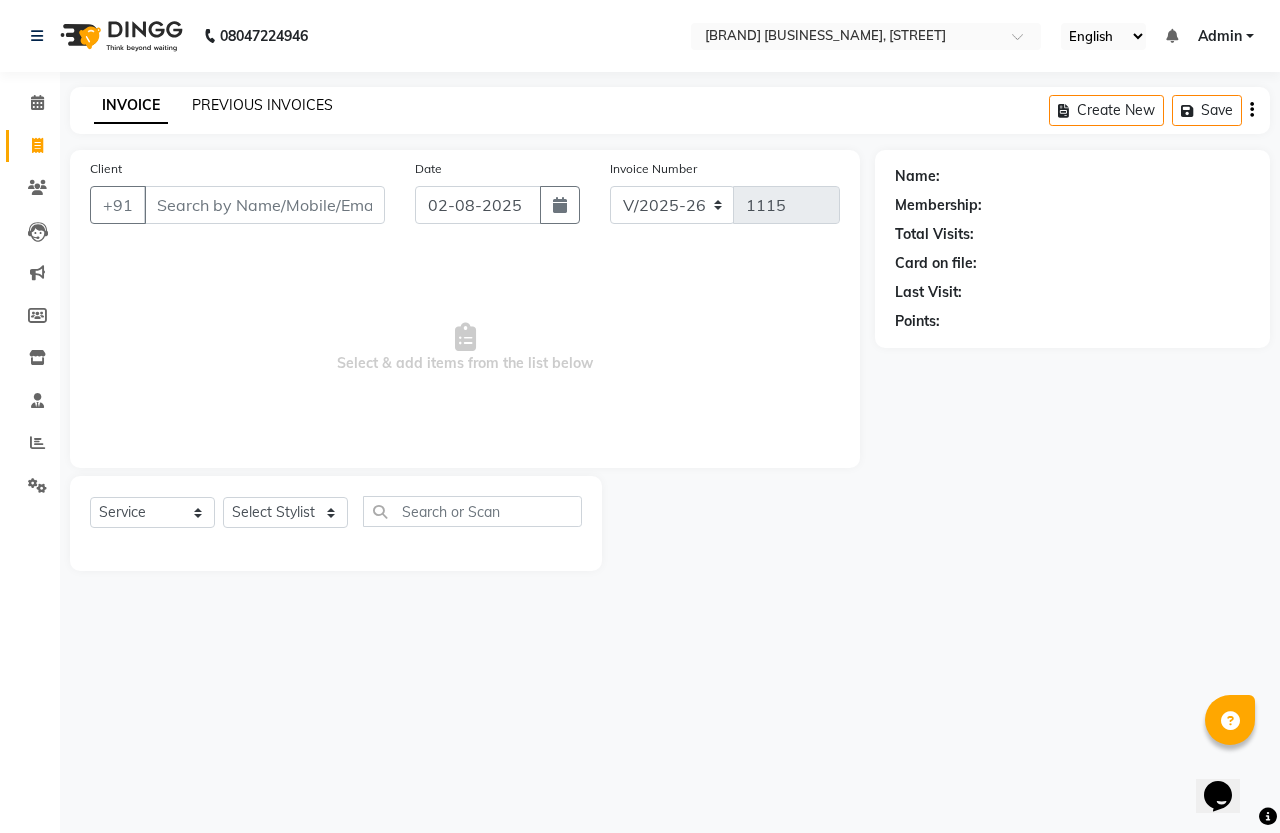 click on "PREVIOUS INVOICES" 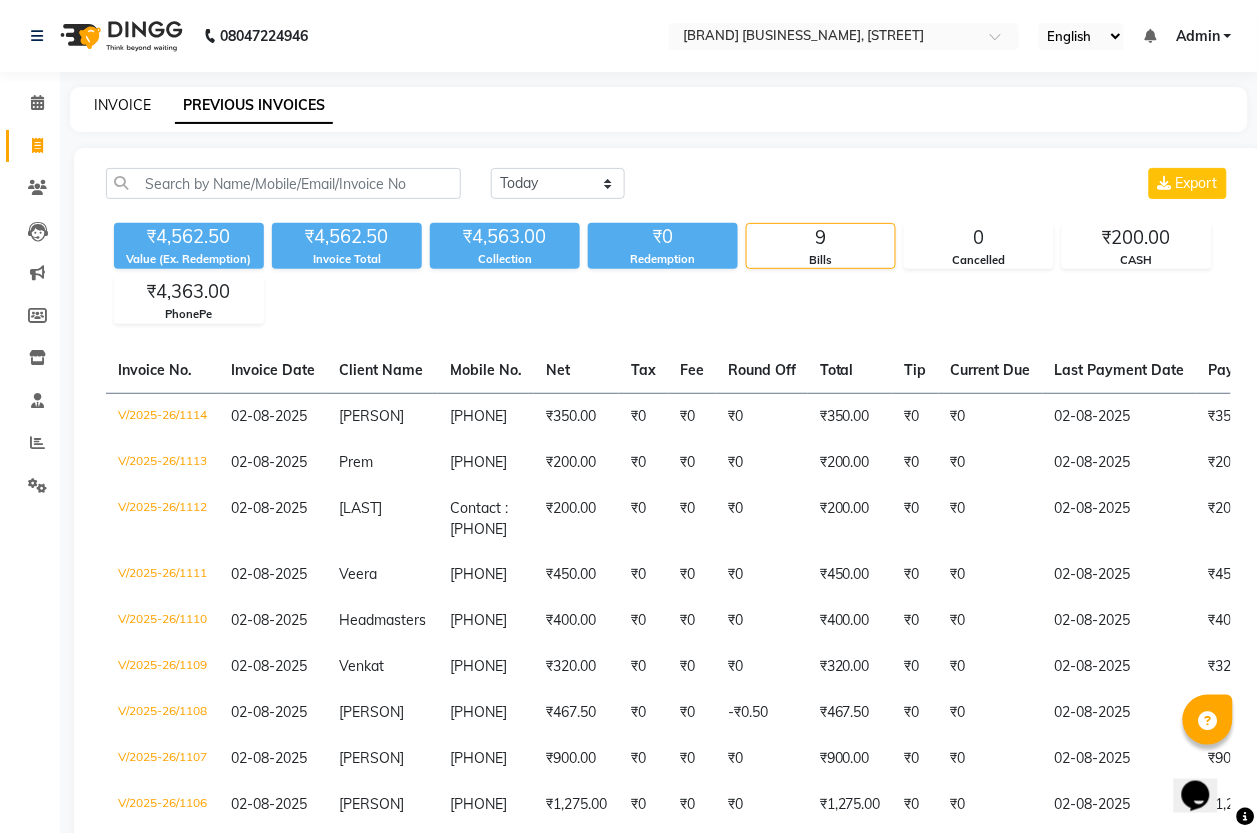 click on "INVOICE" 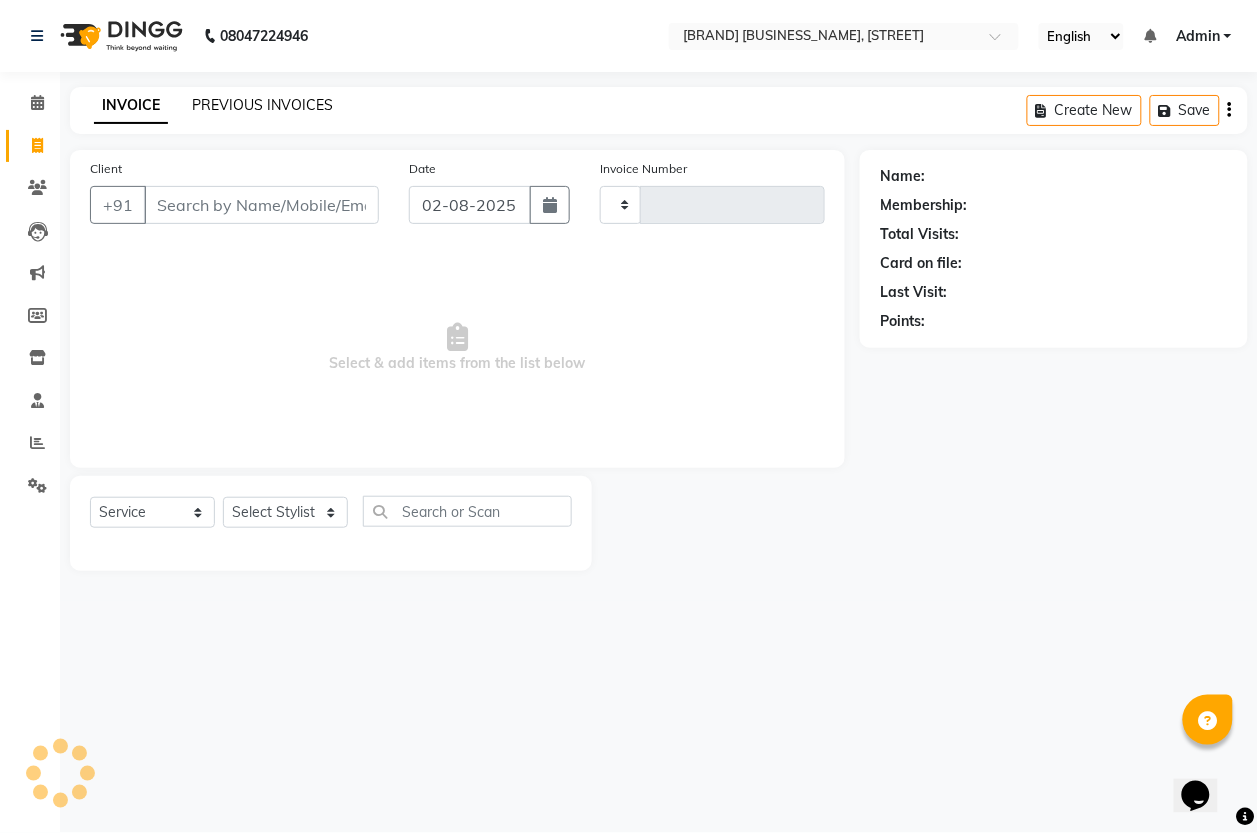 type on "1115" 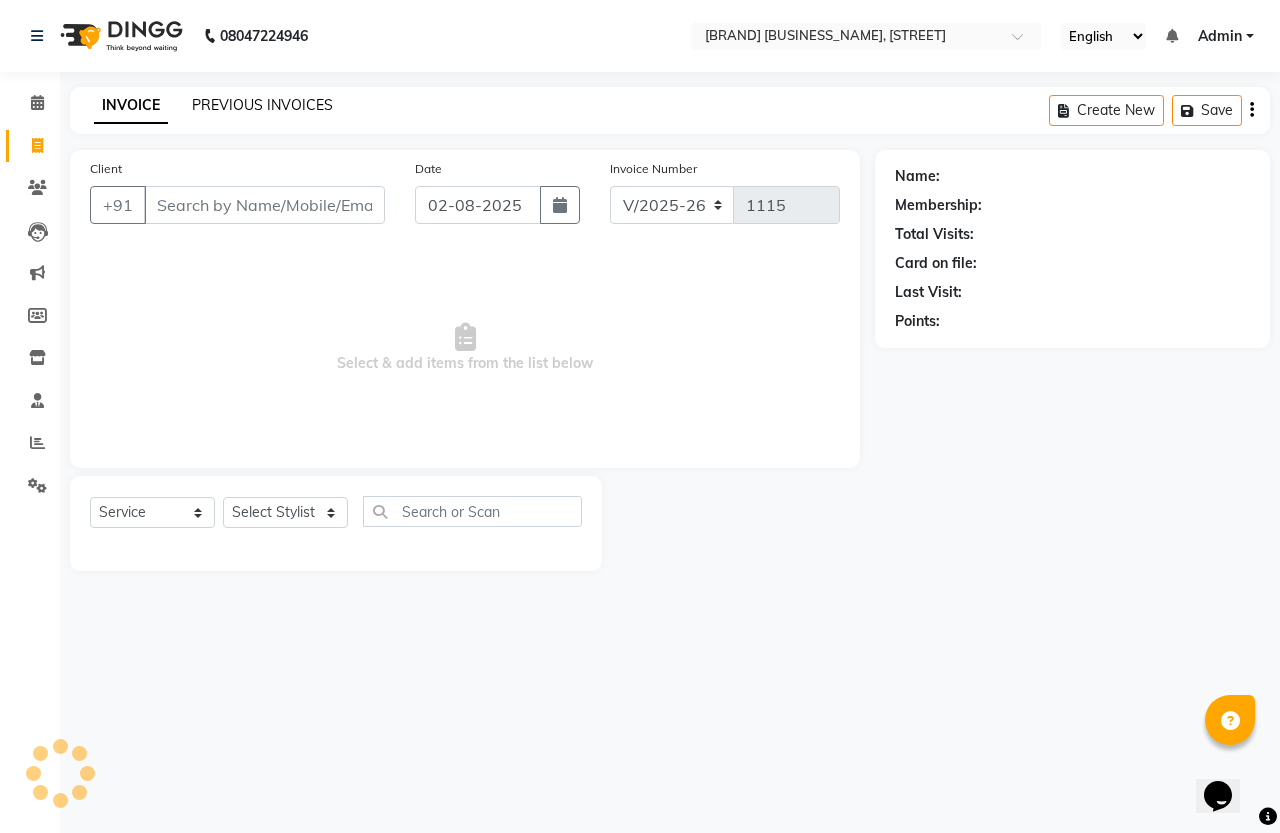 click on "PREVIOUS INVOICES" 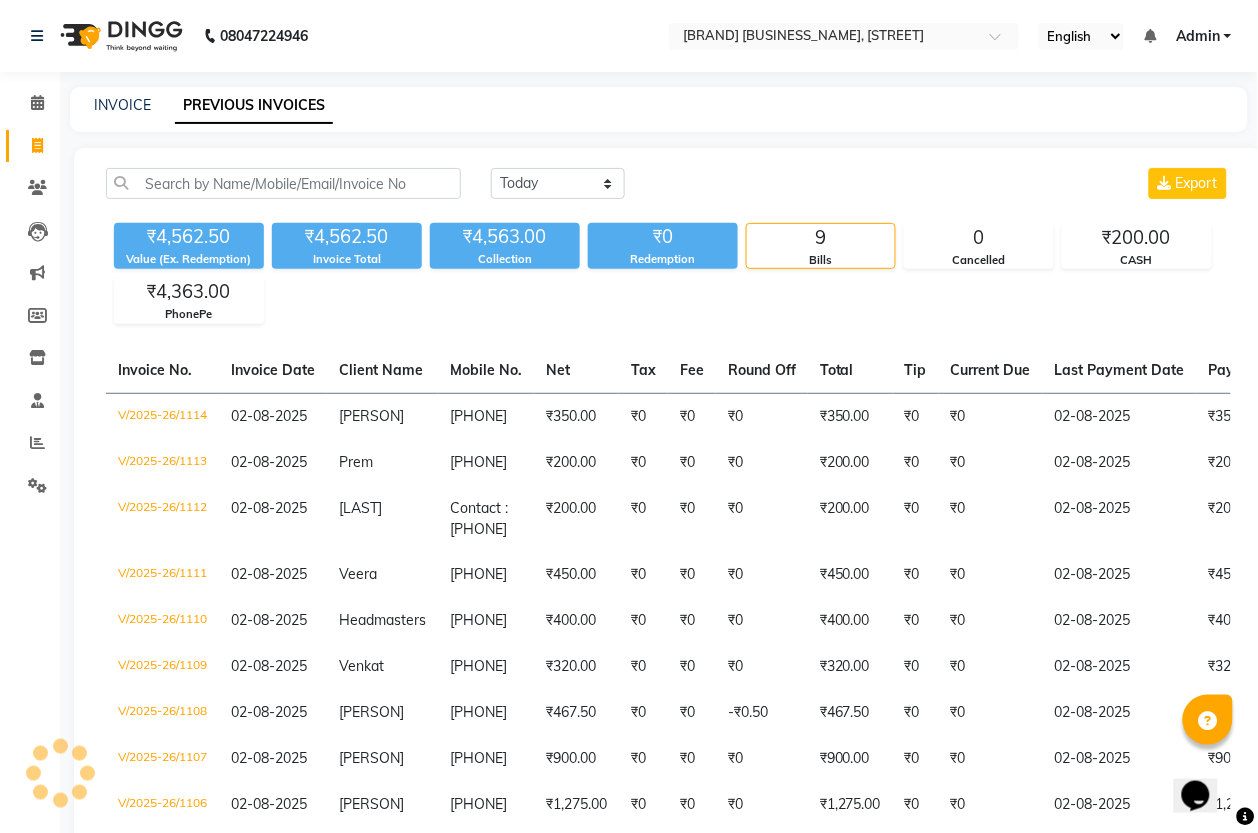 click on "INVOICE" 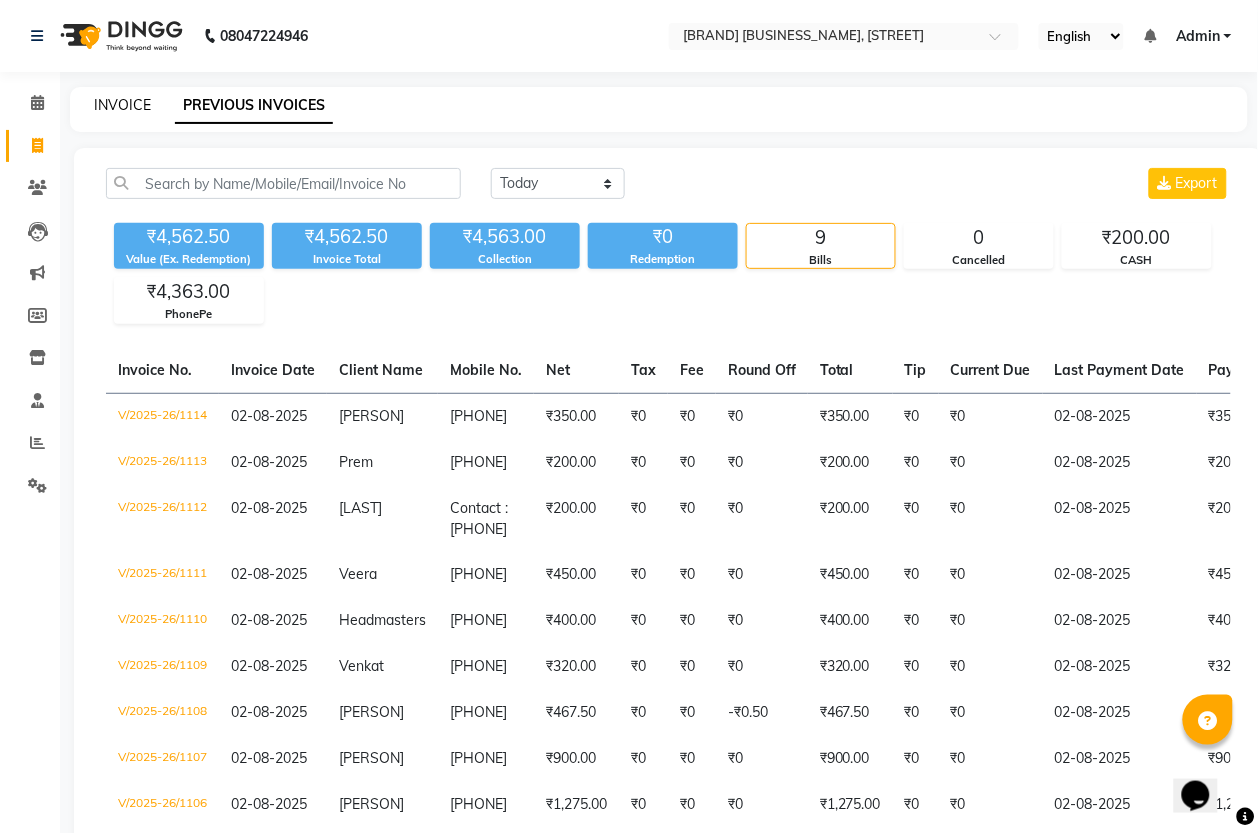 click on "INVOICE" 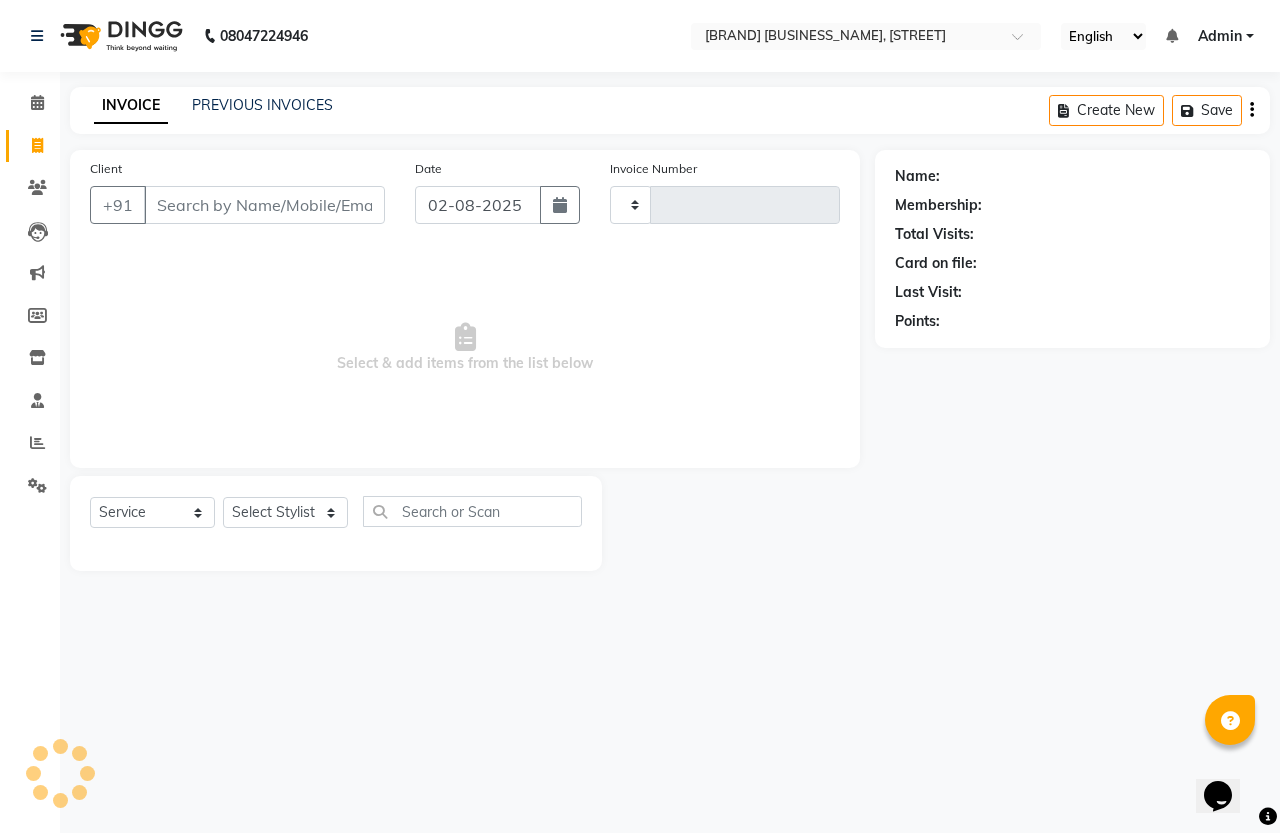 type on "1115" 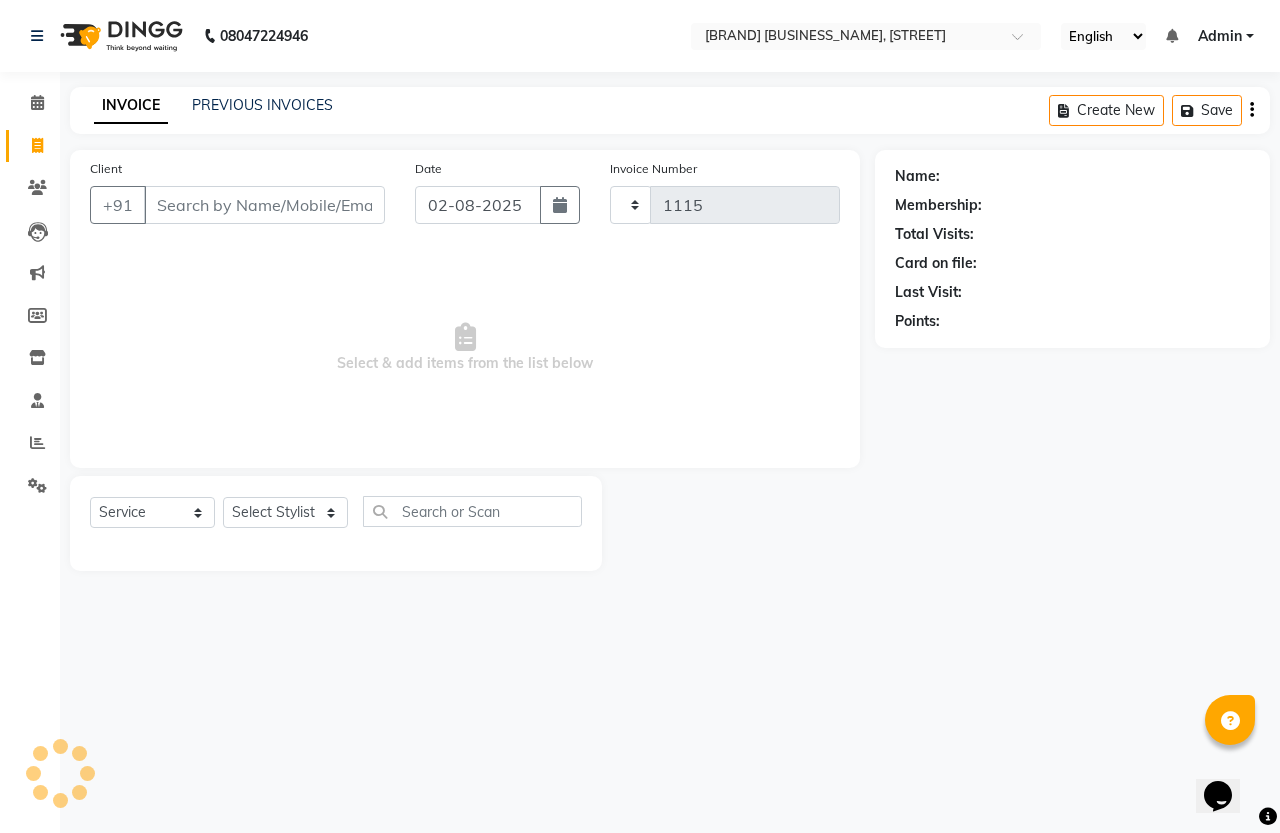 select on "7213" 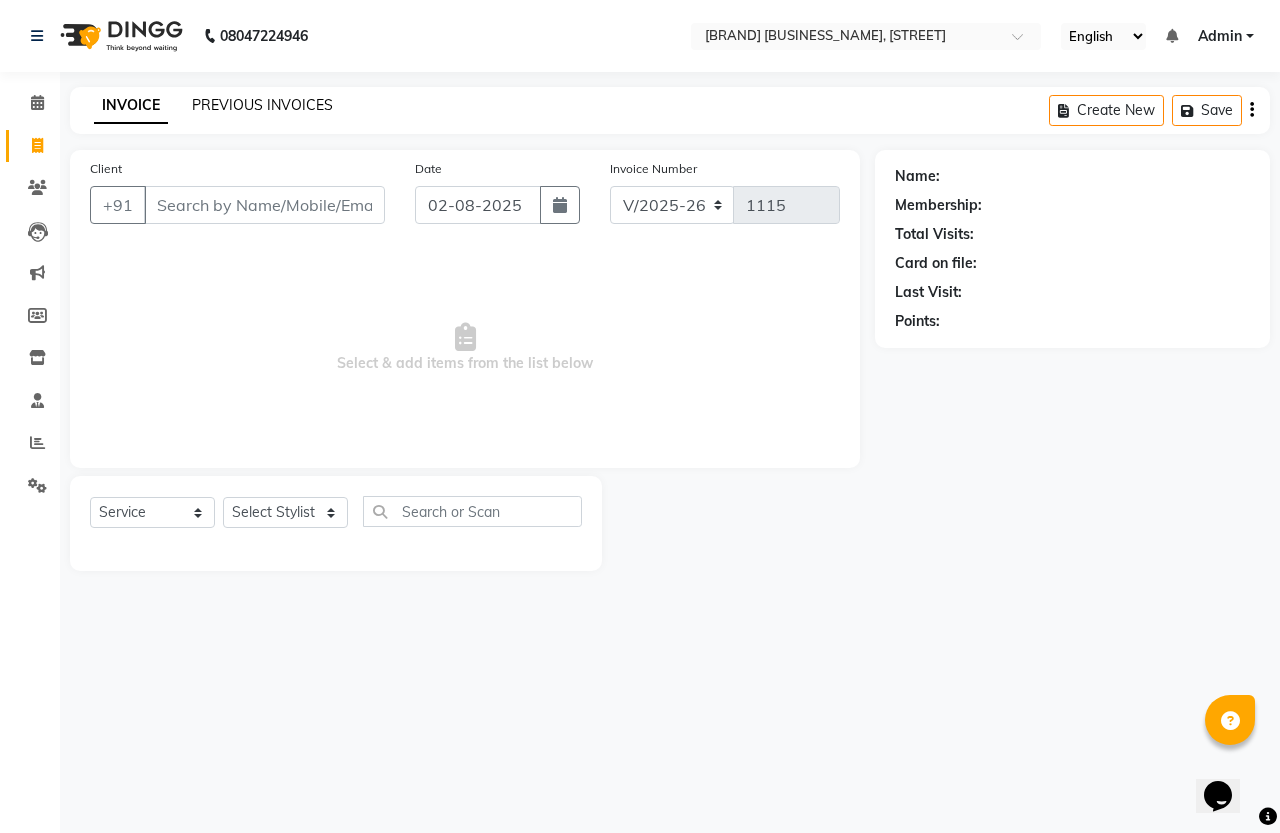 click on "PREVIOUS INVOICES" 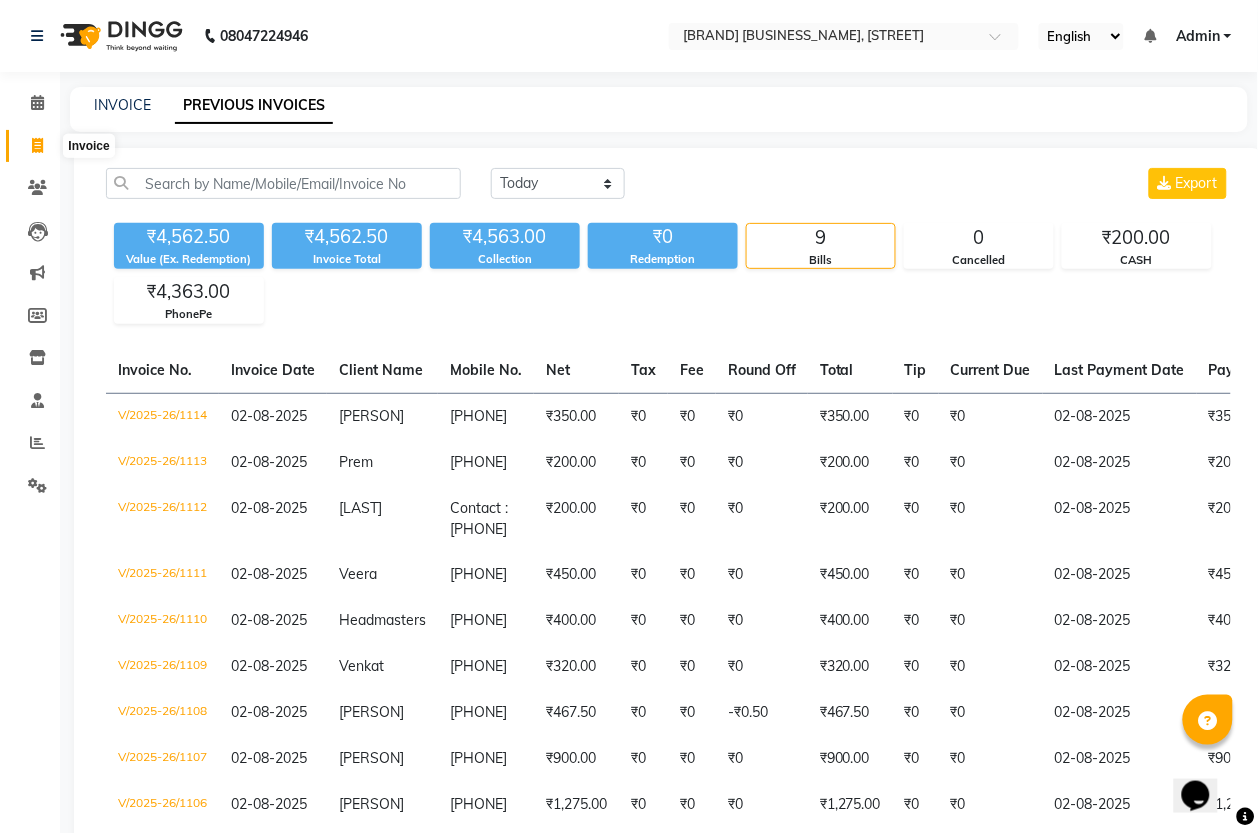 click 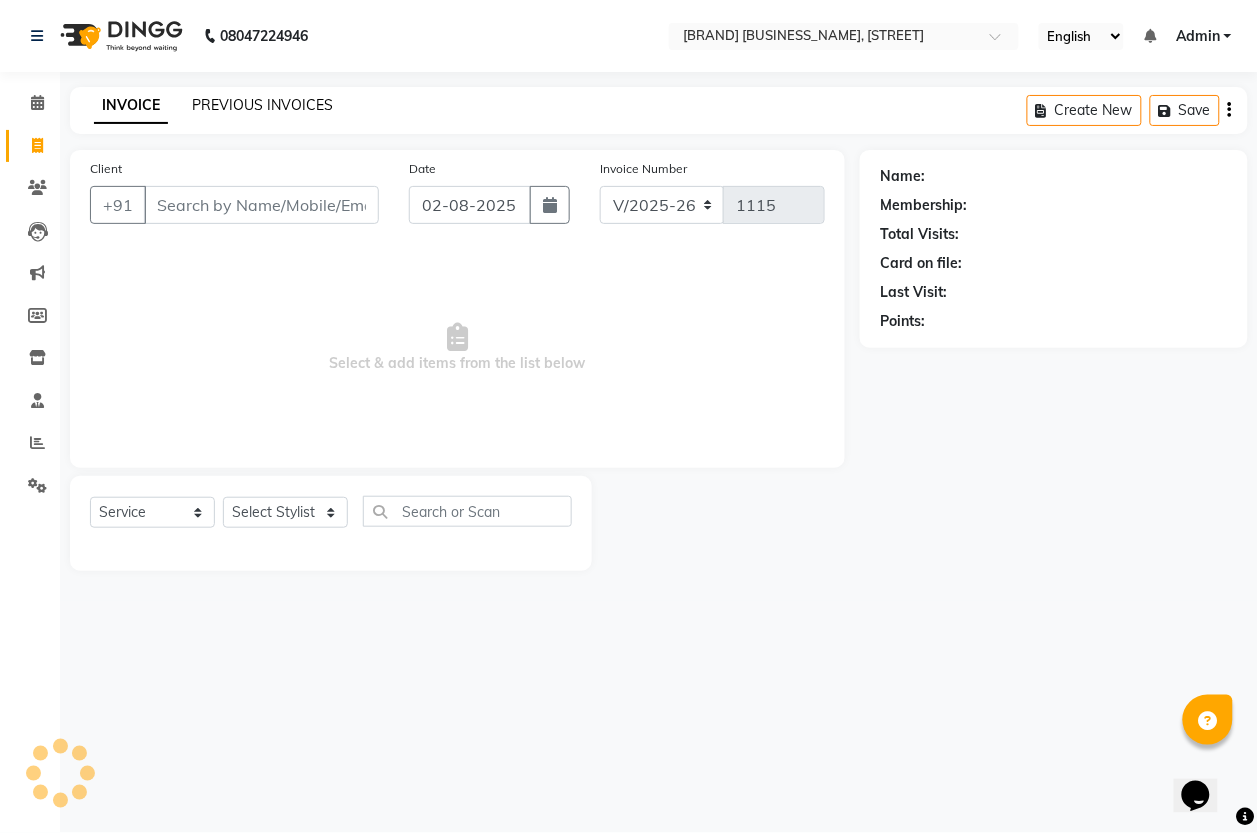 click on "PREVIOUS INVOICES" 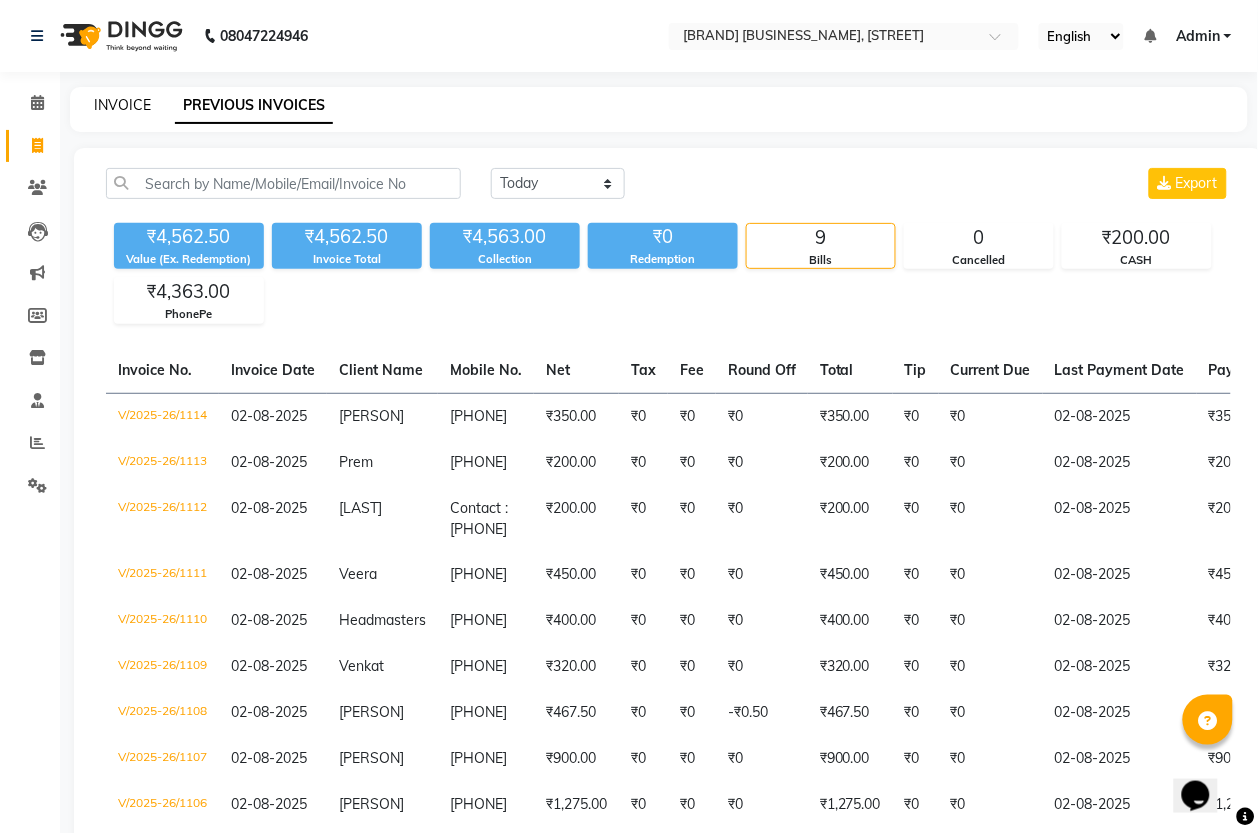 click on "INVOICE" 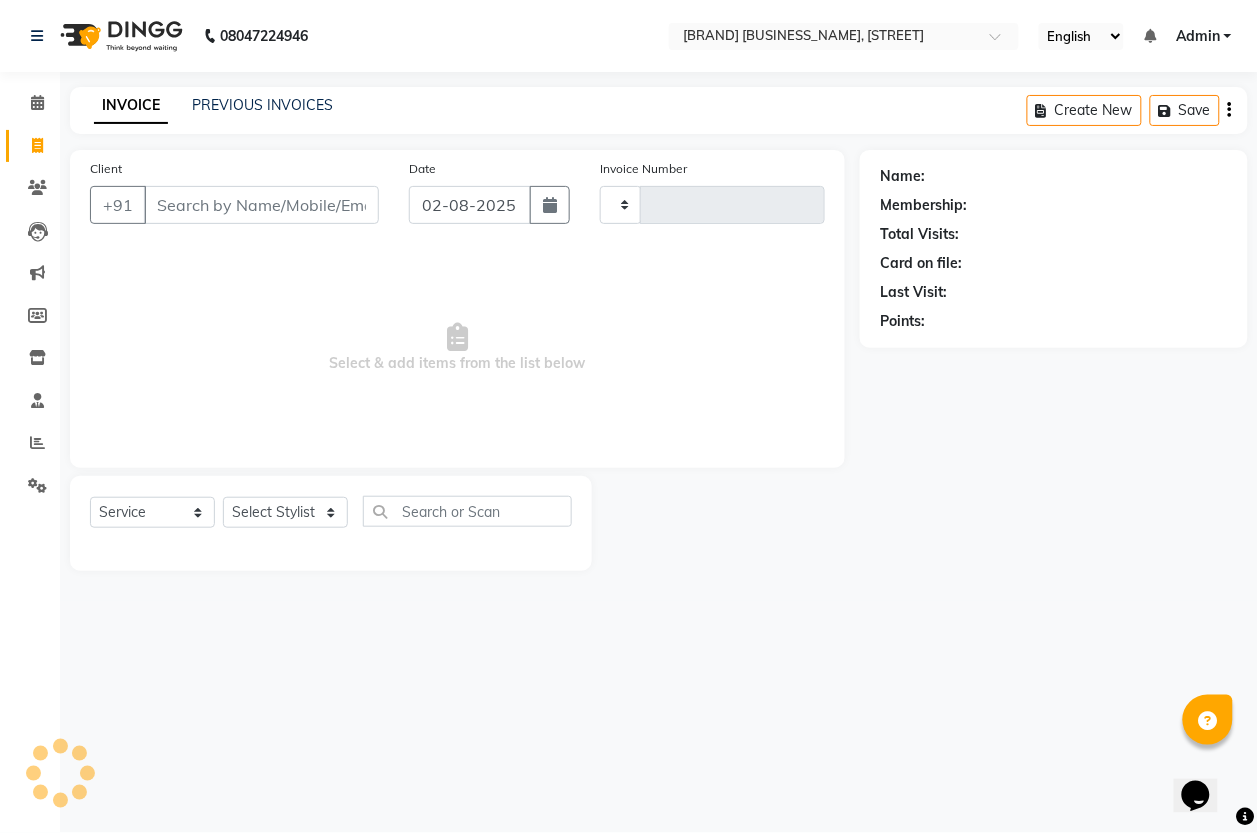 type on "1115" 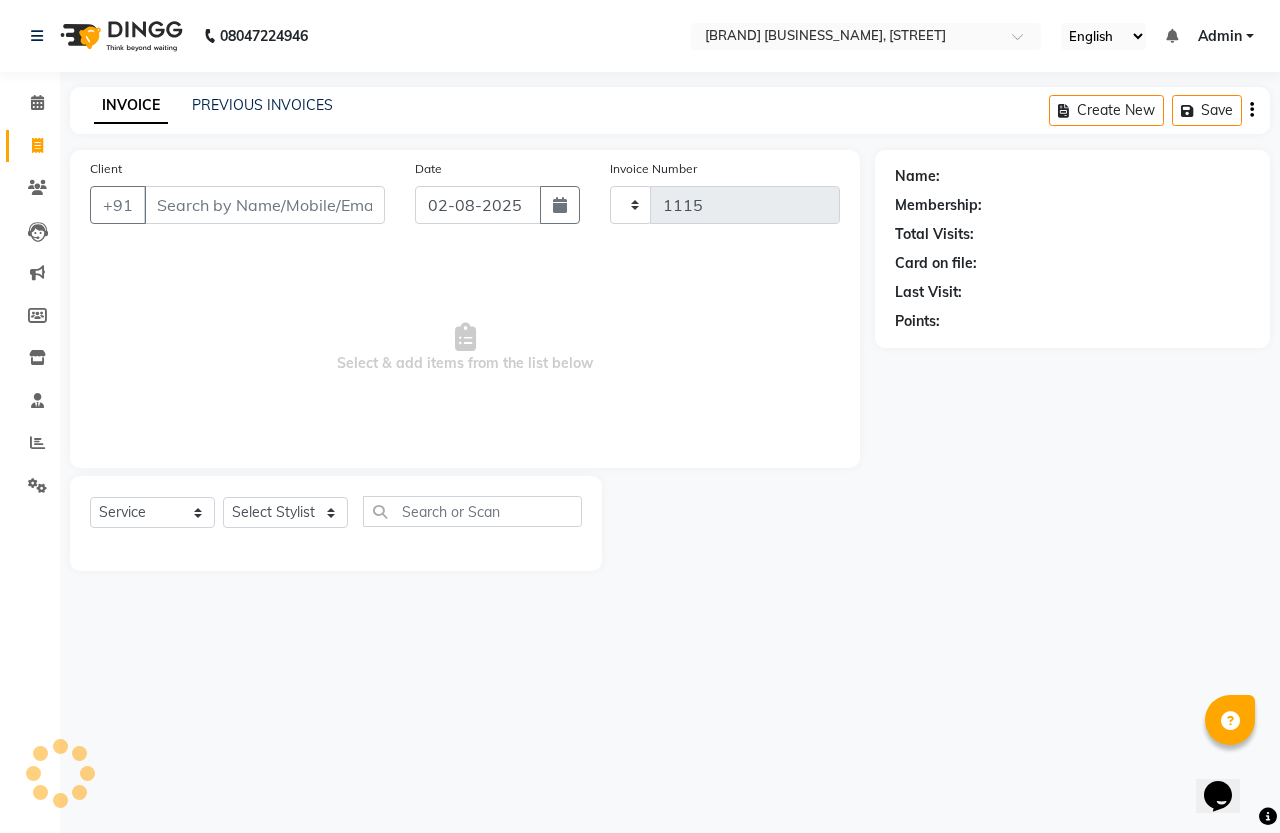 select on "7213" 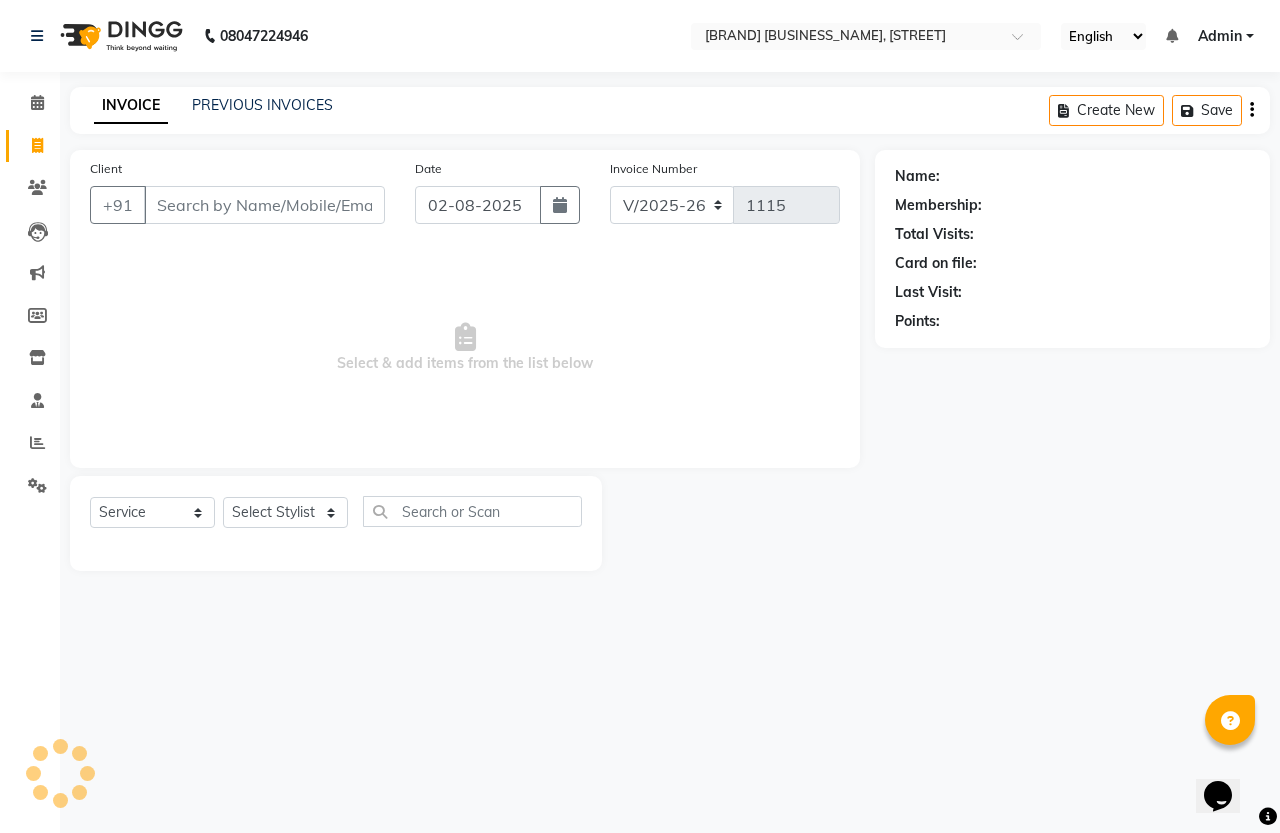 click on "PREVIOUS INVOICES" 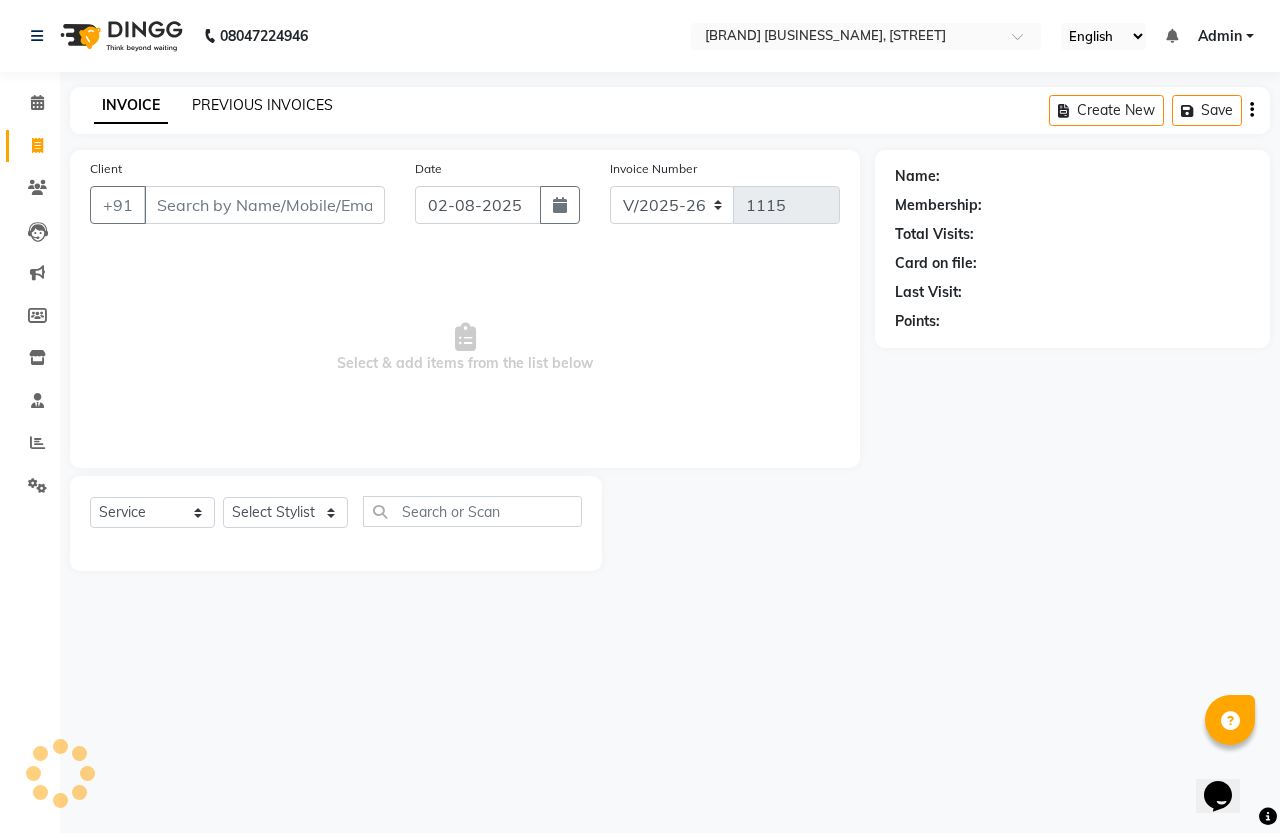 click on "PREVIOUS INVOICES" 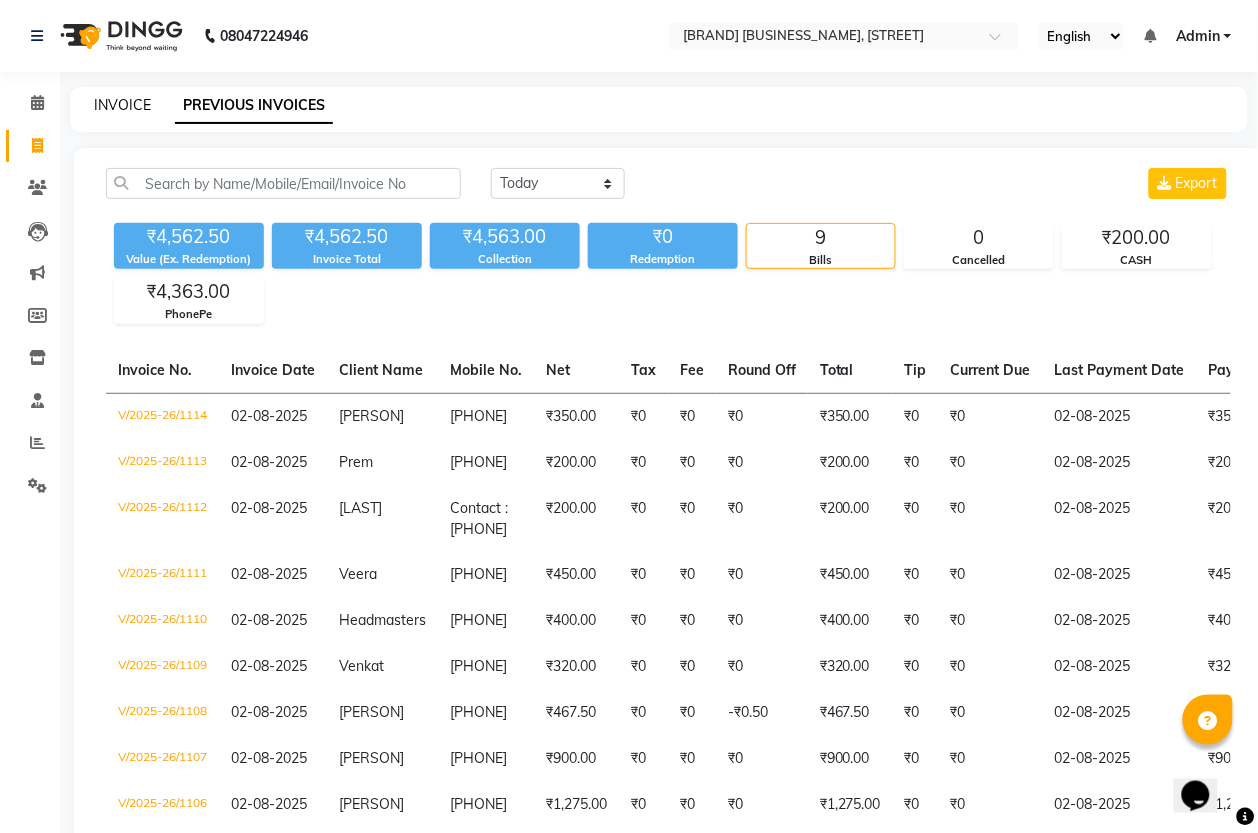 click on "INVOICE" 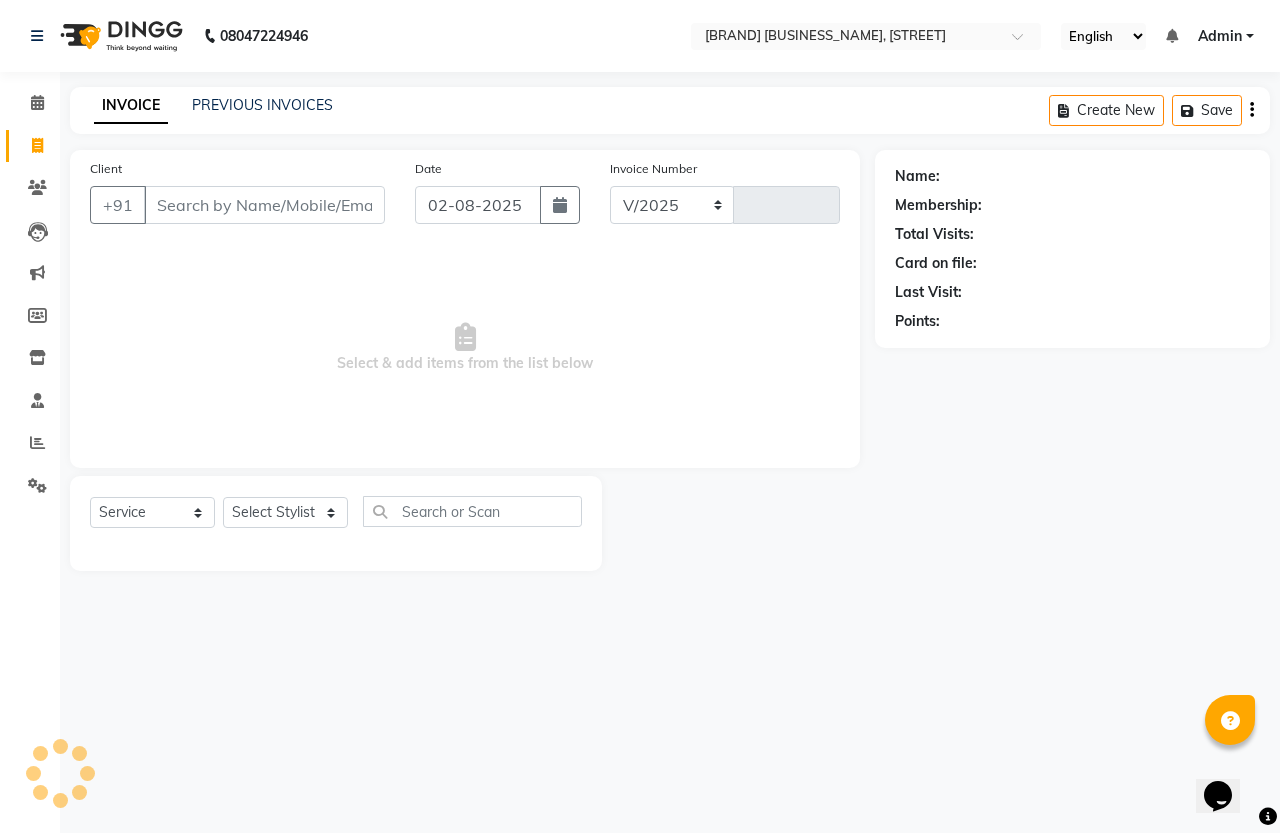 select on "7213" 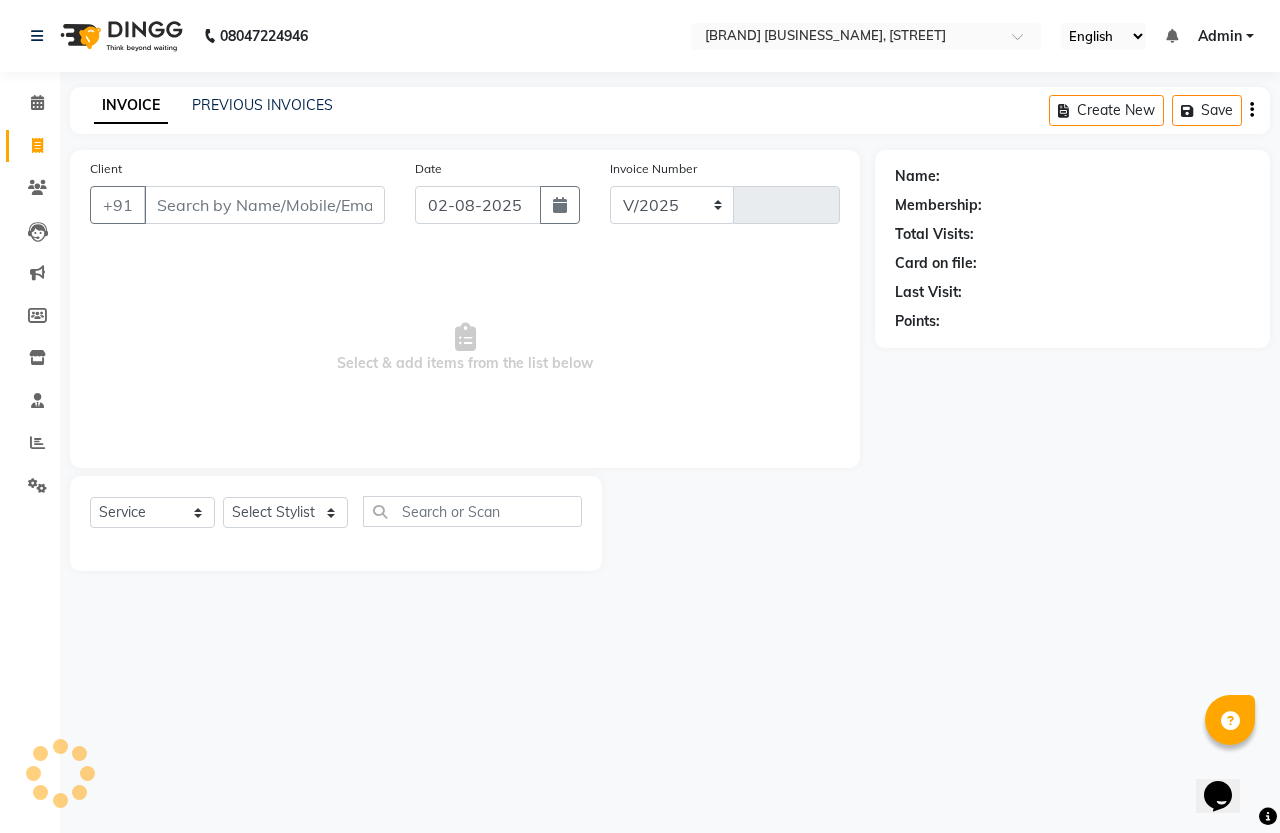 type on "1115" 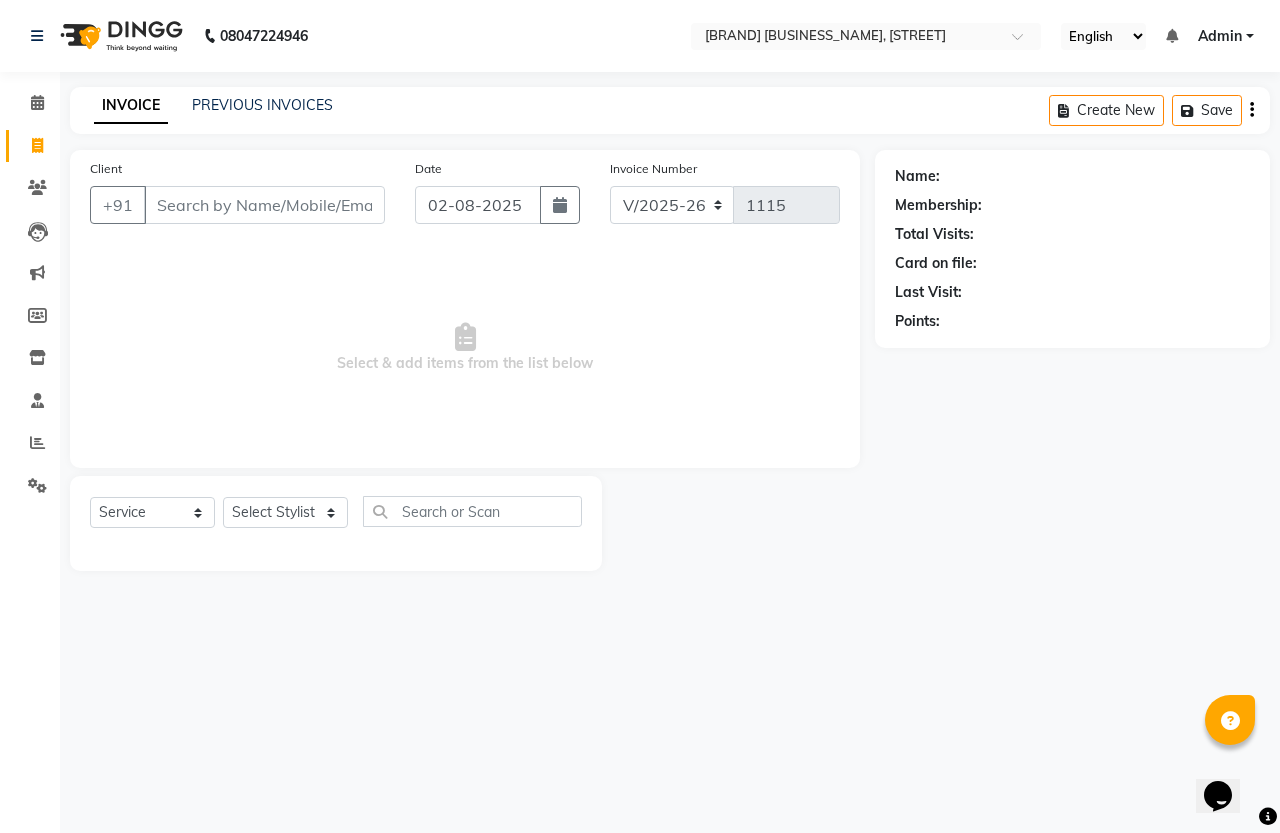 click on "Client" at bounding box center (264, 205) 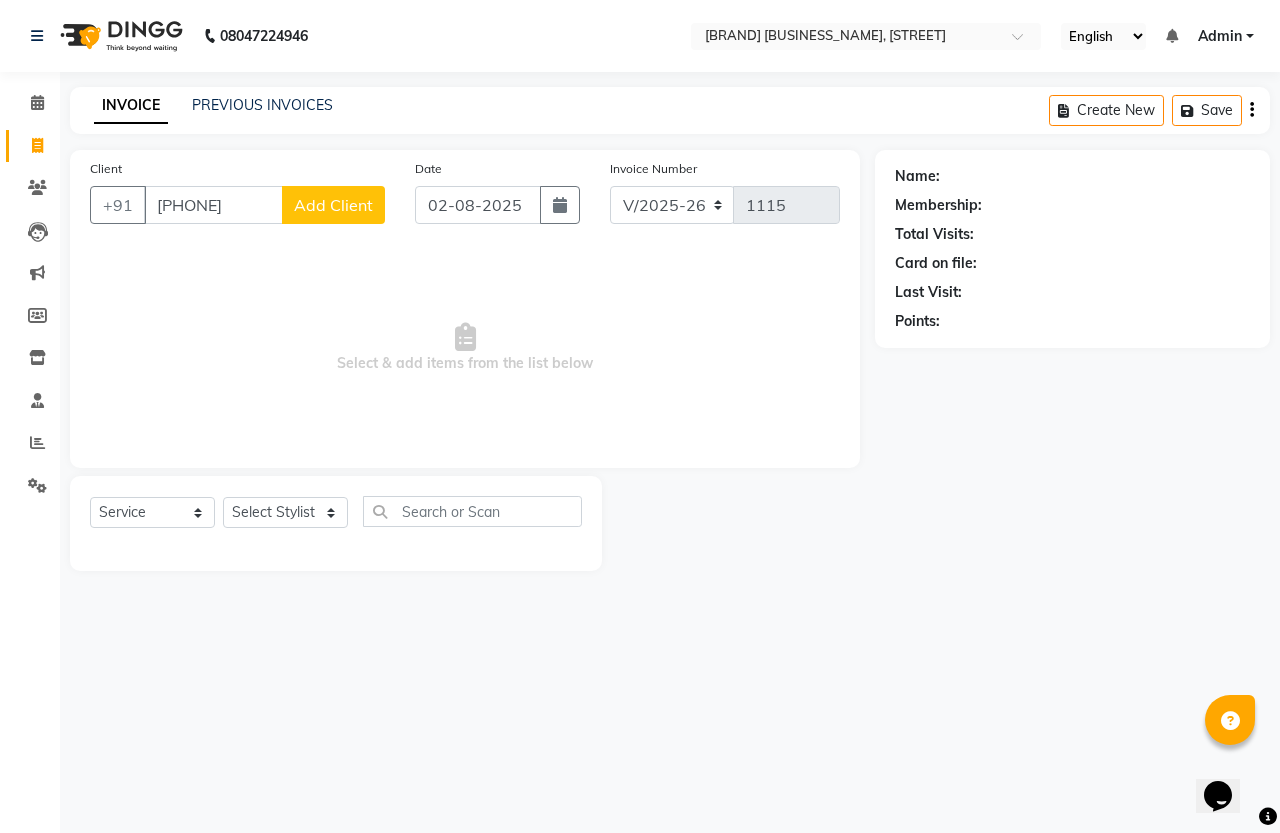 type on "[PHONE]" 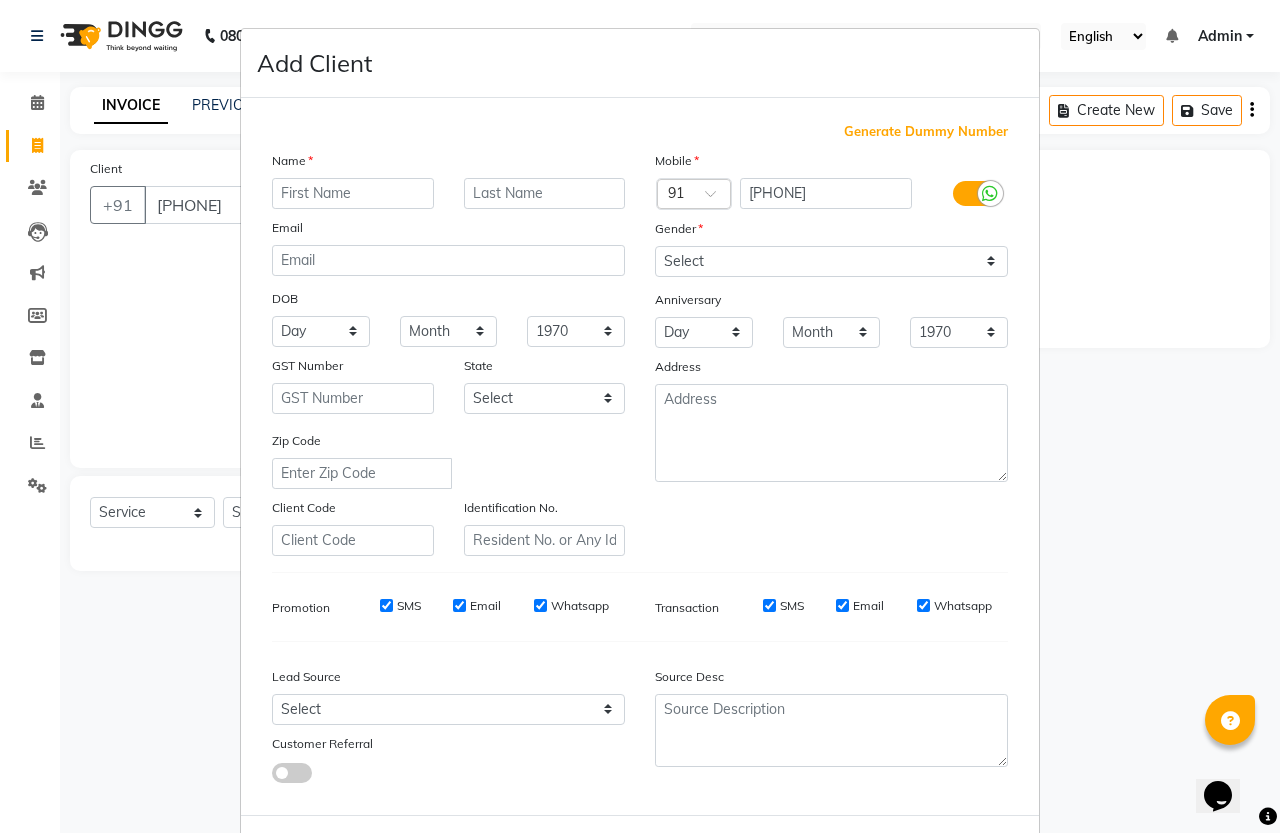 click at bounding box center (353, 193) 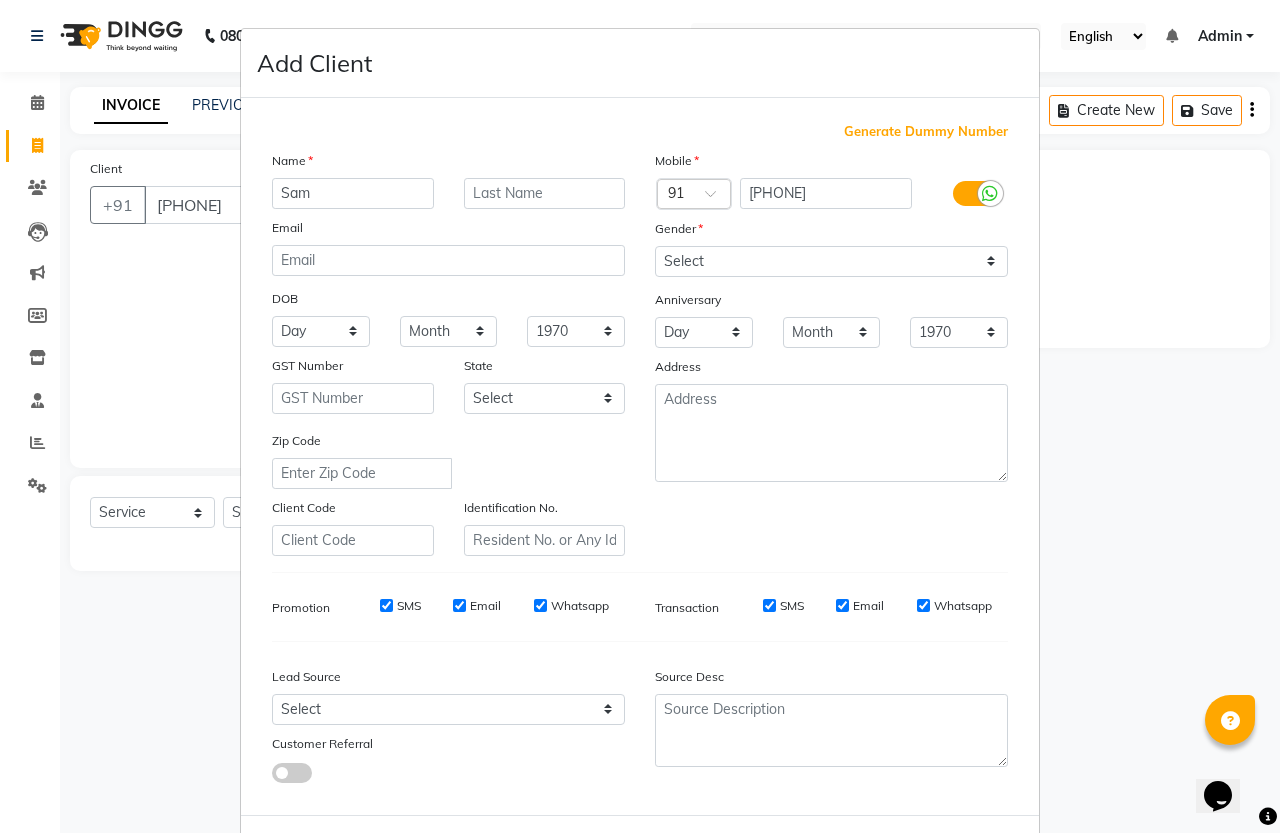 type on "Sam" 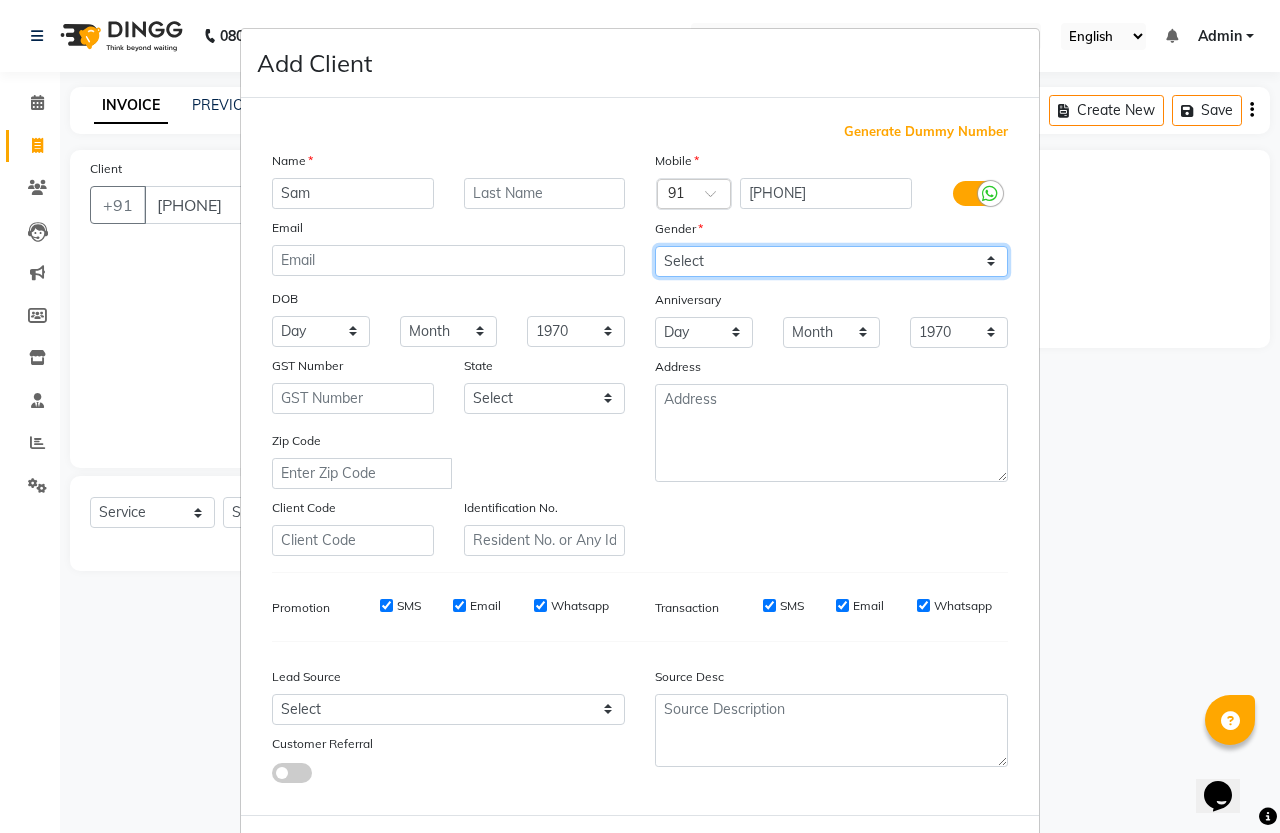 click on "Select Male Female Other Prefer Not To Say" at bounding box center (831, 261) 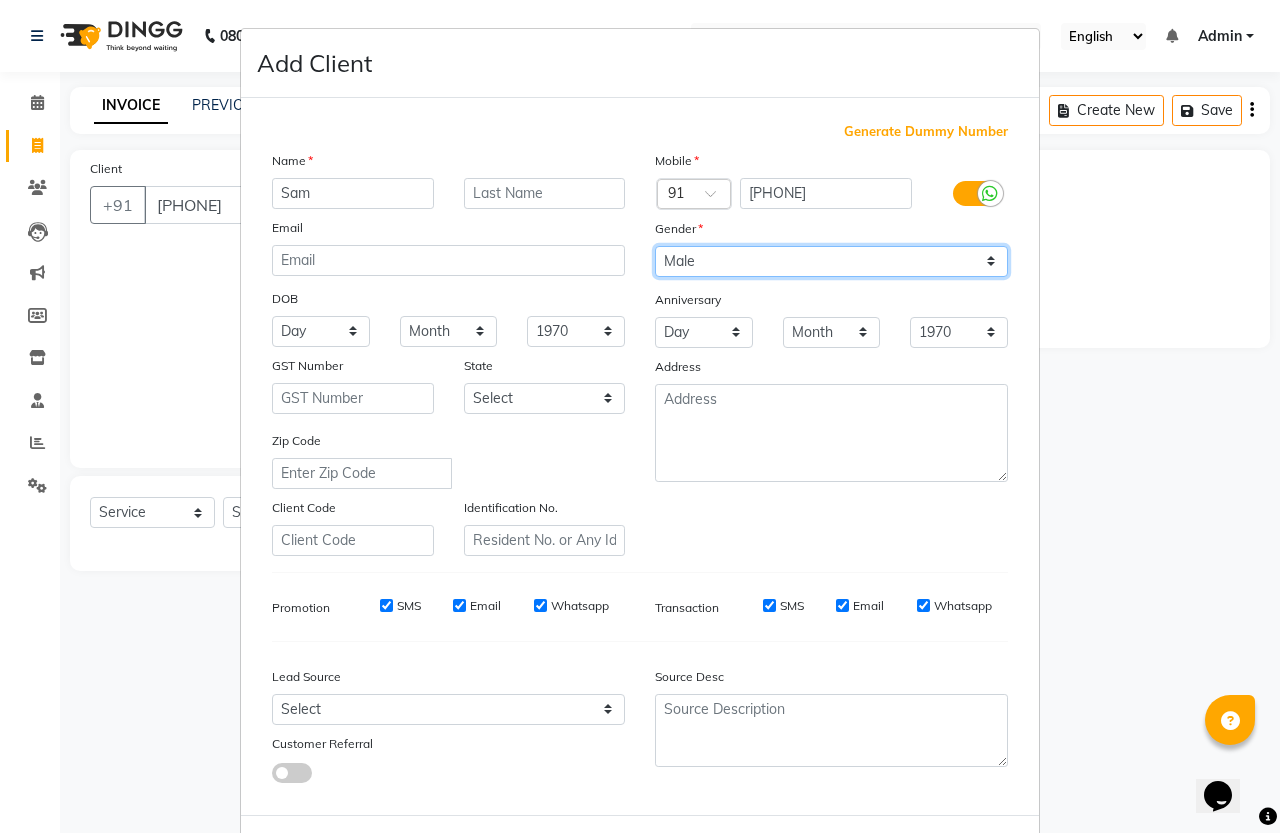 click on "Select Male Female Other Prefer Not To Say" at bounding box center [831, 261] 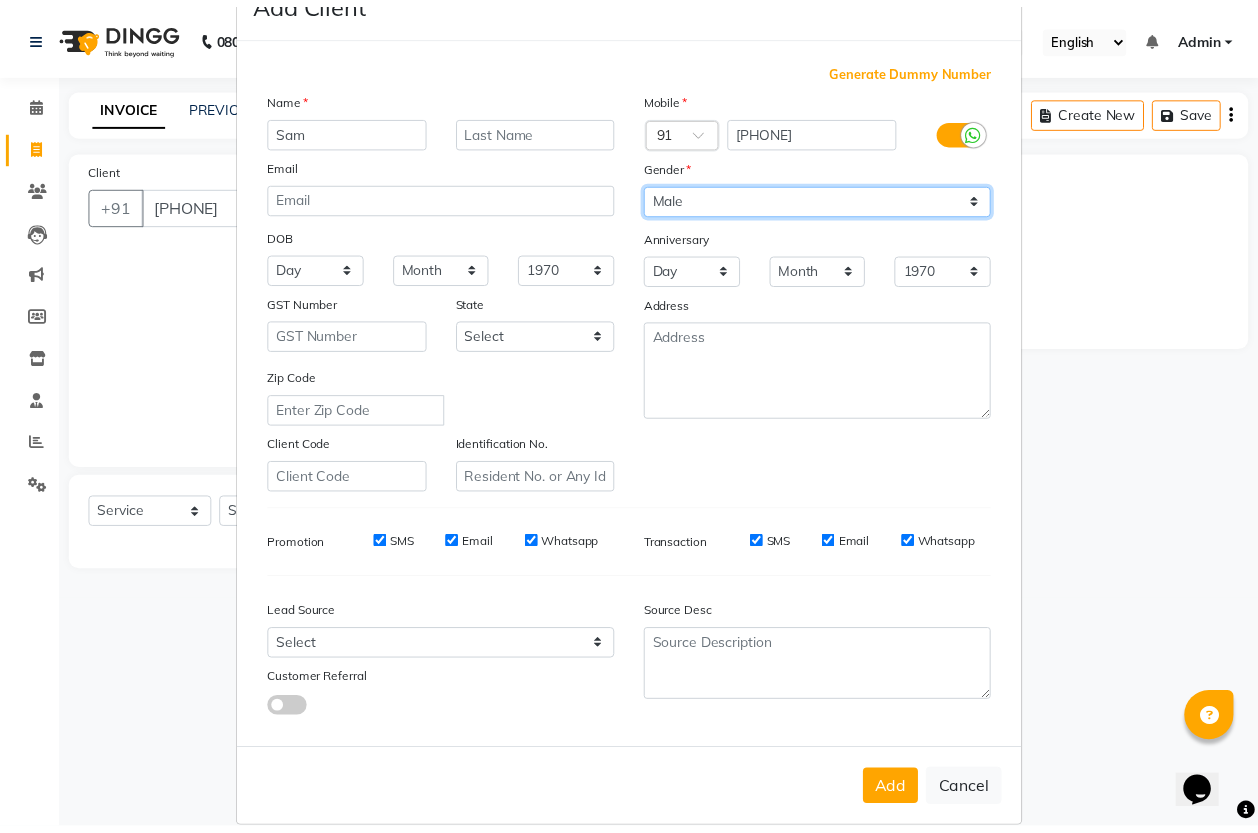 scroll, scrollTop: 82, scrollLeft: 0, axis: vertical 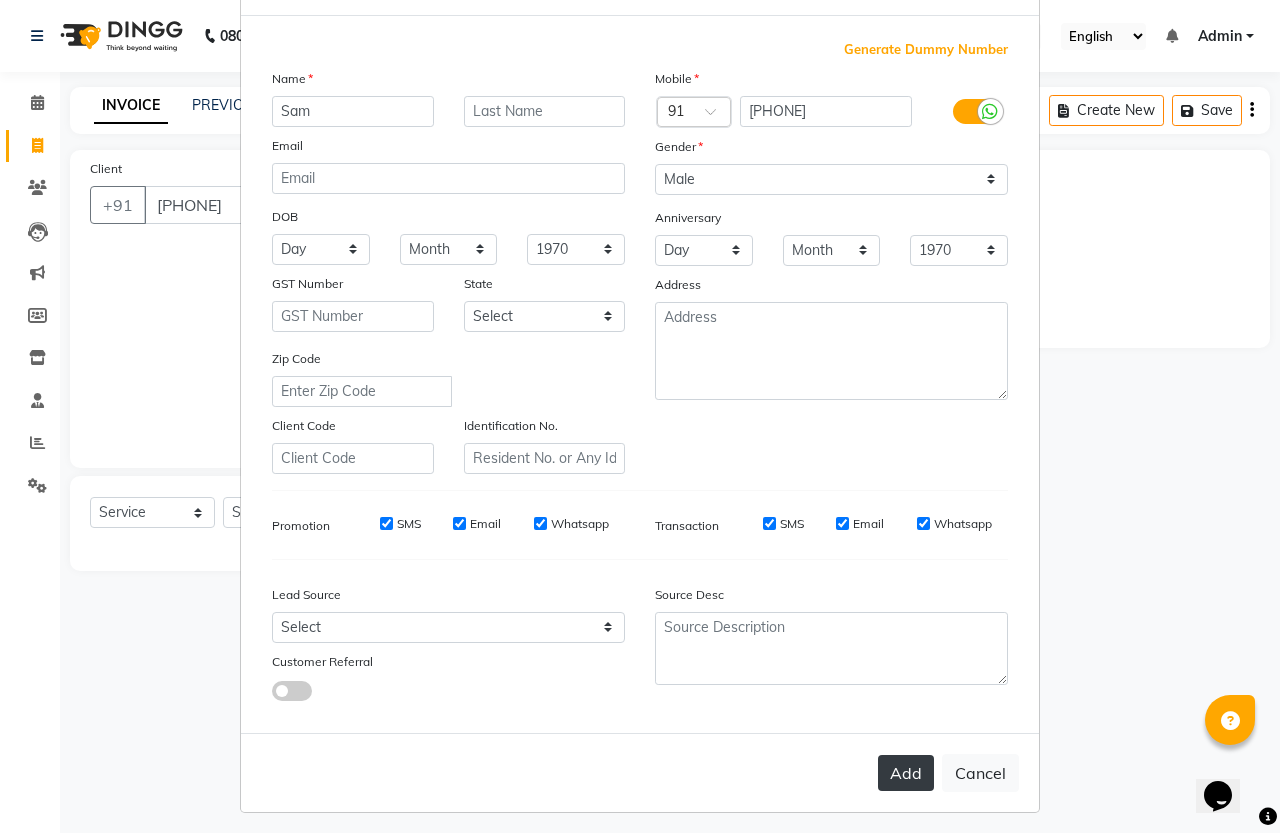 click on "Add" at bounding box center [906, 773] 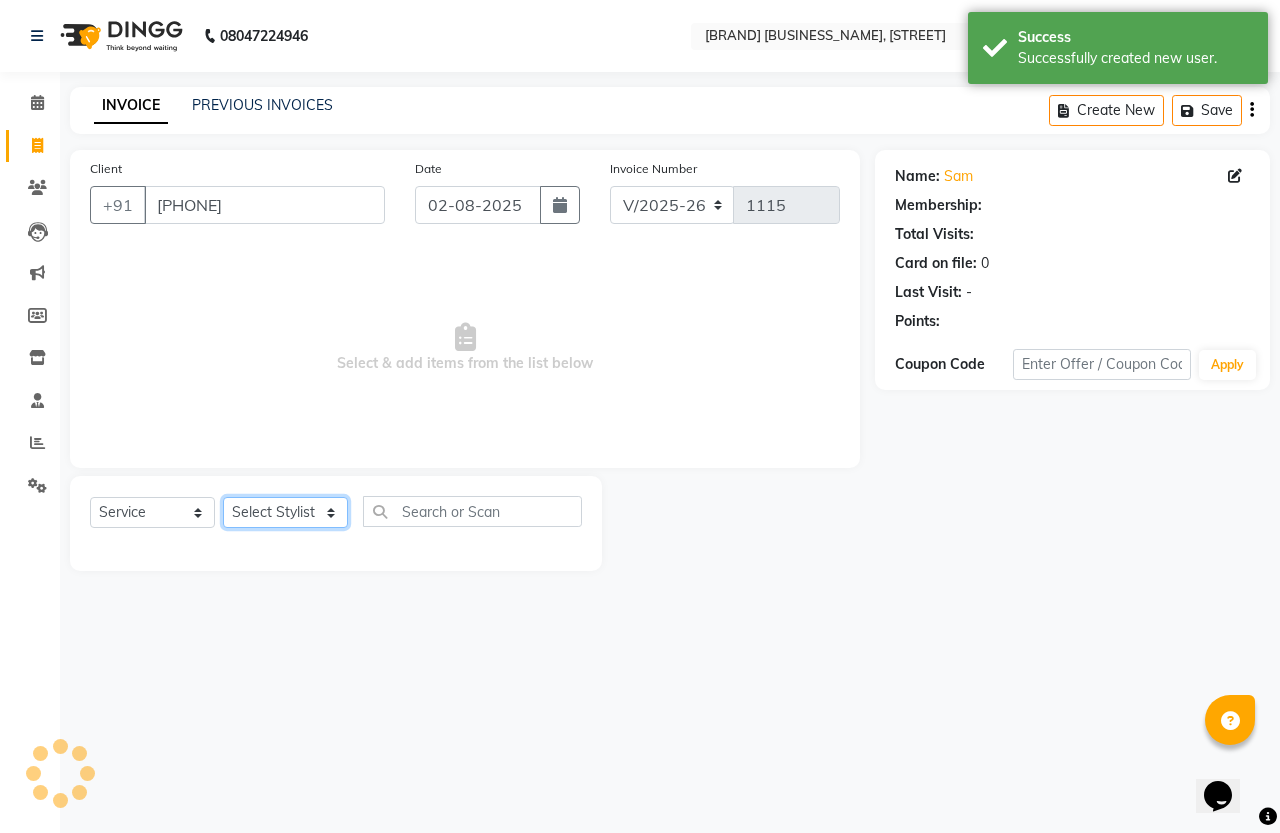 click on "Select Stylist [PERSON] [PERSON] [PERSON]" 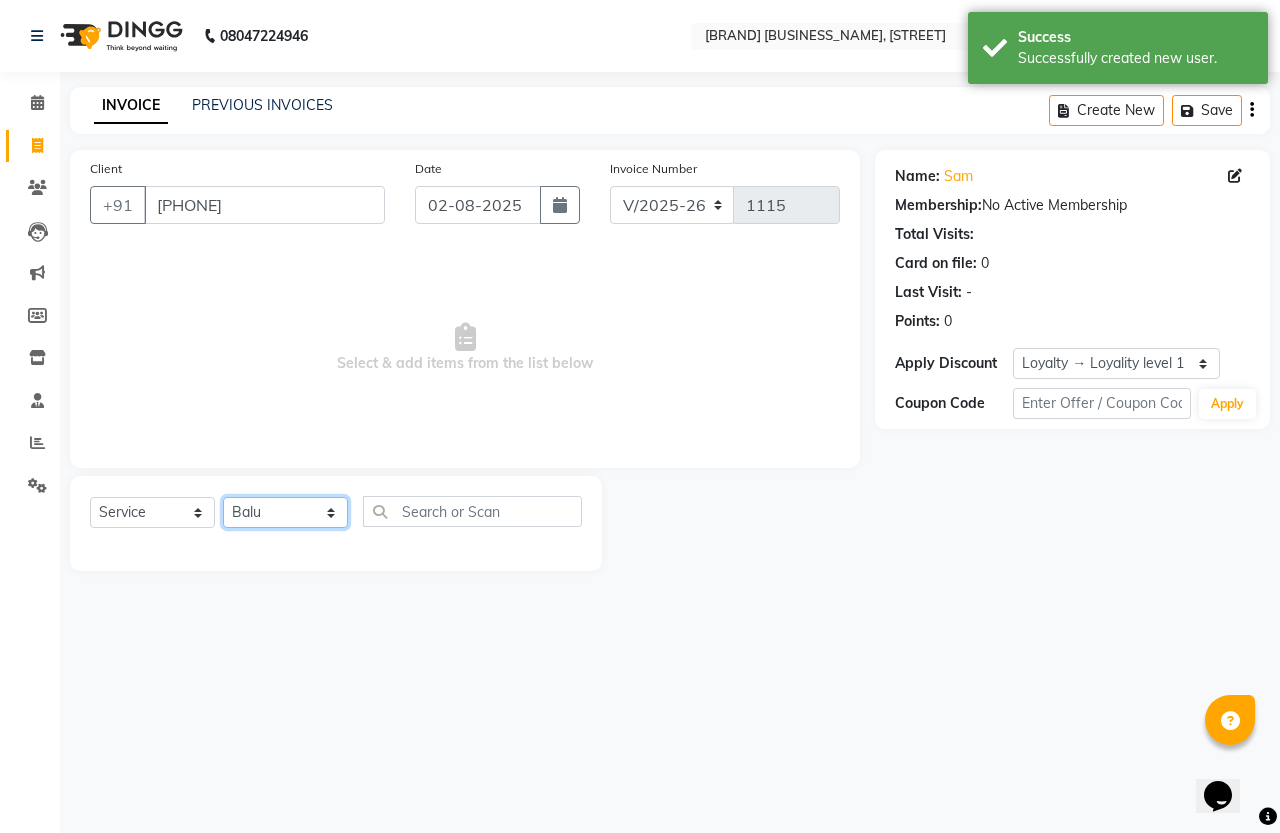 click on "Select Stylist [PERSON] [PERSON] [PERSON]" 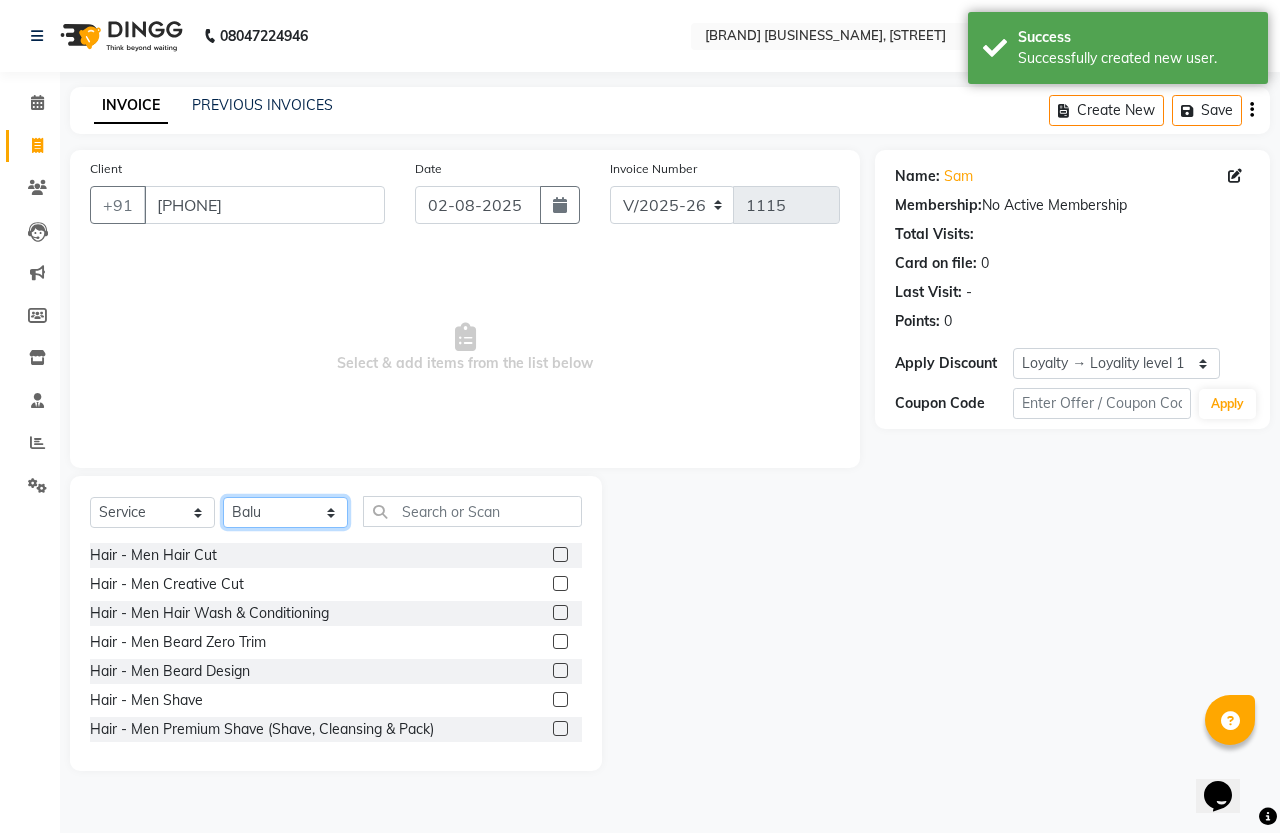 select on "61242" 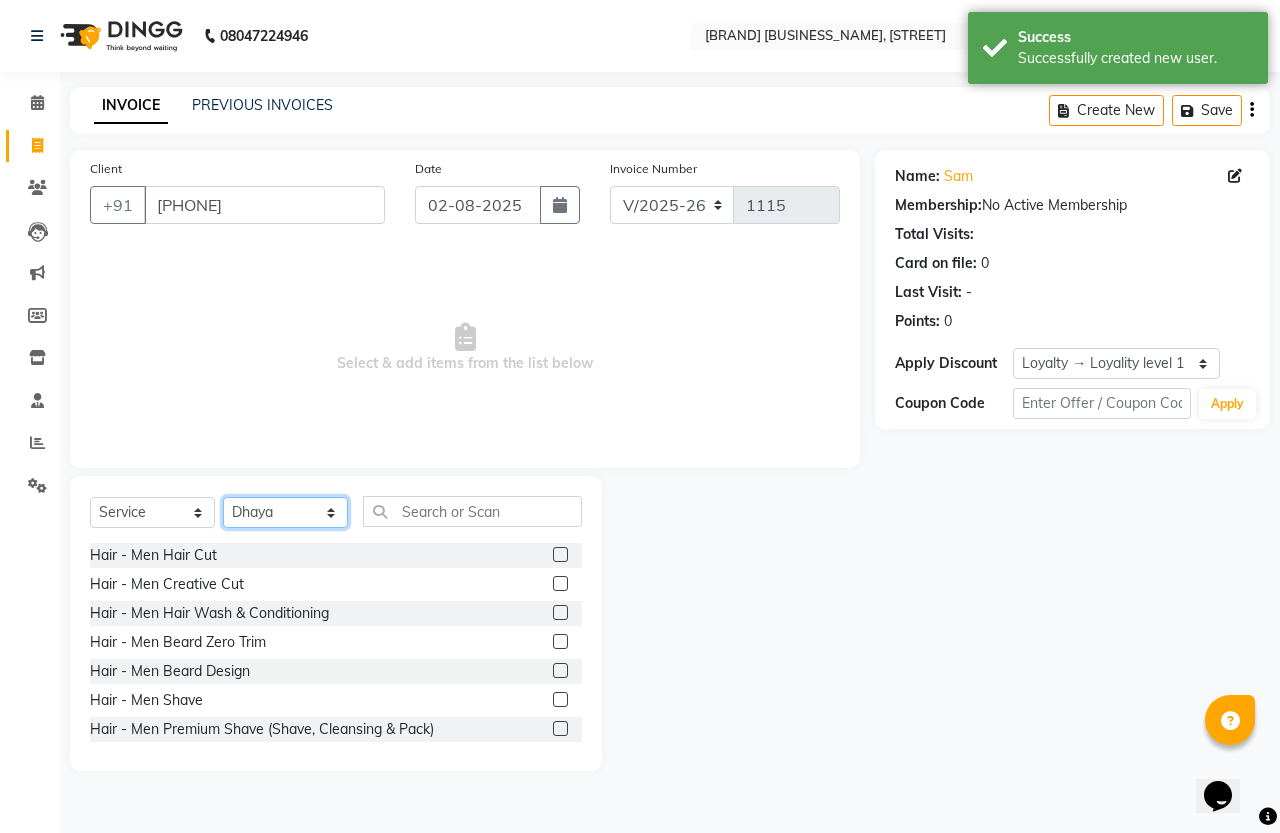 click on "Select Stylist [PERSON] [PERSON] [PERSON]" 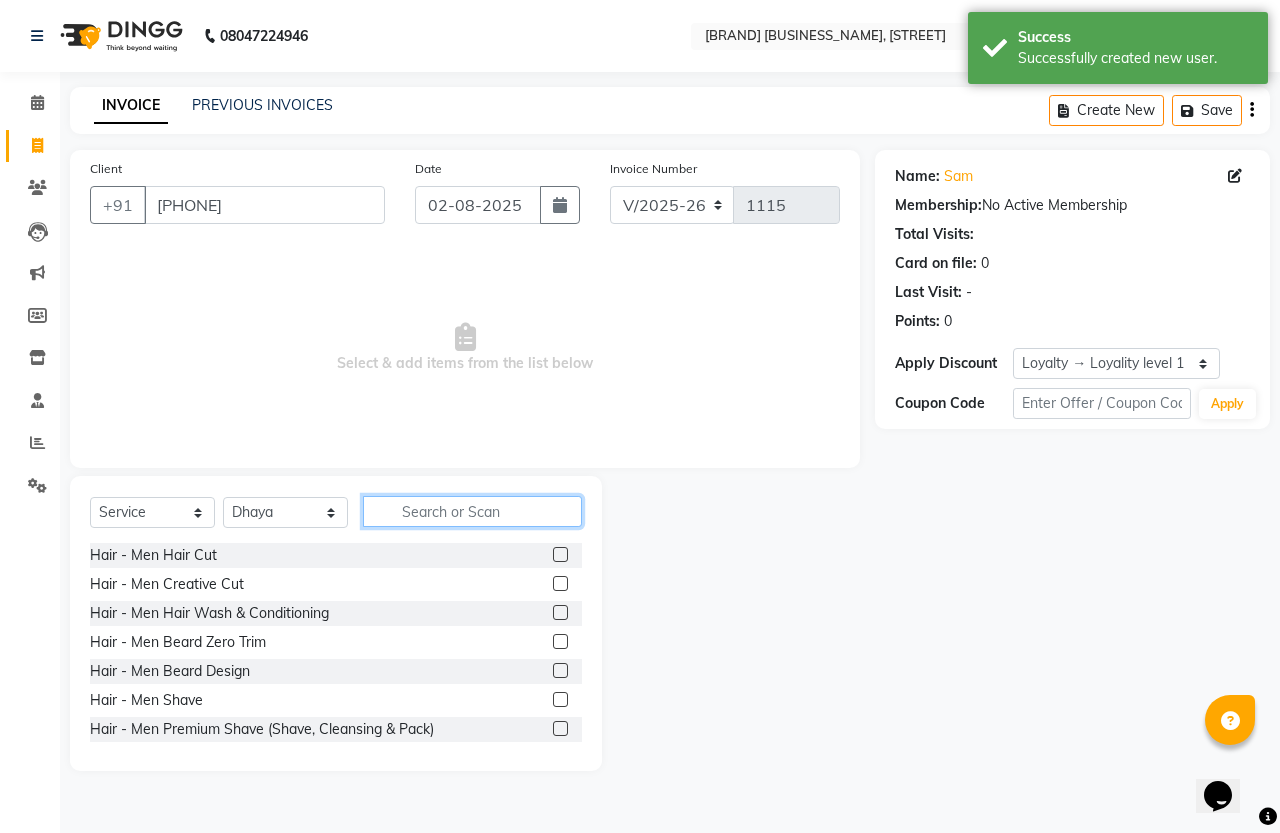 click 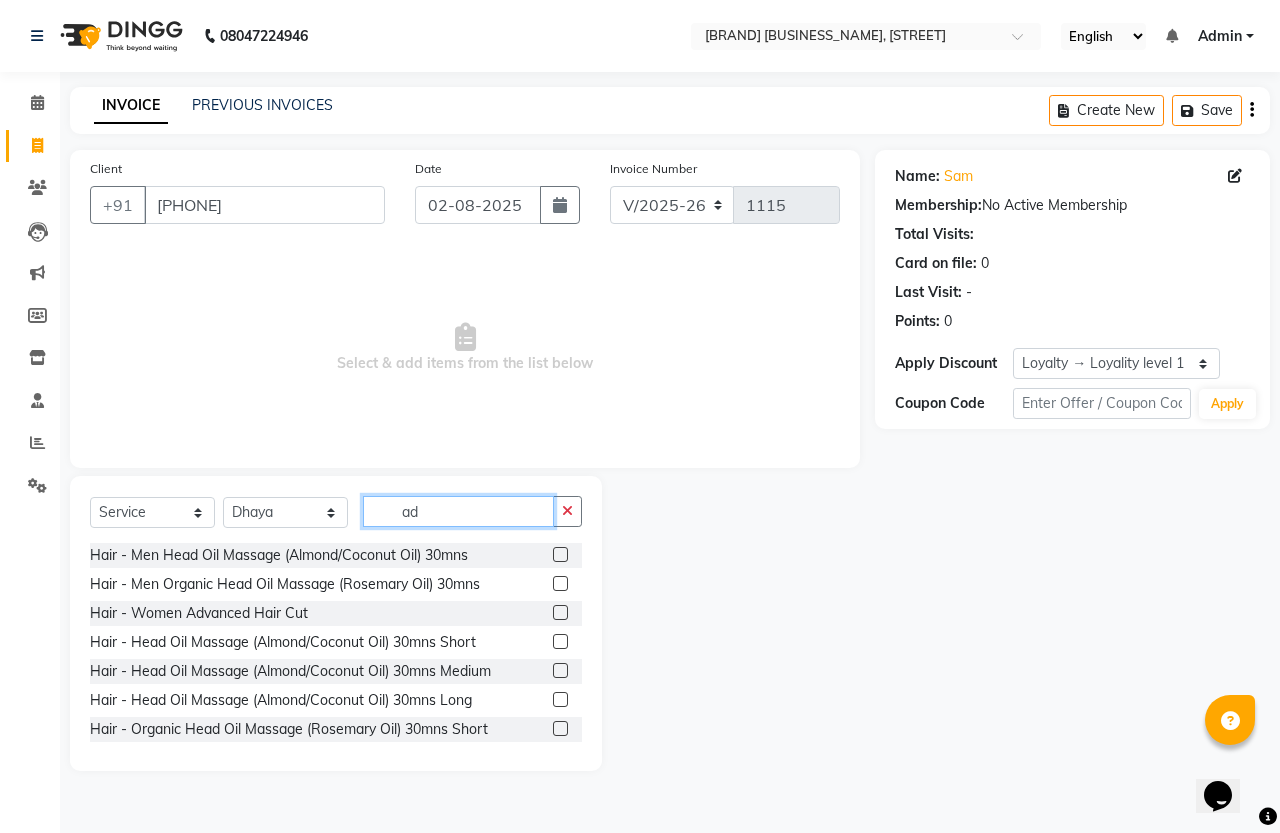type on "ad" 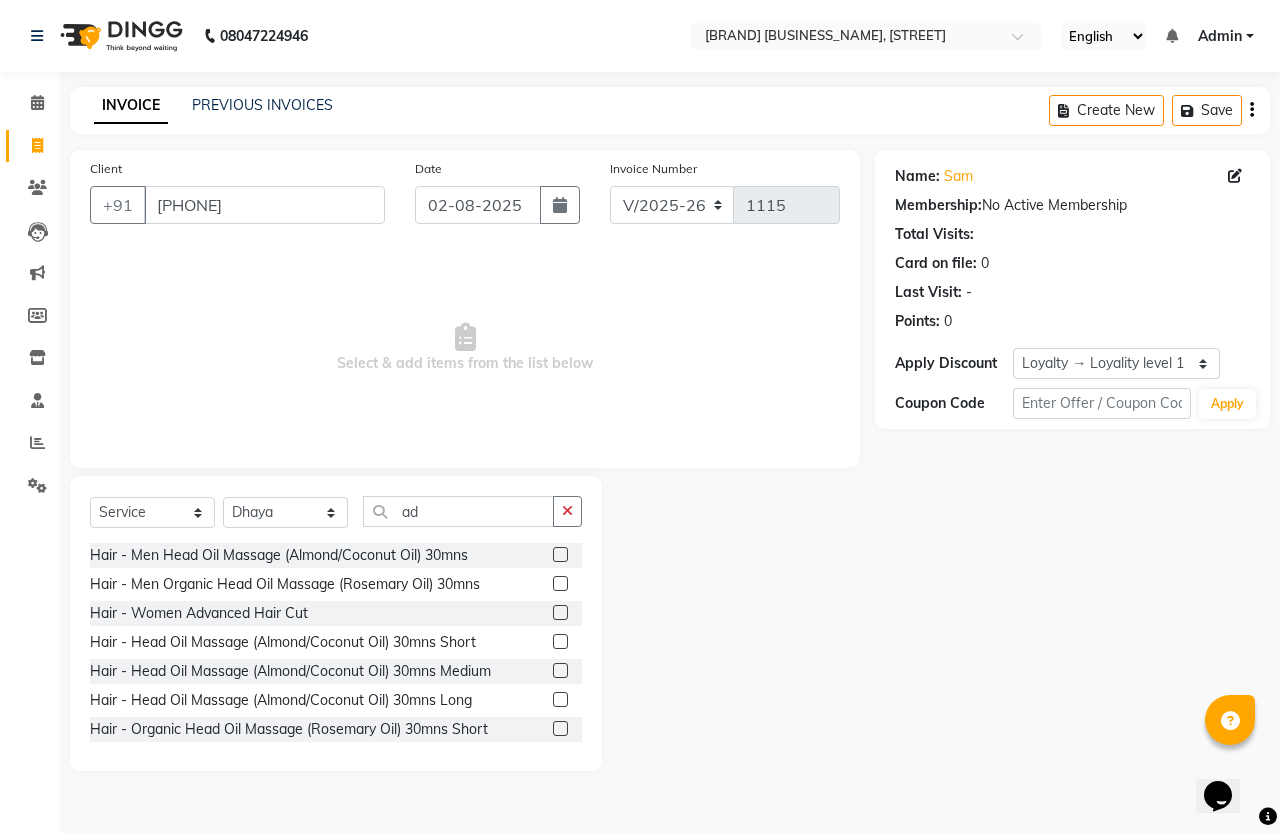 click 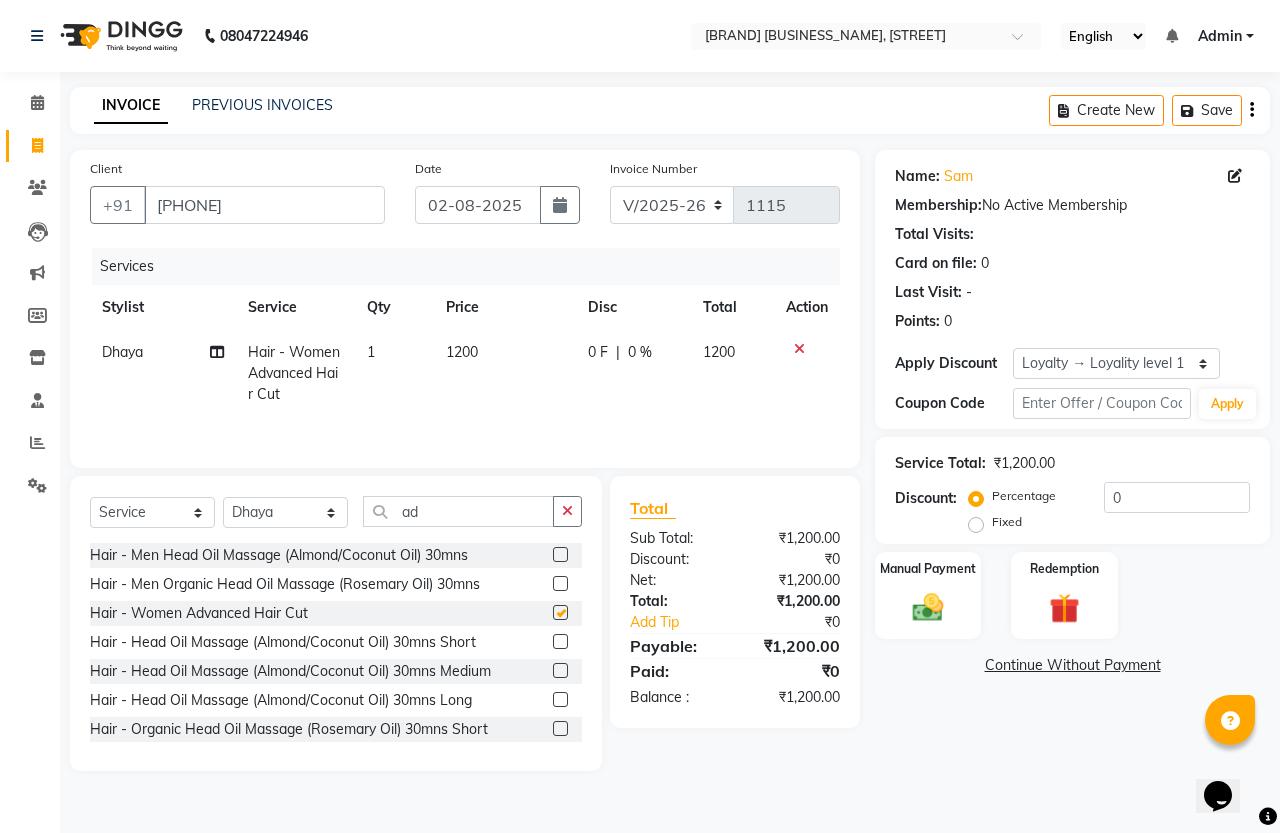 checkbox on "false" 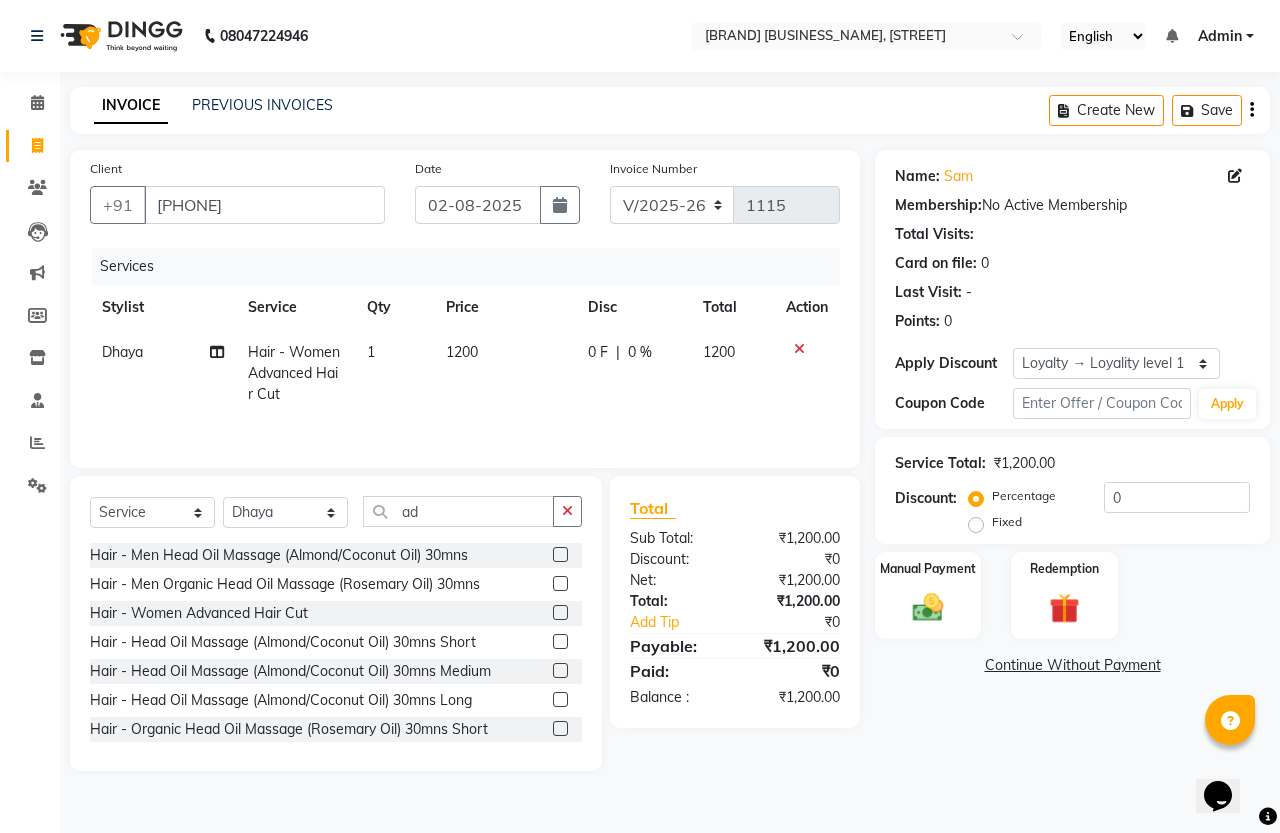 click on "1200" 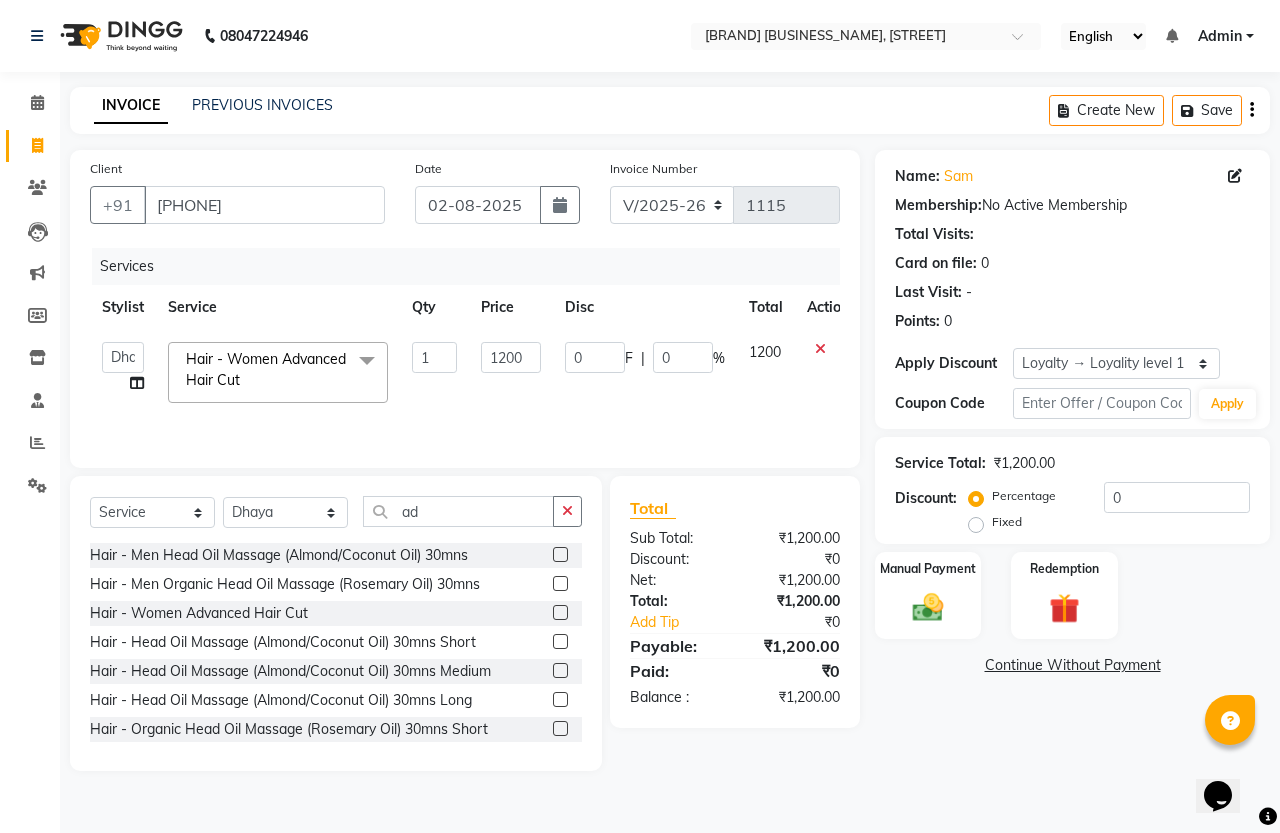 click on "1200" 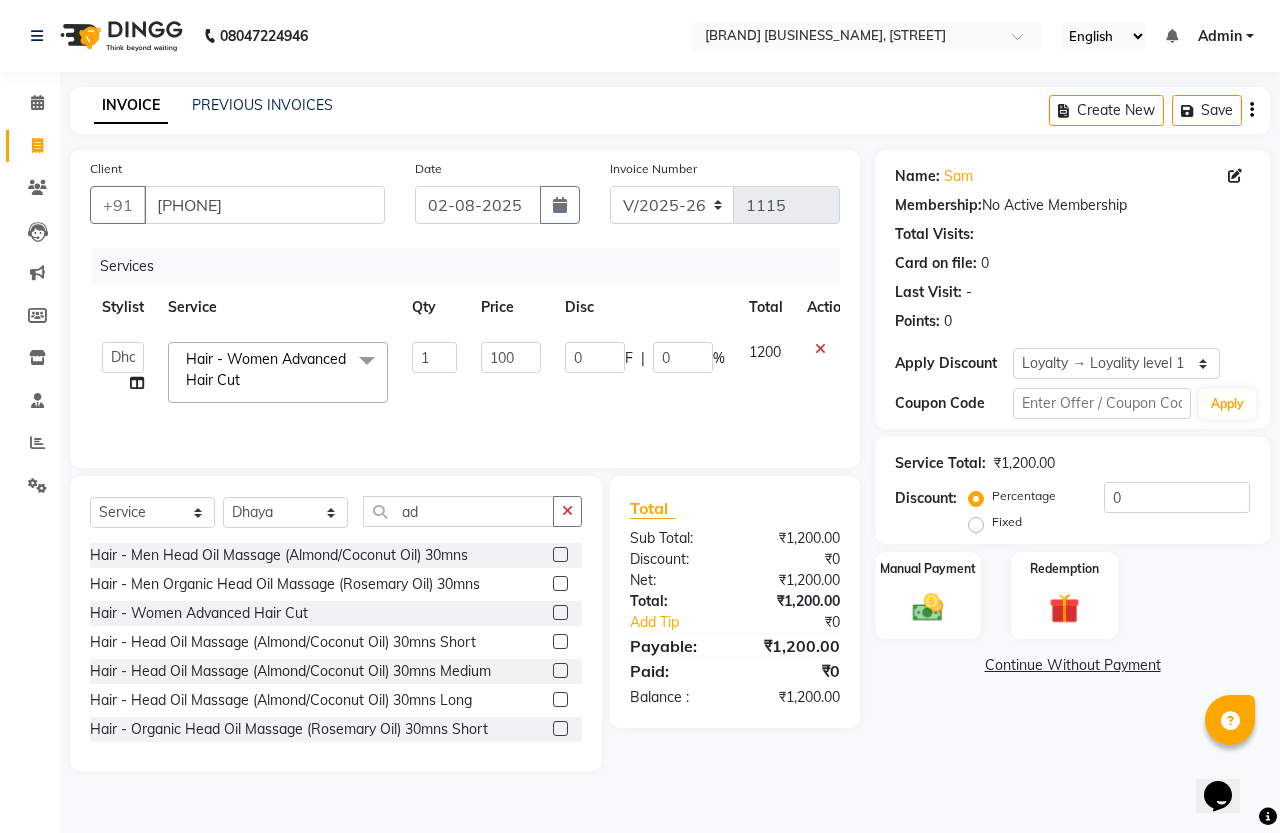type on "1000" 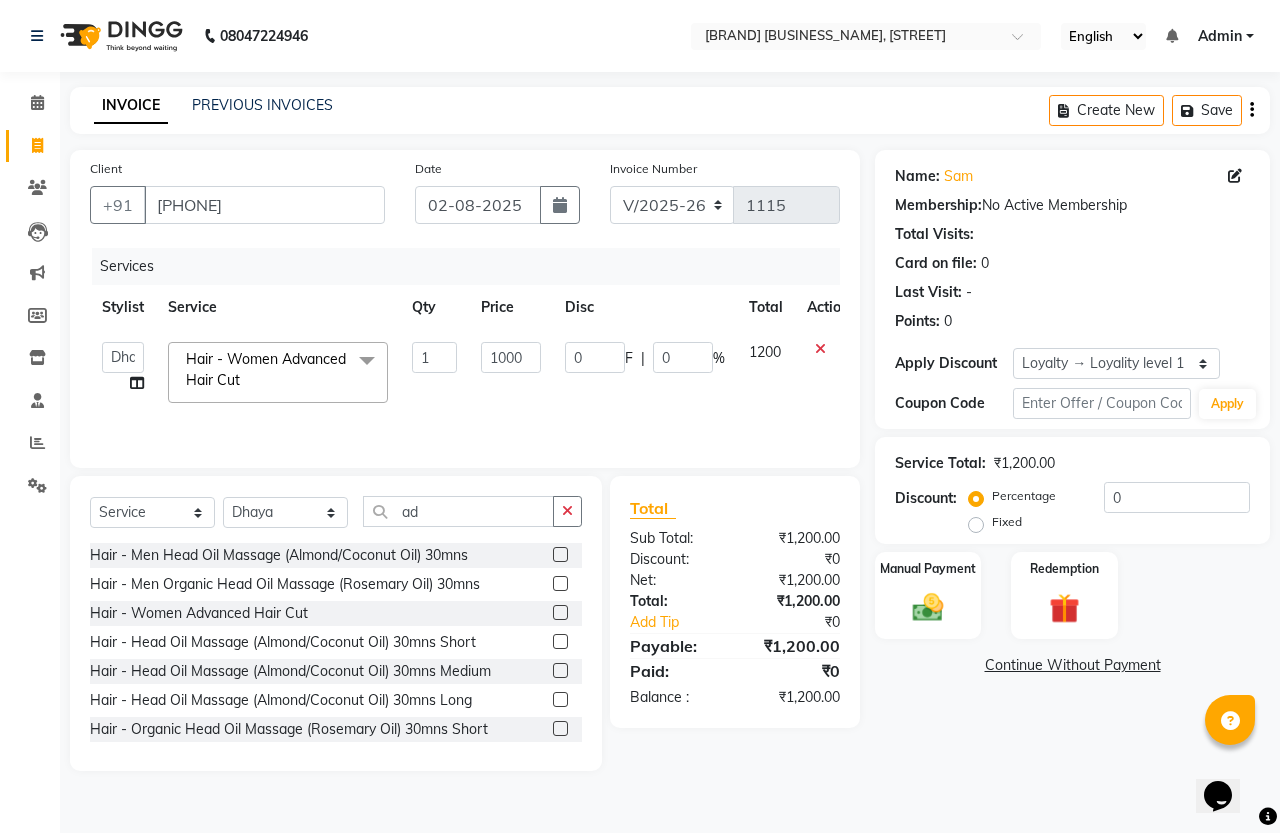click on "Services Stylist Service Qty Price Disc Total Action [NAME] [NAME] [NAME] Hair - Women Advanced Hair Cut x Hair - Men Hair Cut Hair - Men Creative Cut Hair - Men Hair Wash & Conditioning Hair - Men Beard Zero Trim Hair - Men Beard Design Hair - Men Shave Hair - Men Premium Shave (Shave, Cleansing & Pack) Hair - Men Head Oil Massage (Almond/Coconut Oil) 30mns Hair - Men Organic Head Oil Massage (Rosemary Oil) 30mns Hair - Men Kids Cut - Premium (Below 10 years old) Hair - Men Moustache Colouring Hair - Men Beard - Colour Hair - Men Beard & Moustache Colouring Hair - Women Kids Cut - Premium (Below 5 years old) Hair - Women Hair Trim (incl. Hairwash & Conditioning) Hair - Women Hair-Fringe Cut Hair - Women Advanced Hair Cut Hair - Head Oil Massage (Almond/Coconut Oil) 30mns Short Hair - Head Oil Massage (Almond/Coconut Oil) 30mns Medium Hair - Head Oil Massage (Almond/Coconut Oil) 30mns Long Hair - Organic Head Oil Massage (Rosemary Oil) 30mns Short Hair - Blast Dry Short Hair - Blast Dry Long" 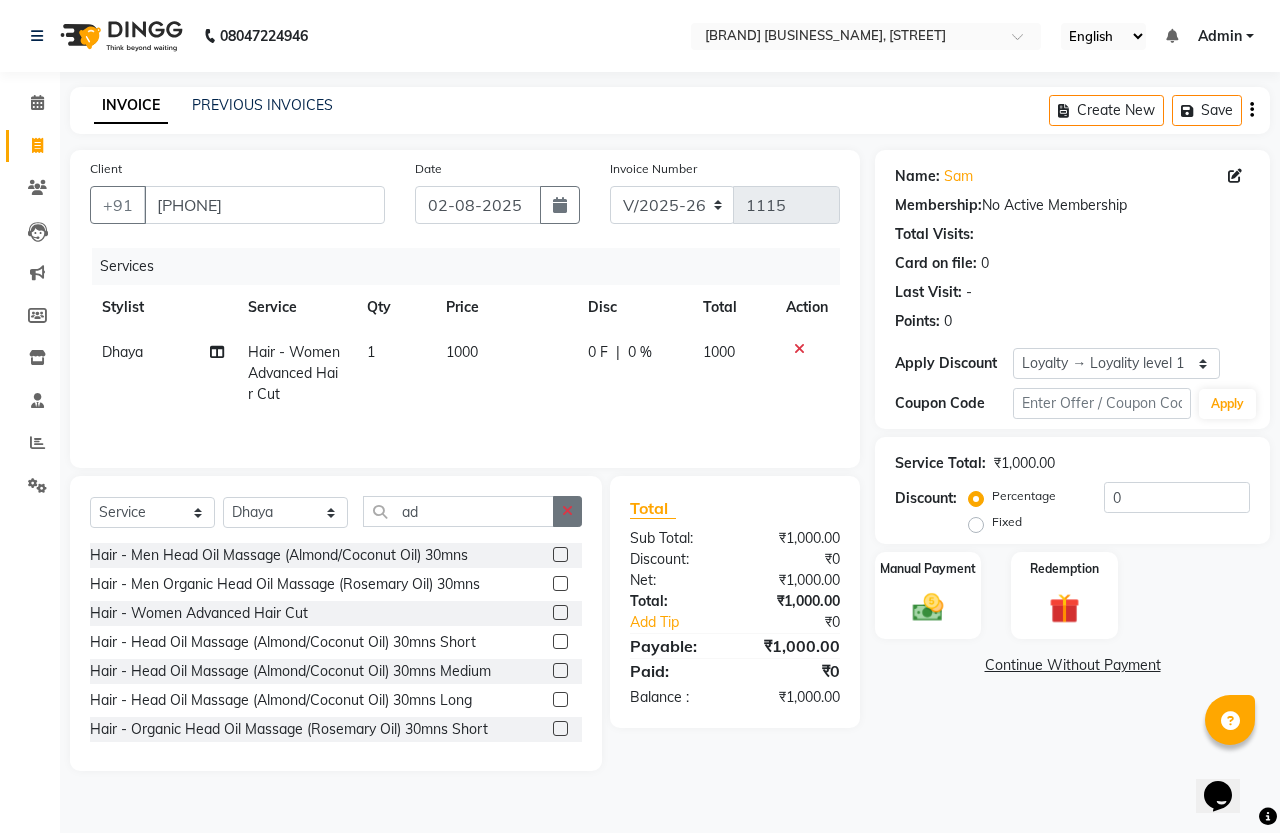 click 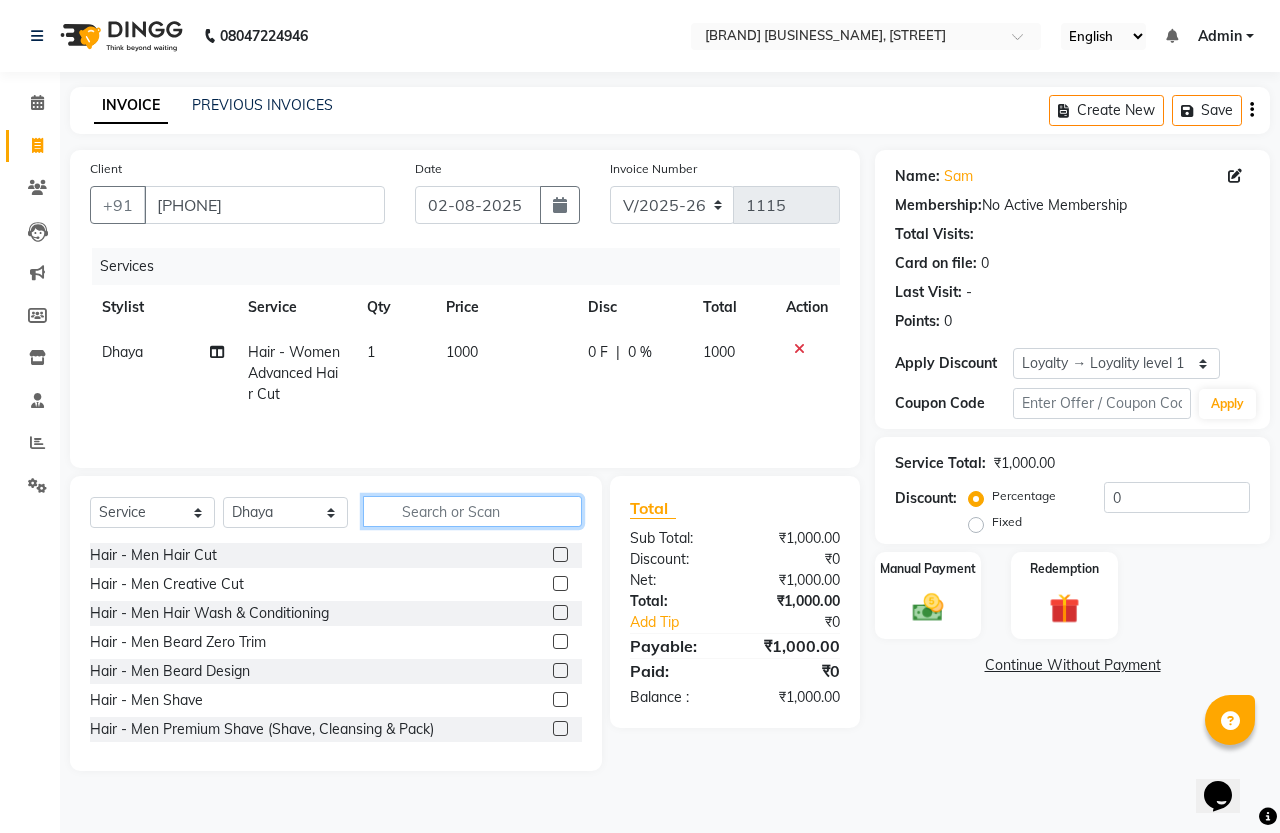 click 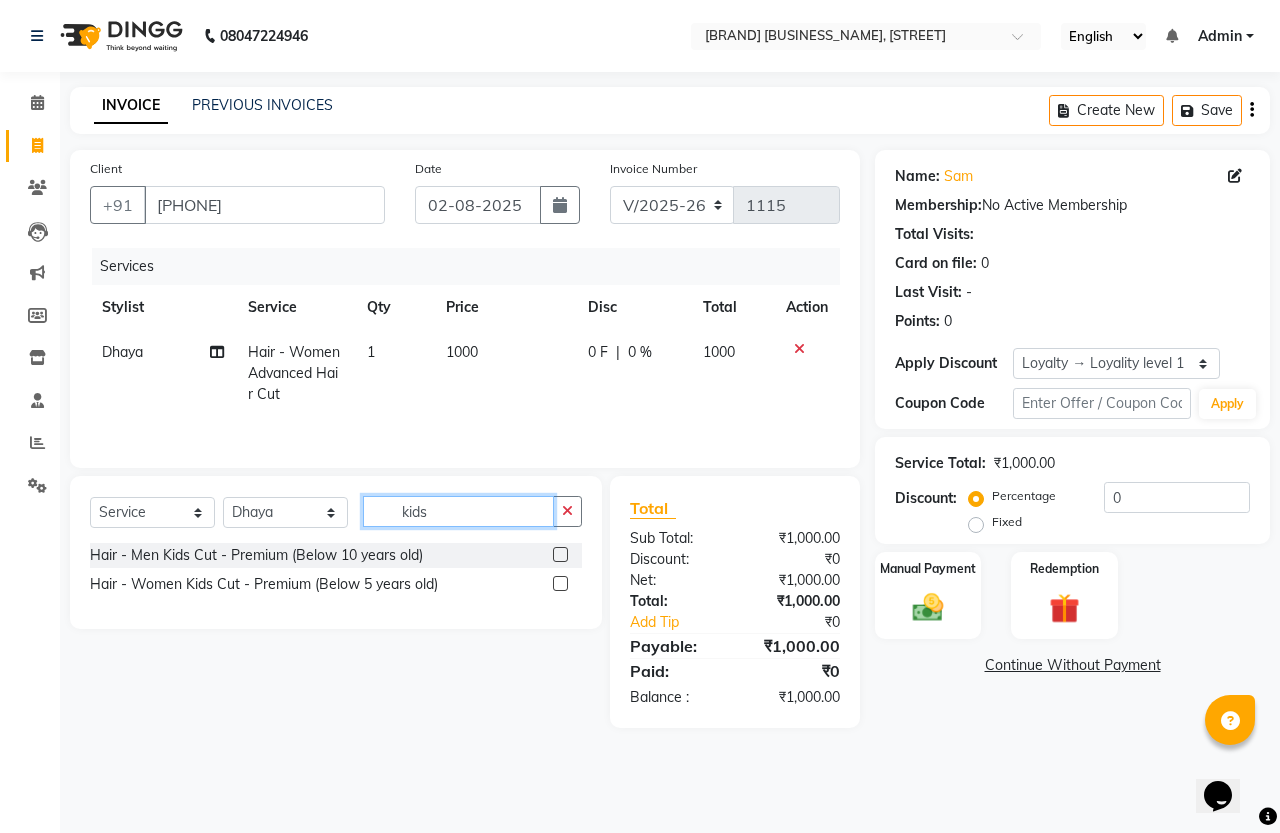 type on "kids" 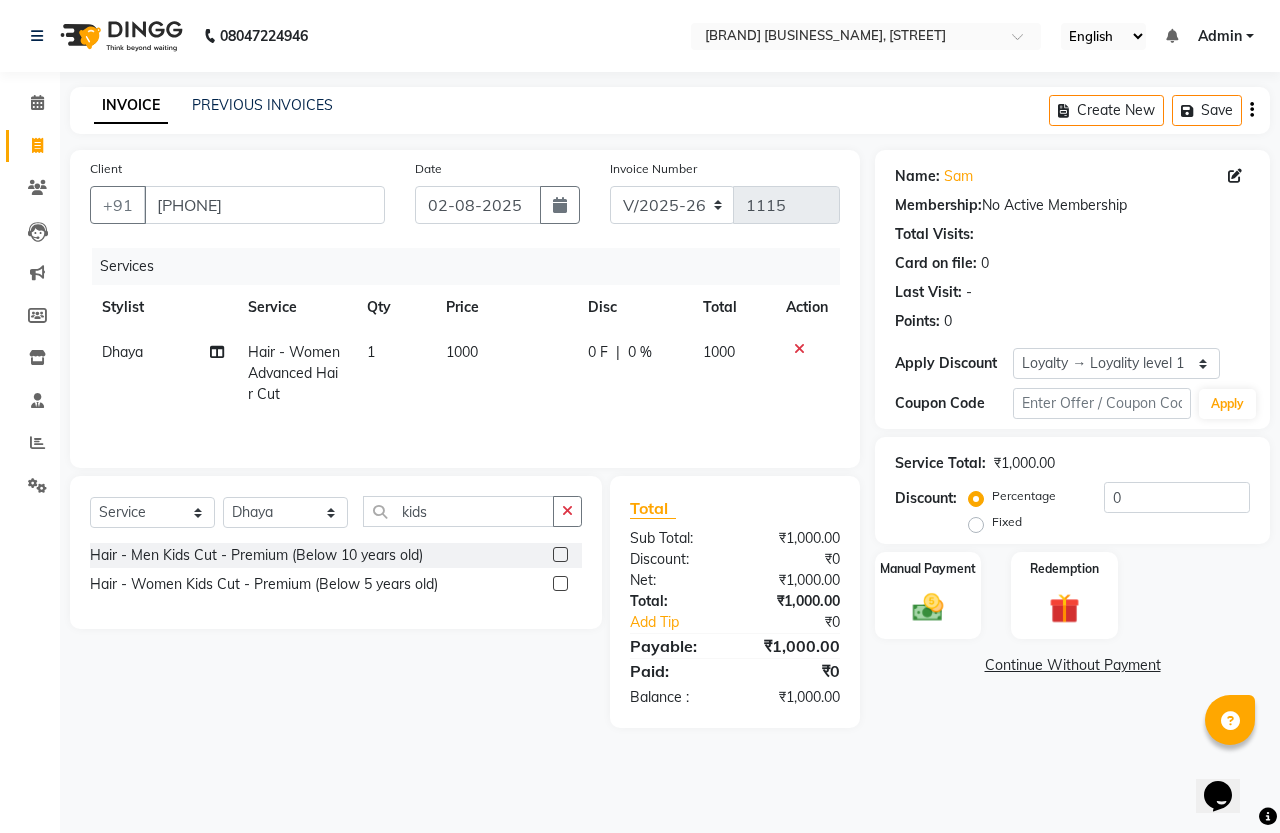 click 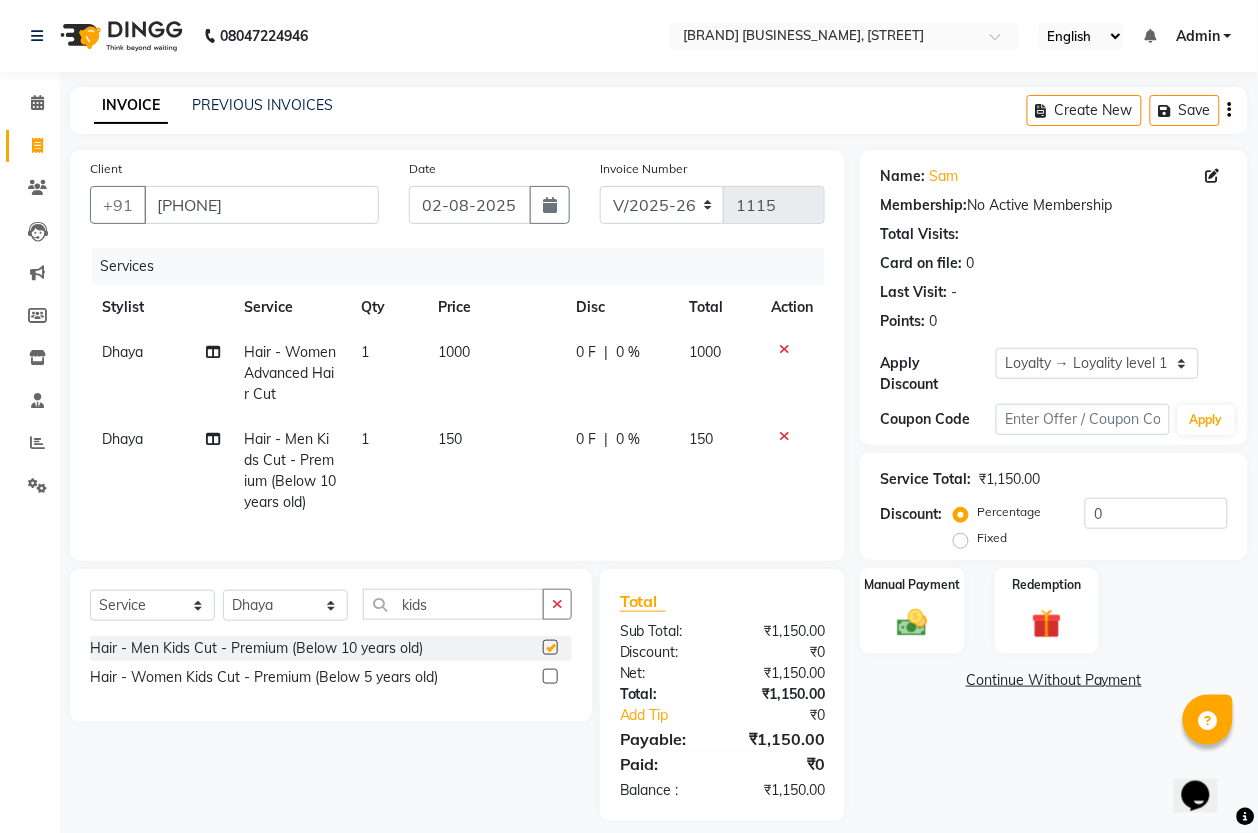 checkbox on "false" 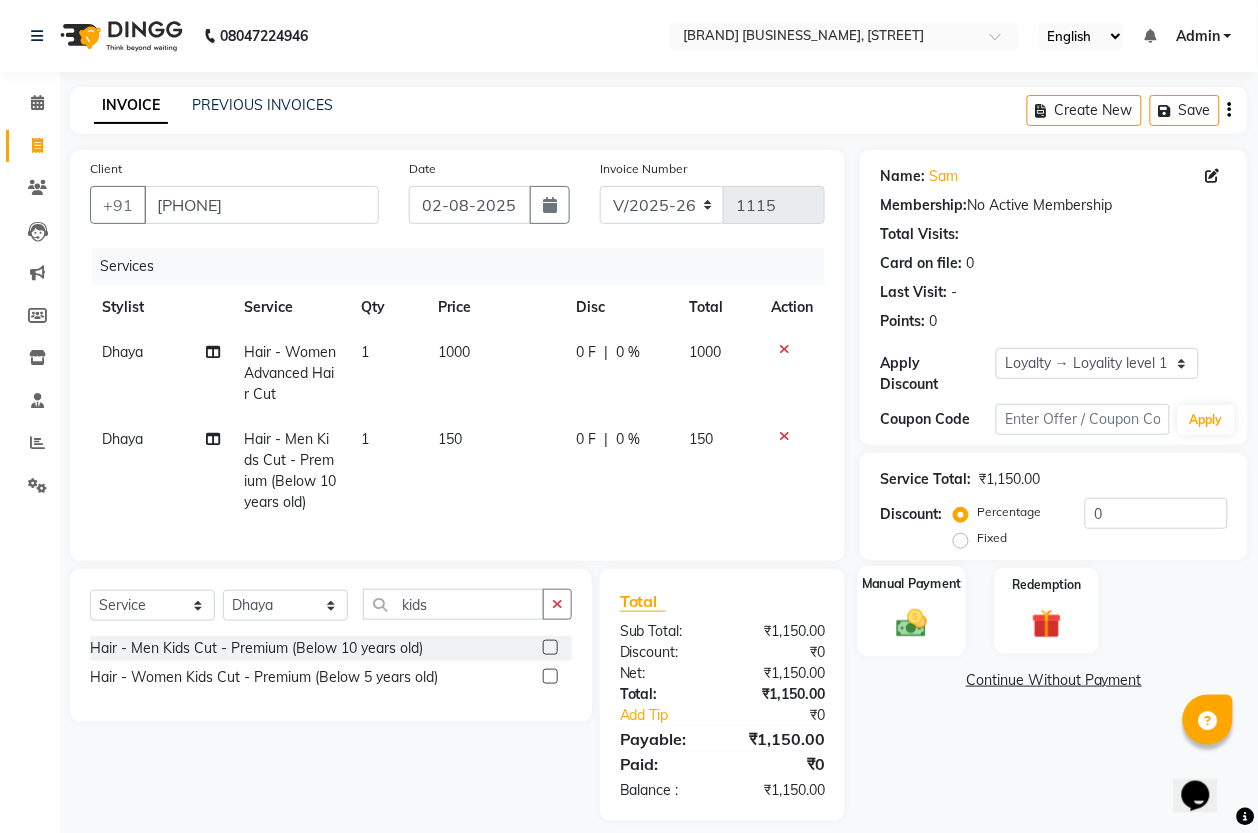 click 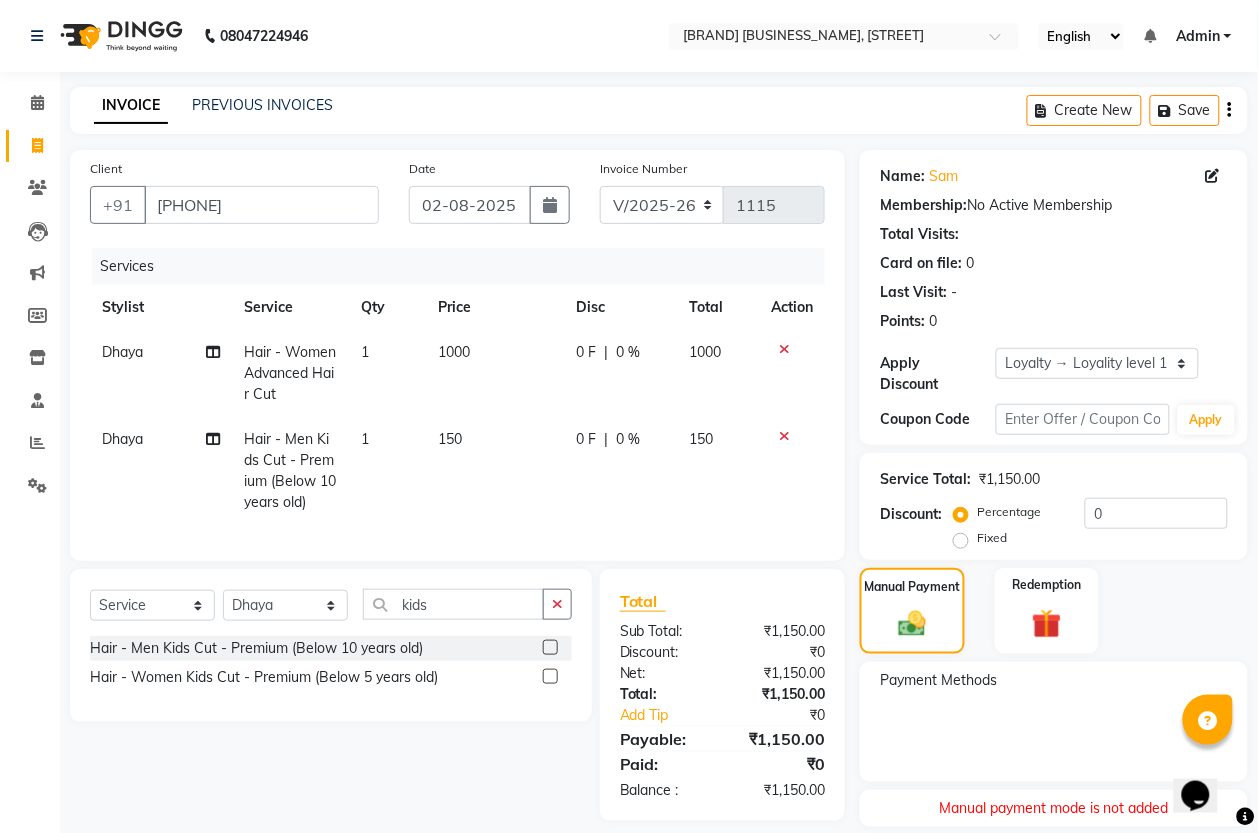 scroll, scrollTop: 65, scrollLeft: 0, axis: vertical 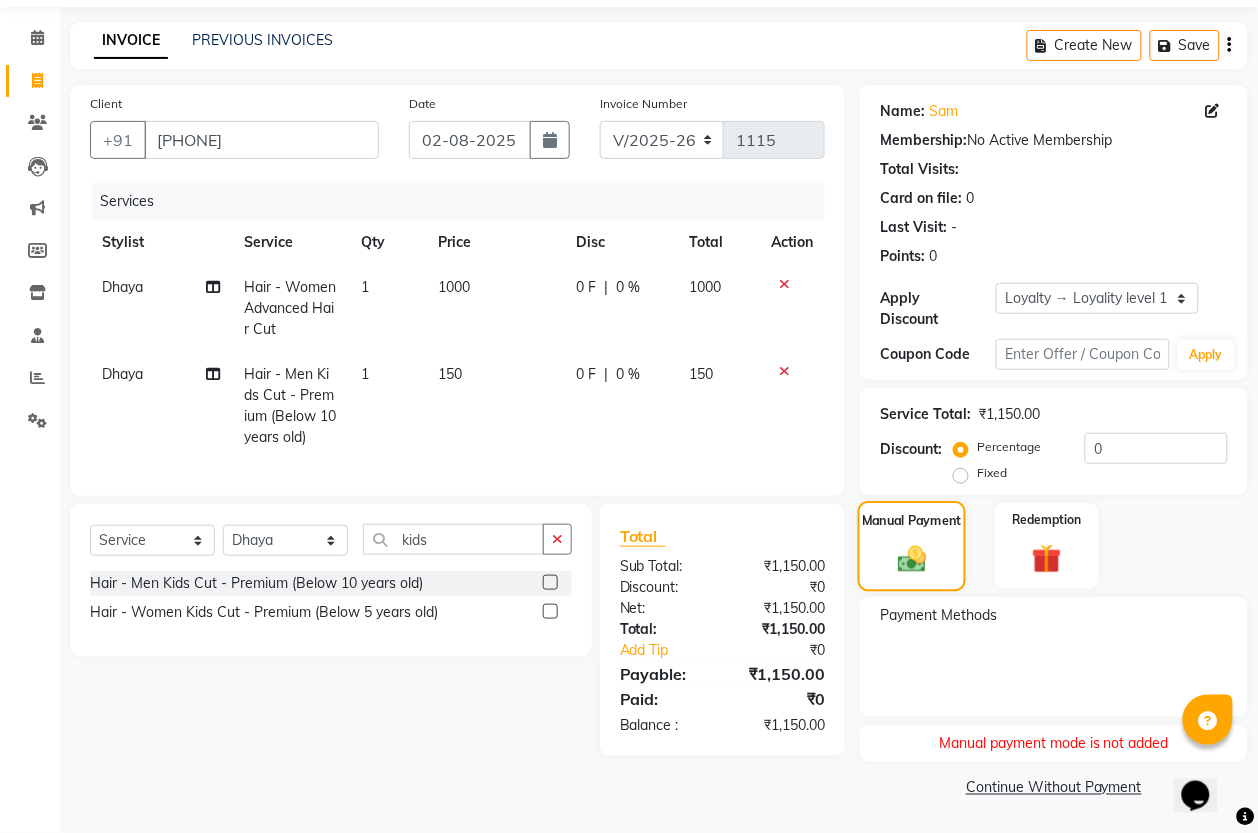 click on "Manual Payment" 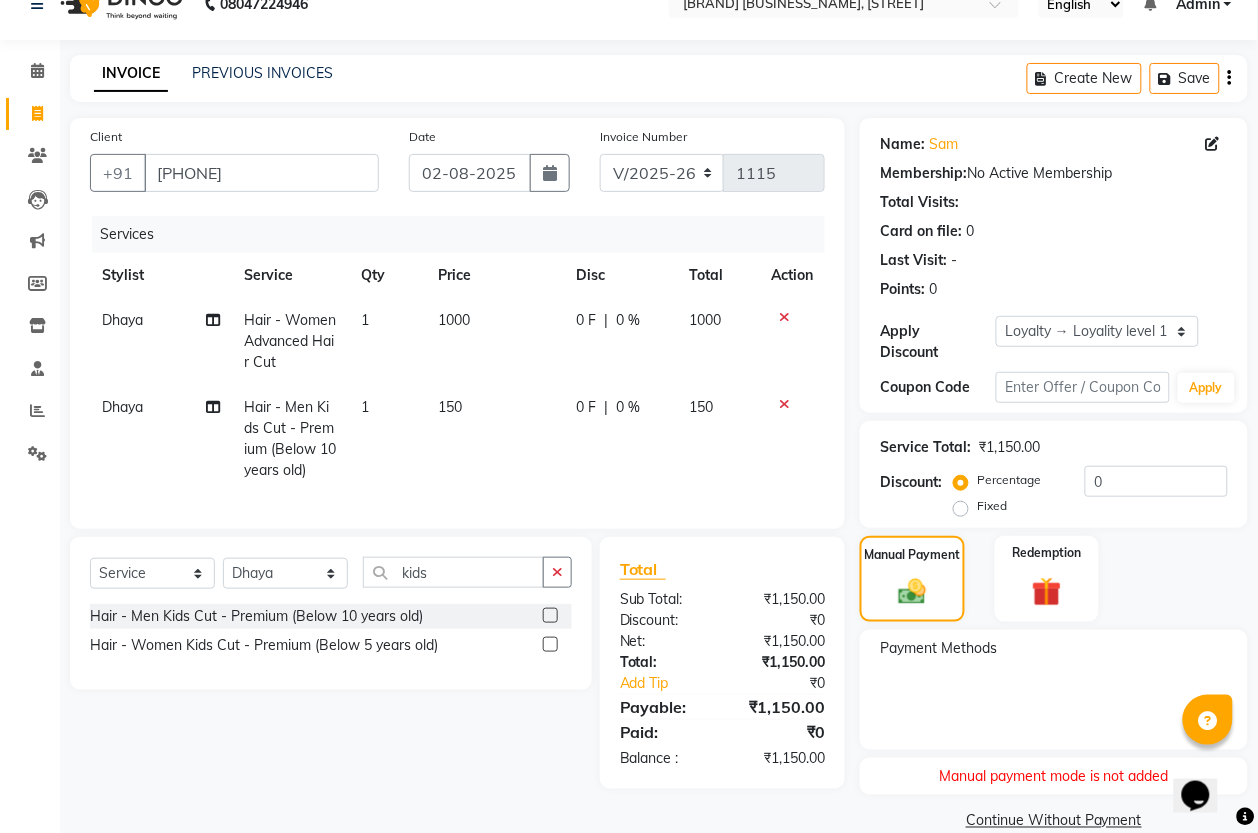 scroll, scrollTop: 0, scrollLeft: 0, axis: both 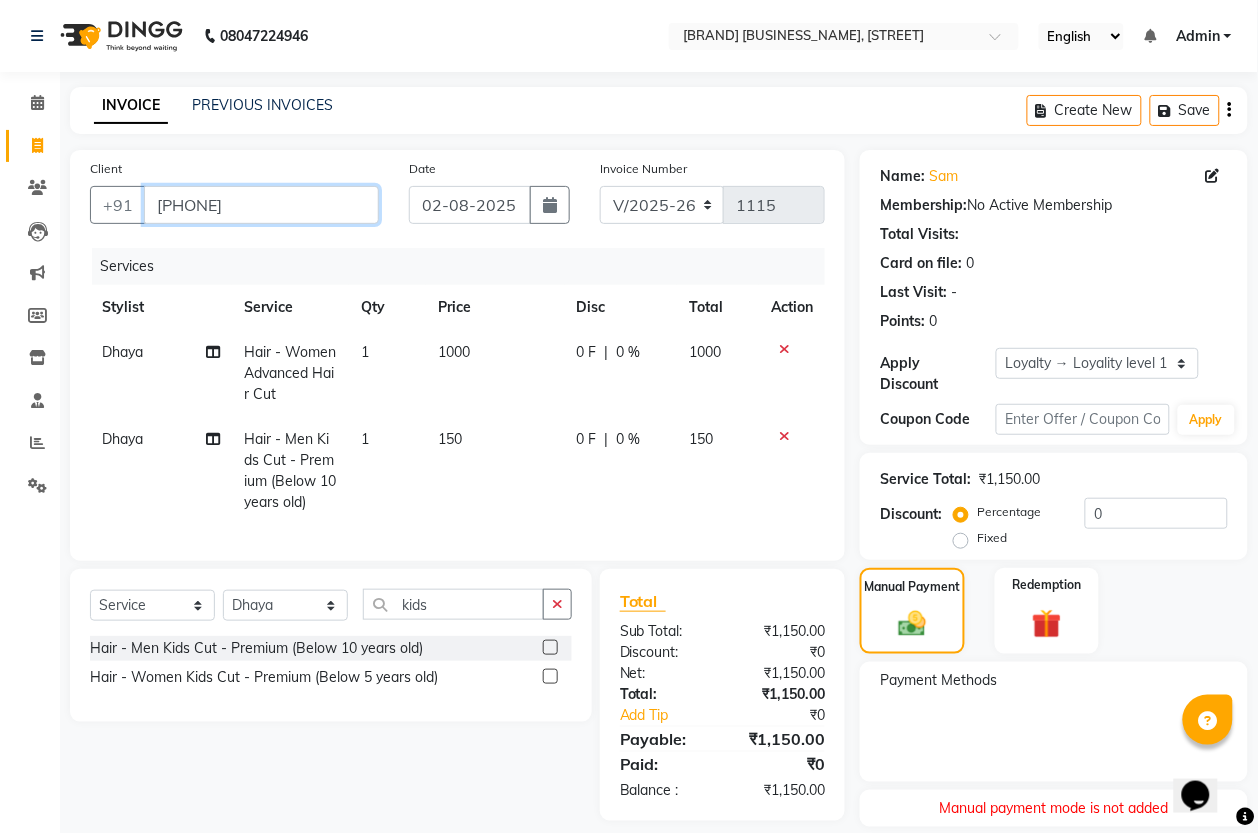 drag, startPoint x: 155, startPoint y: 198, endPoint x: 308, endPoint y: 211, distance: 153.5513 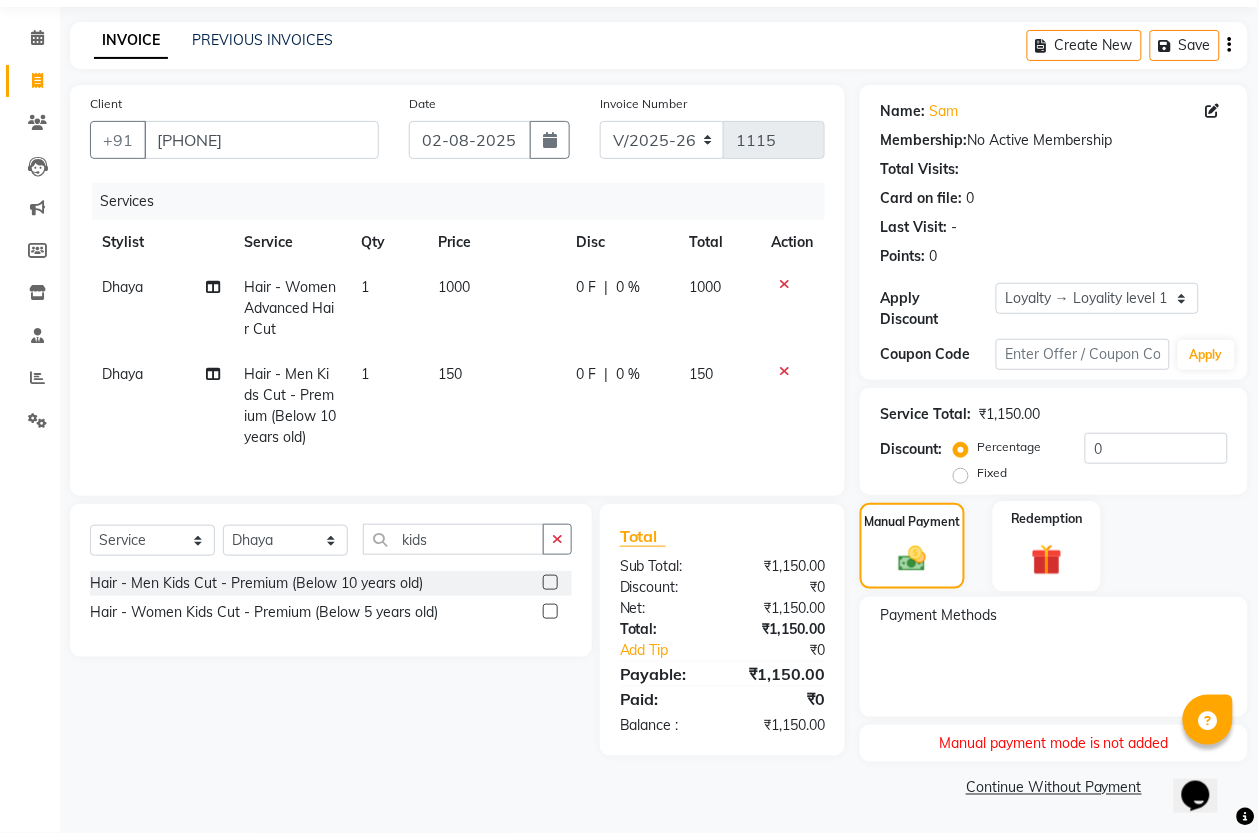 click on "Redemption" 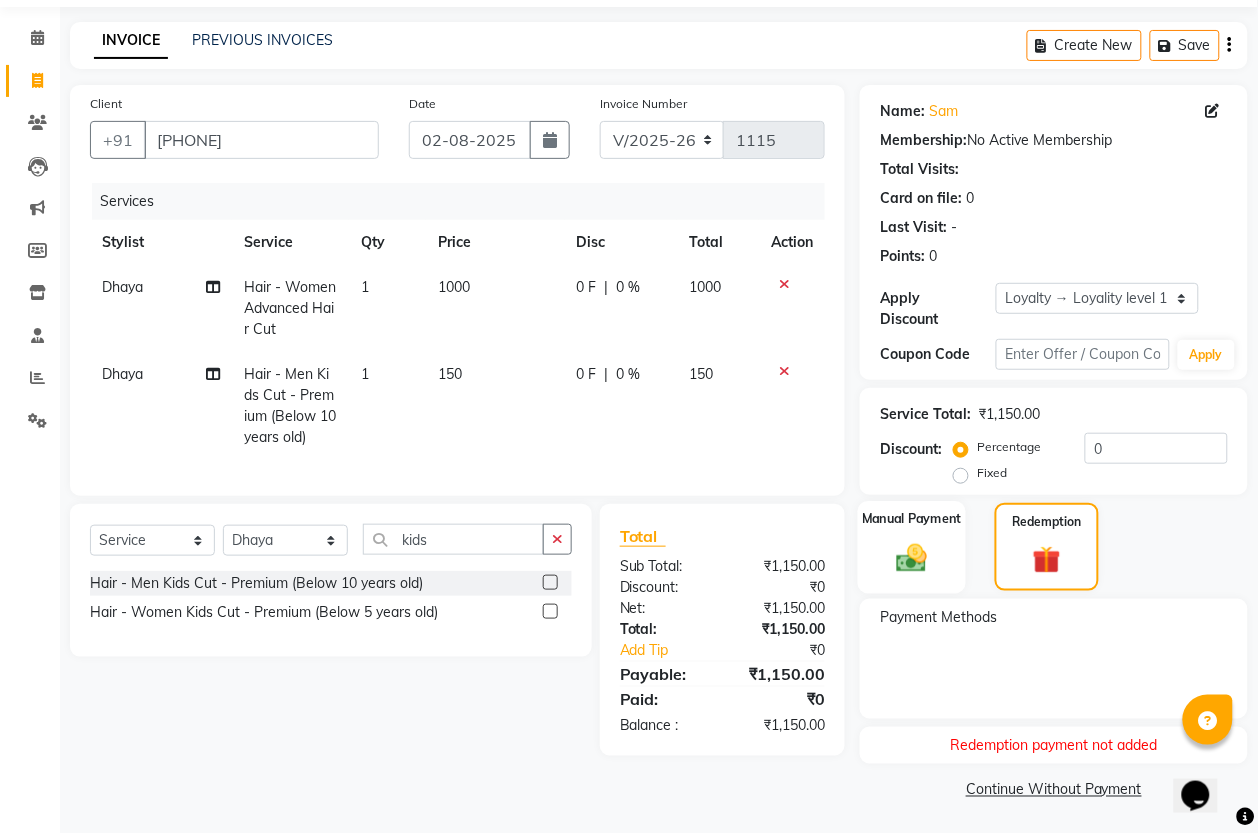 click 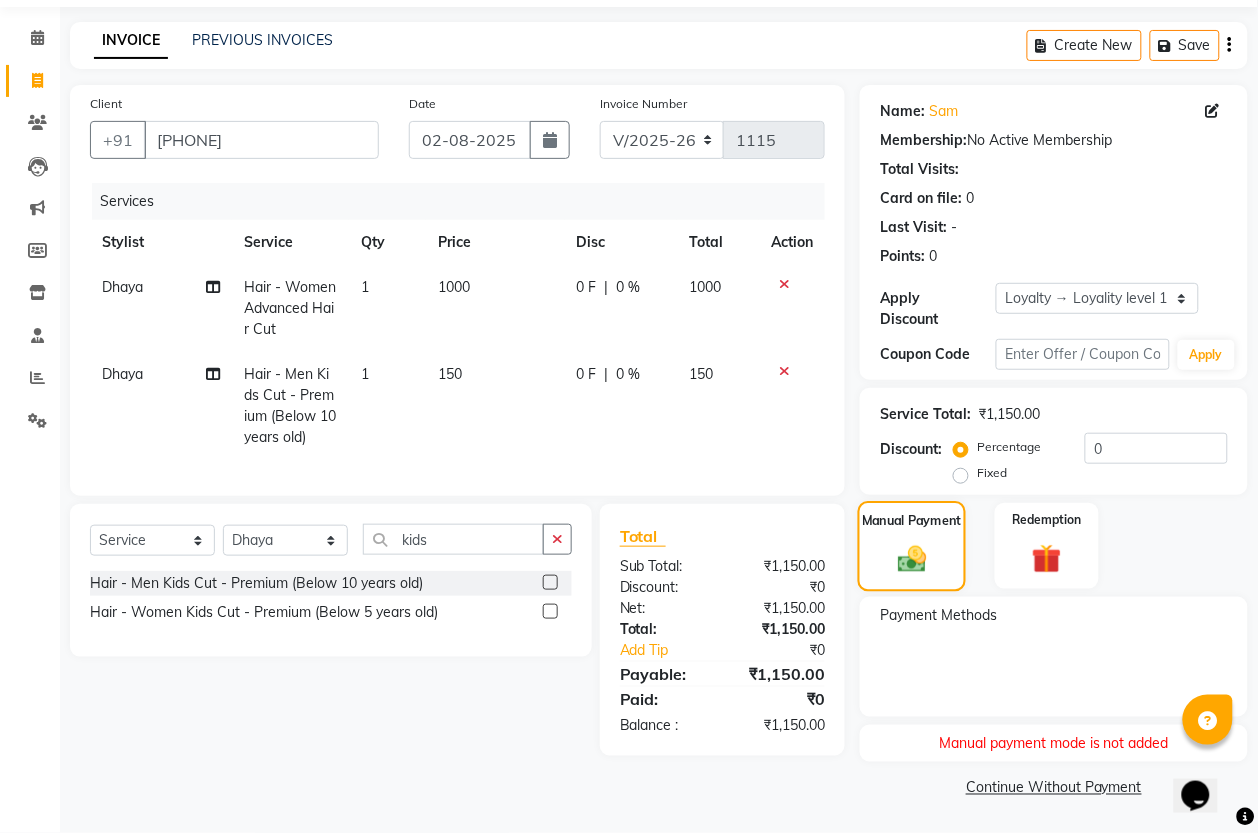 click 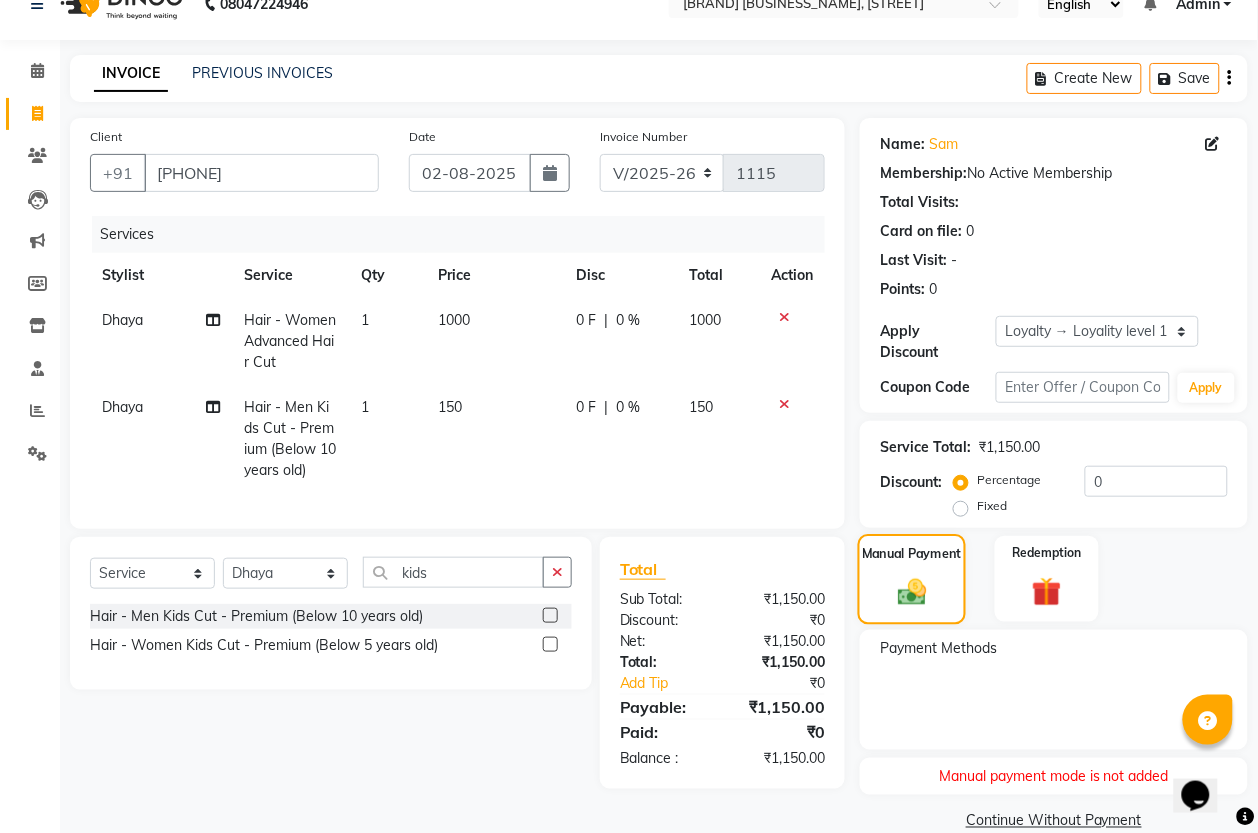 scroll, scrollTop: 0, scrollLeft: 0, axis: both 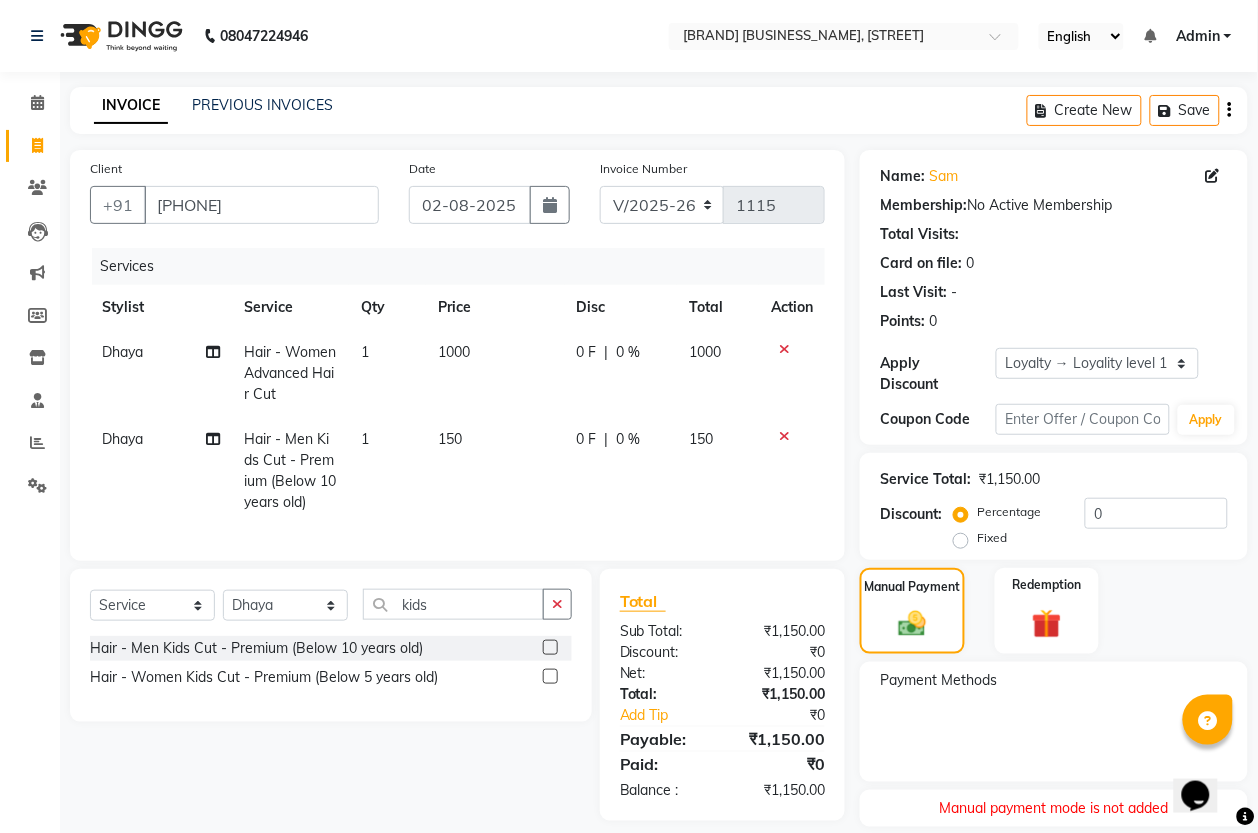 click 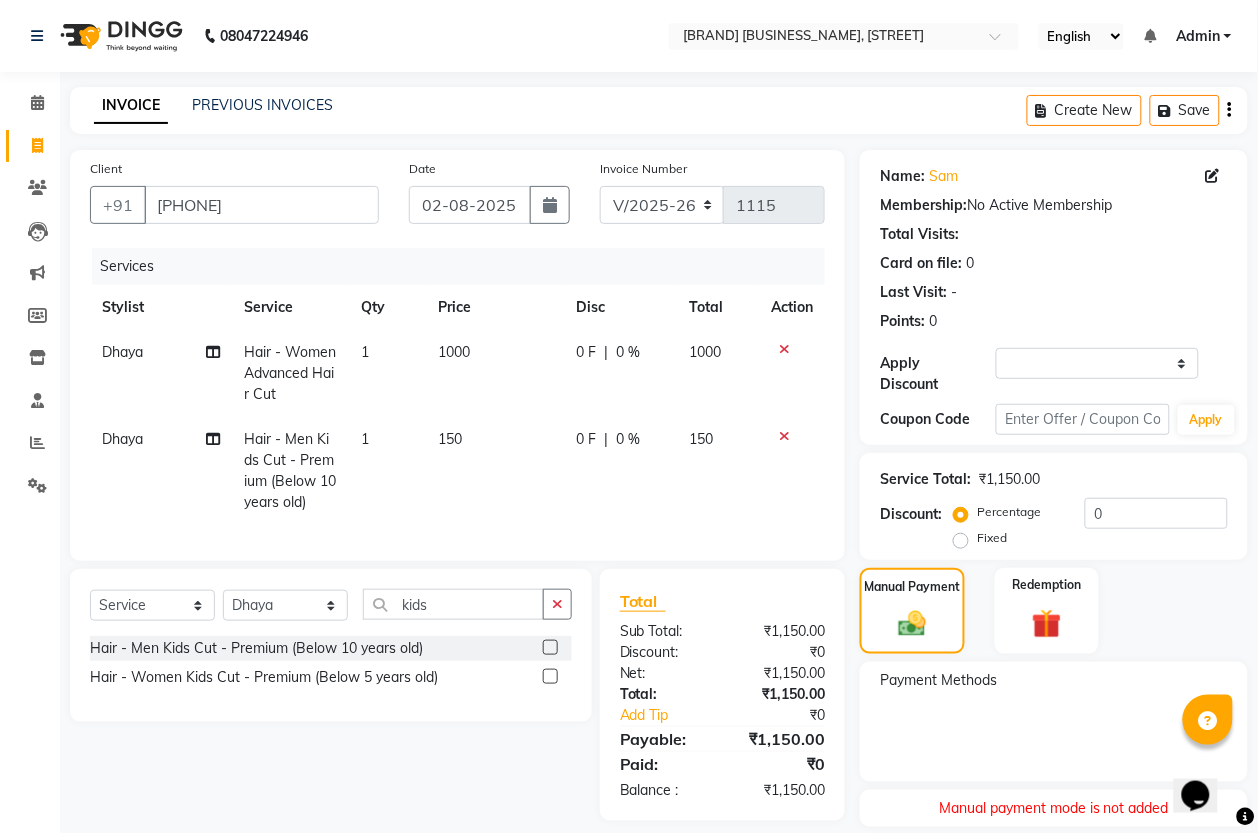 select on "service" 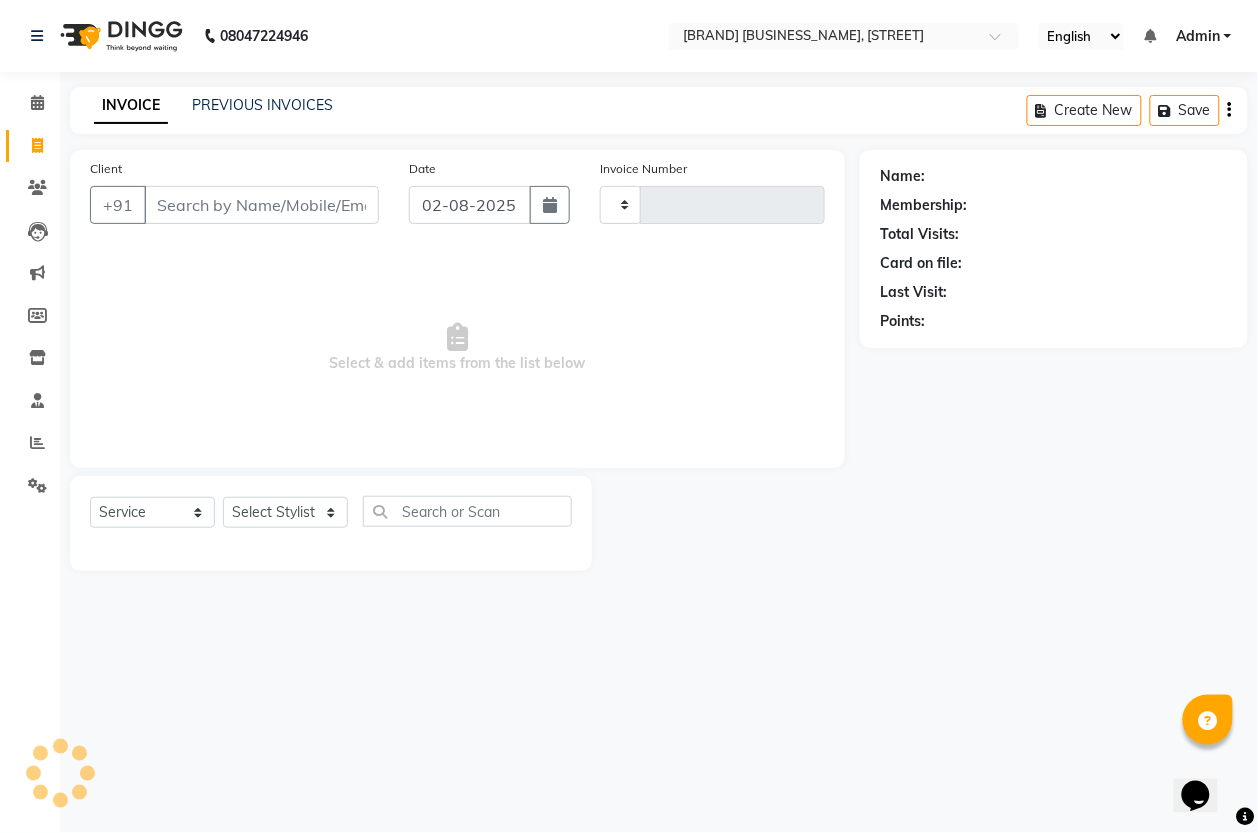click on "Client" at bounding box center (261, 205) 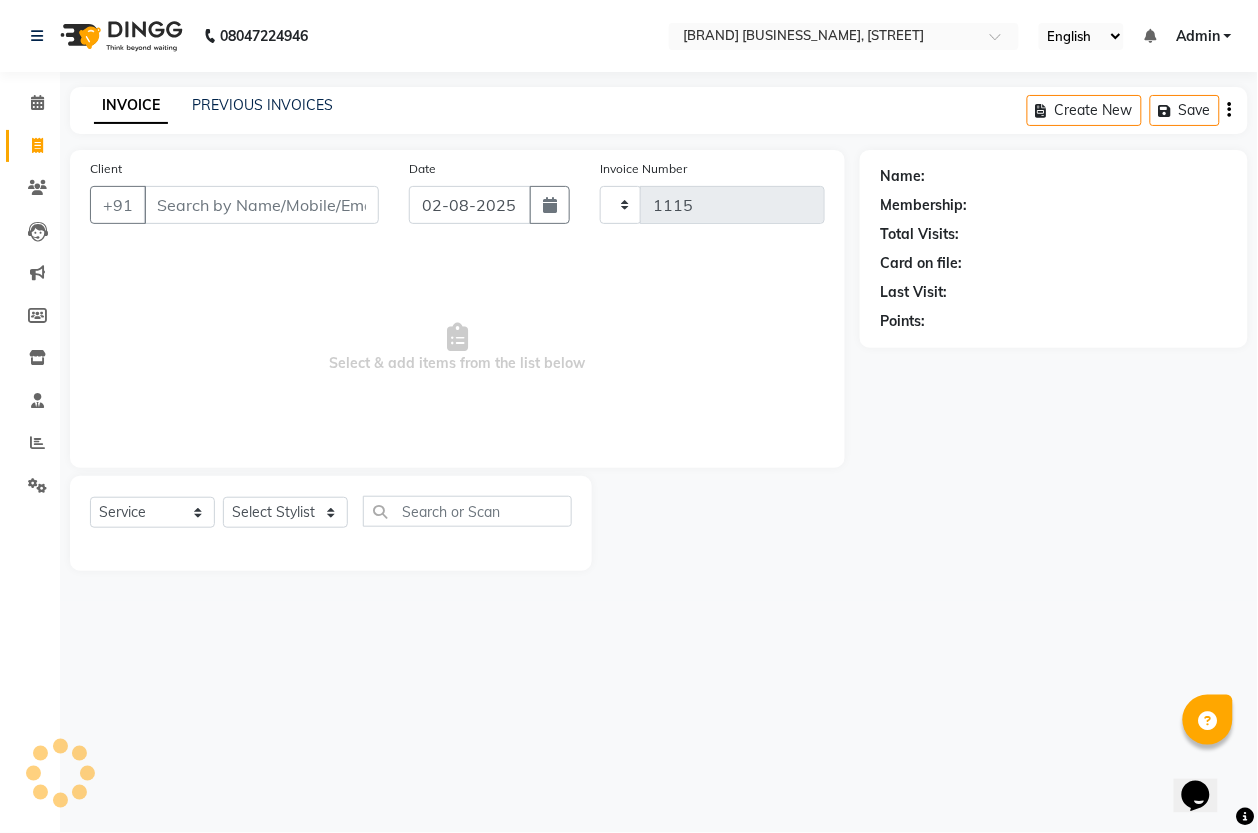 select on "7213" 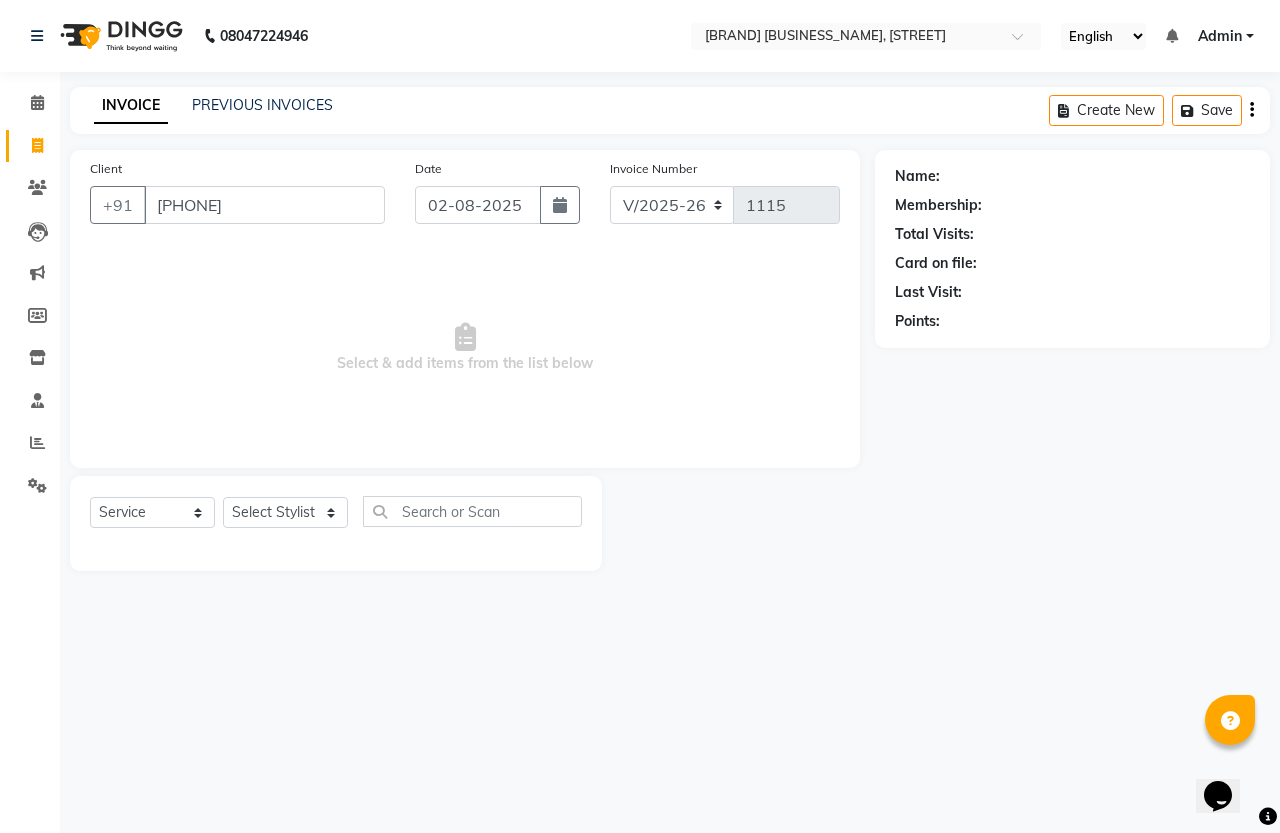 type on "[PHONE]" 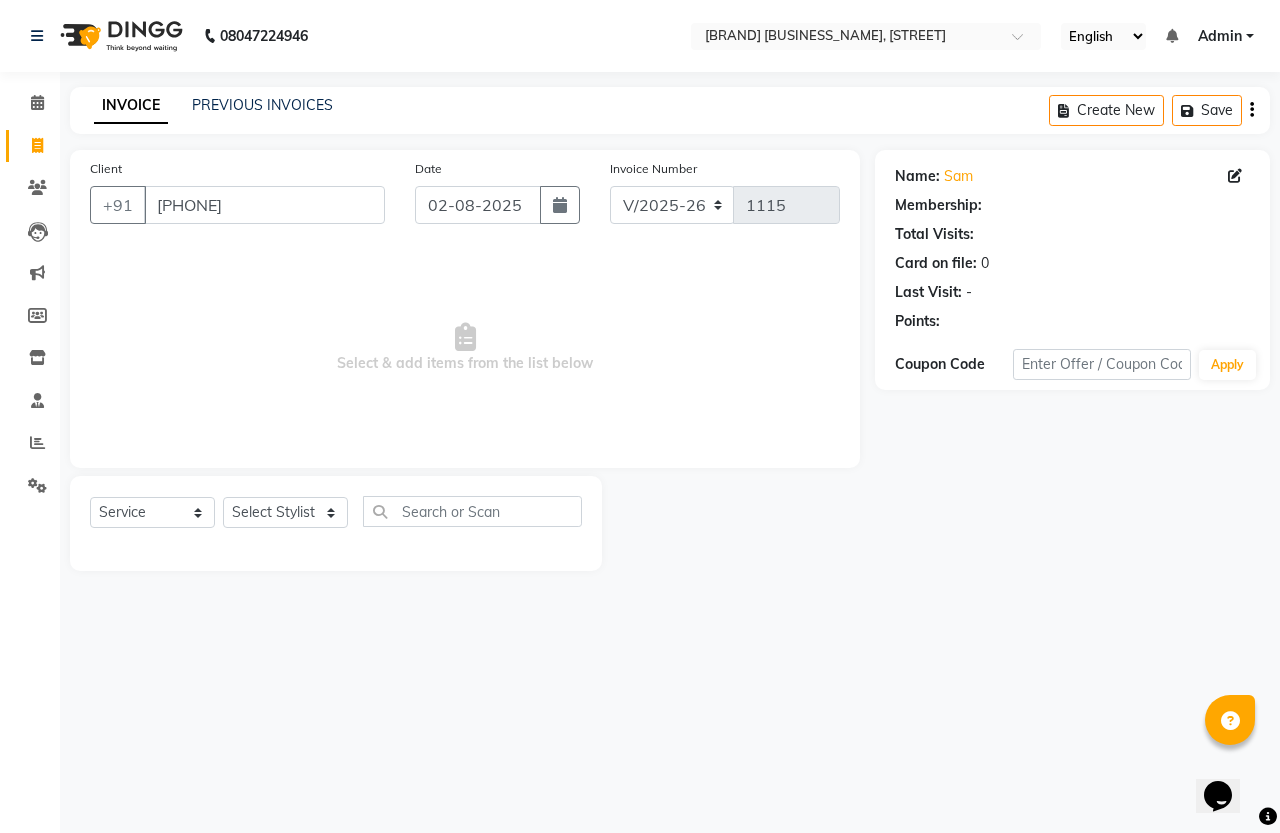select on "1: Object" 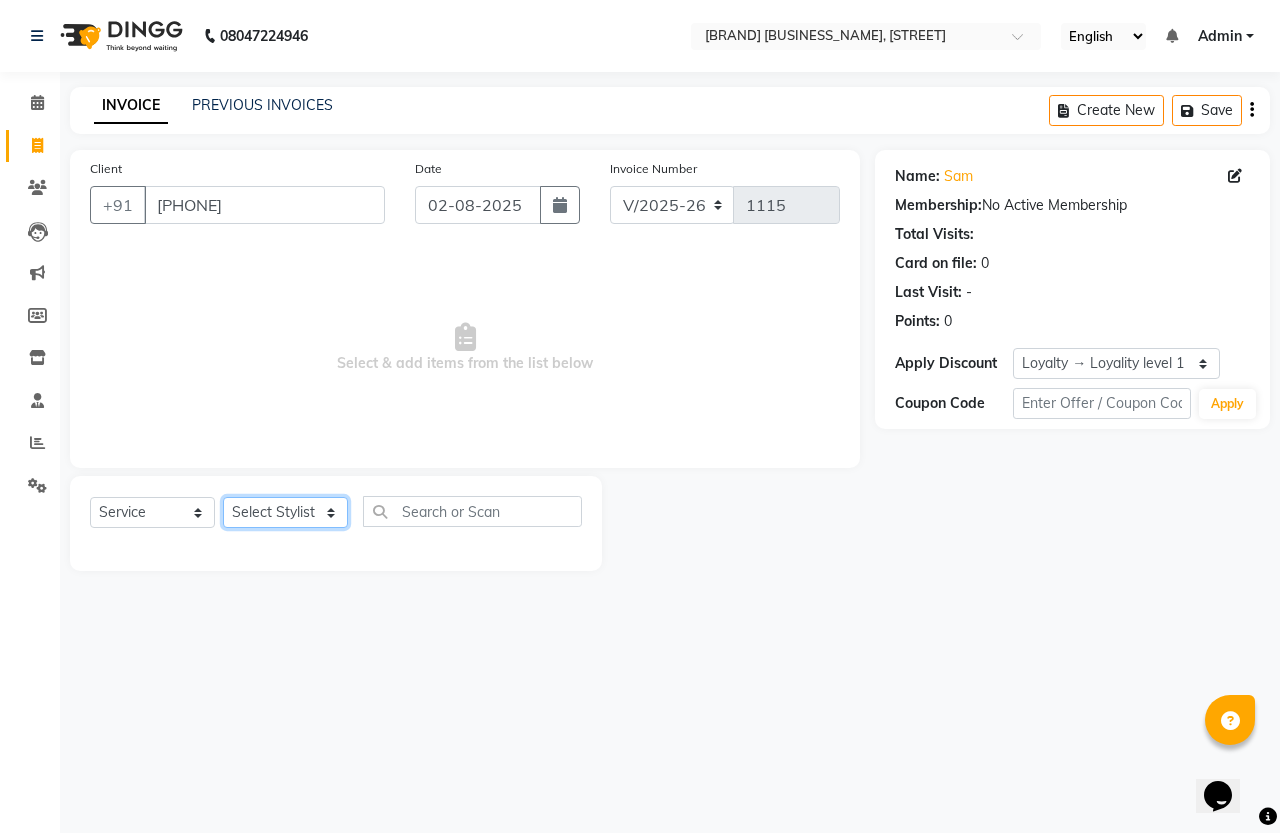 click on "Select Stylist [PERSON] [PERSON] [PERSON]" 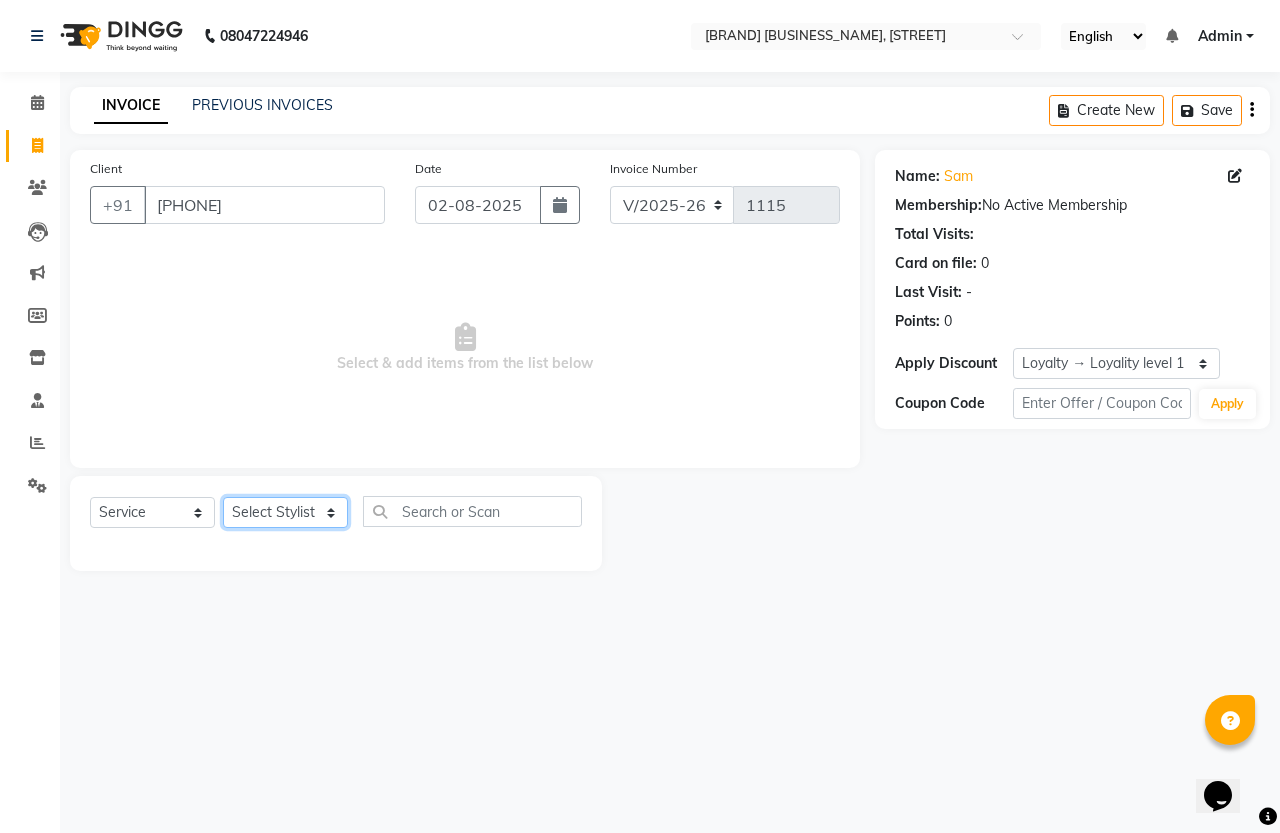 select on "61242" 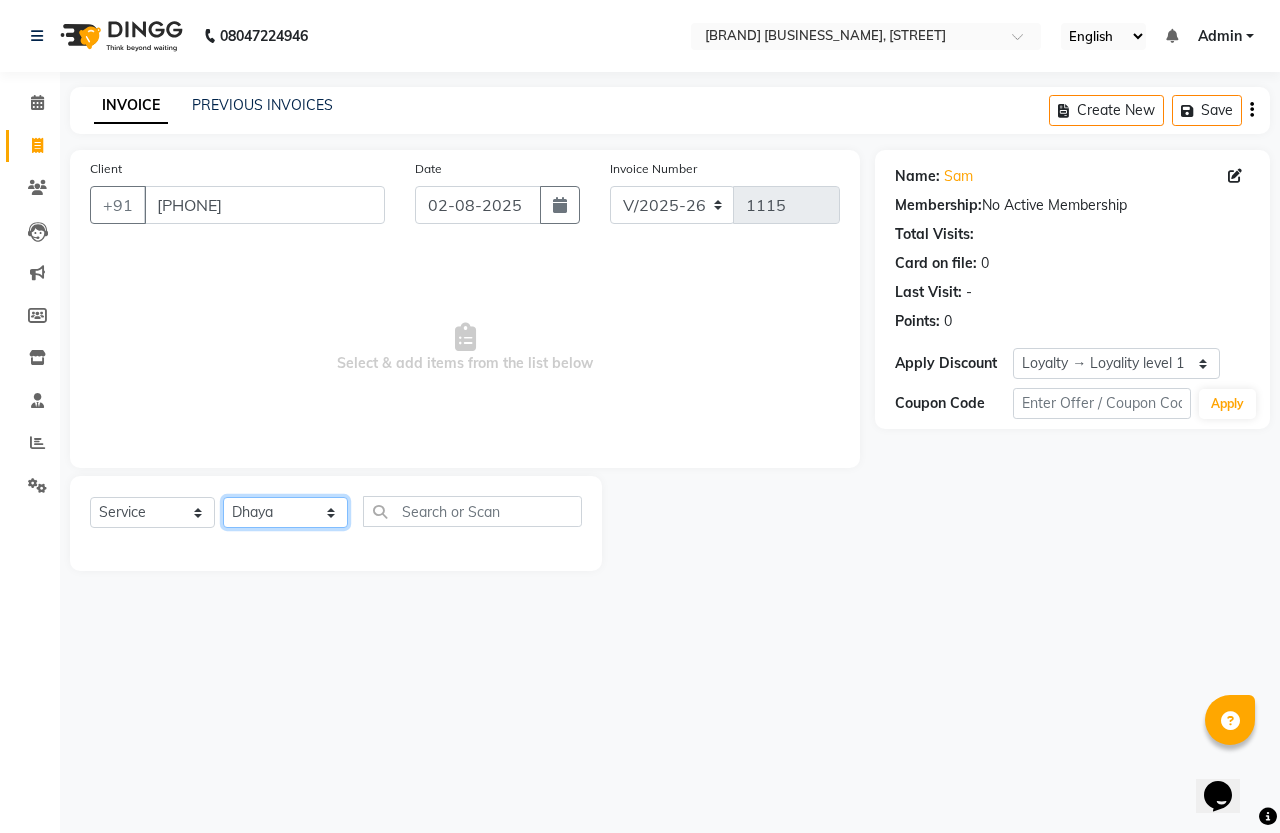 click on "Select Stylist [PERSON] [PERSON] [PERSON]" 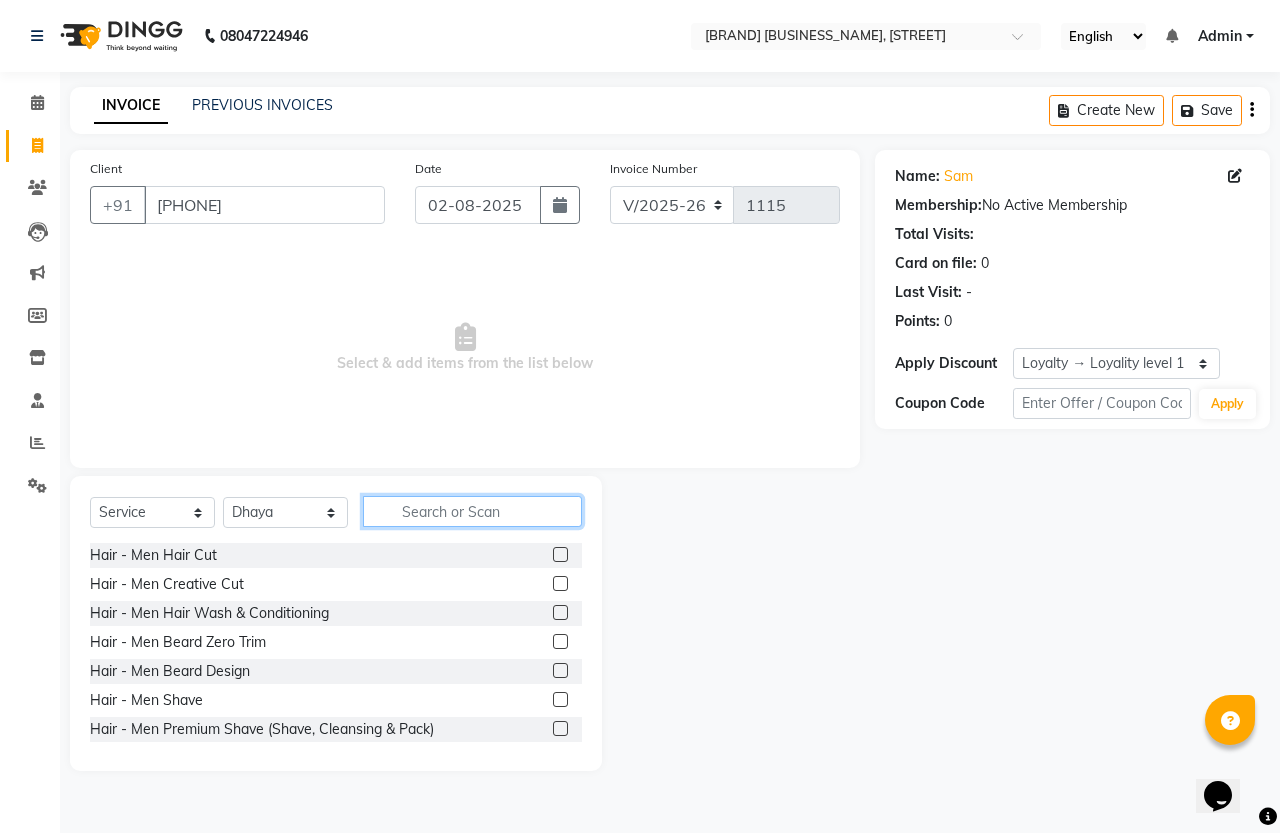 click 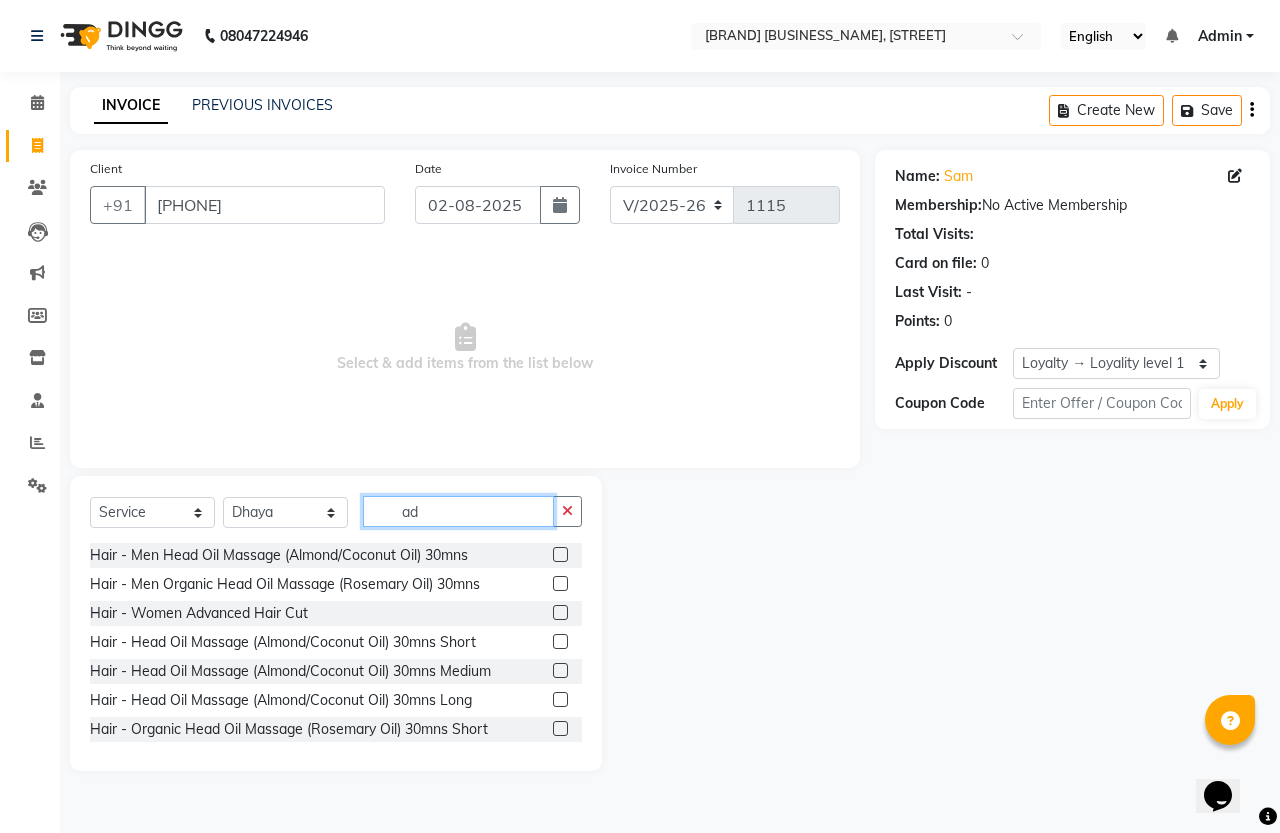 type on "ad" 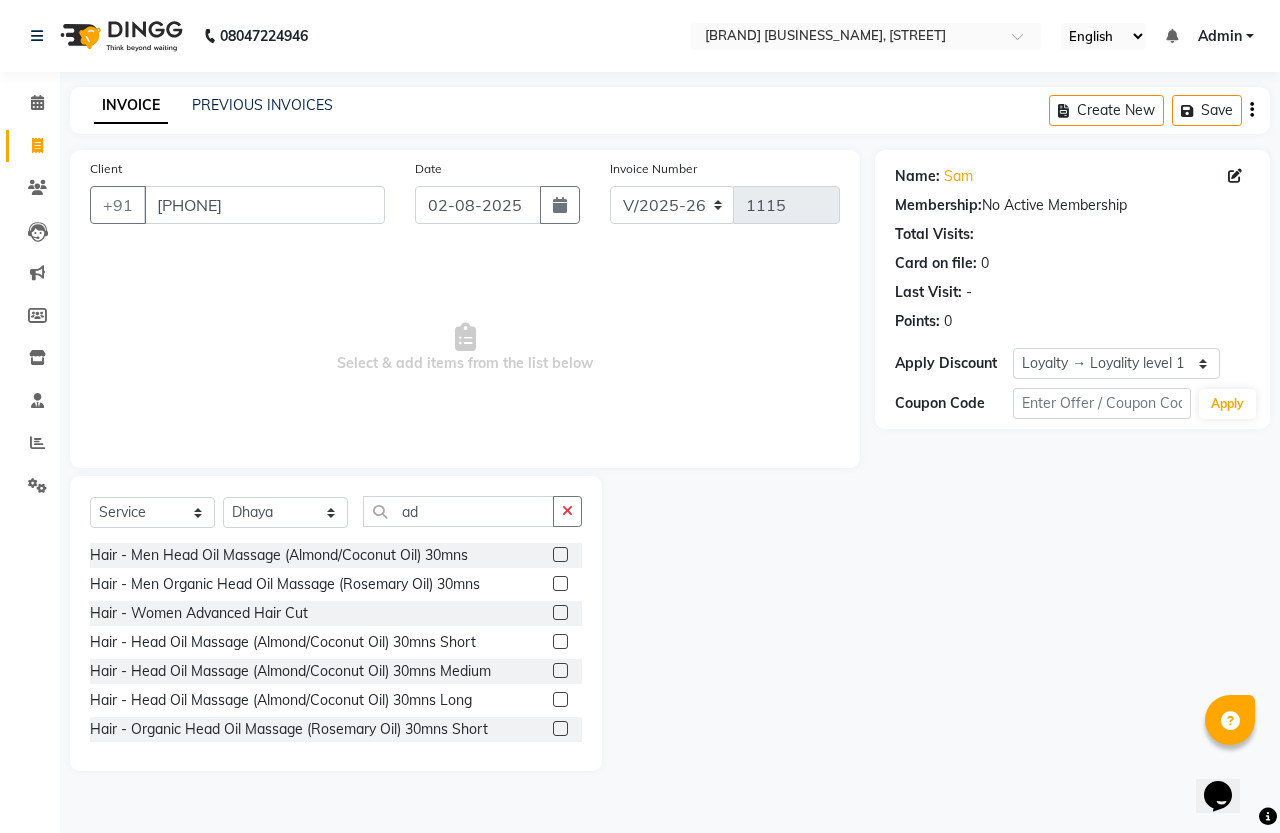 click 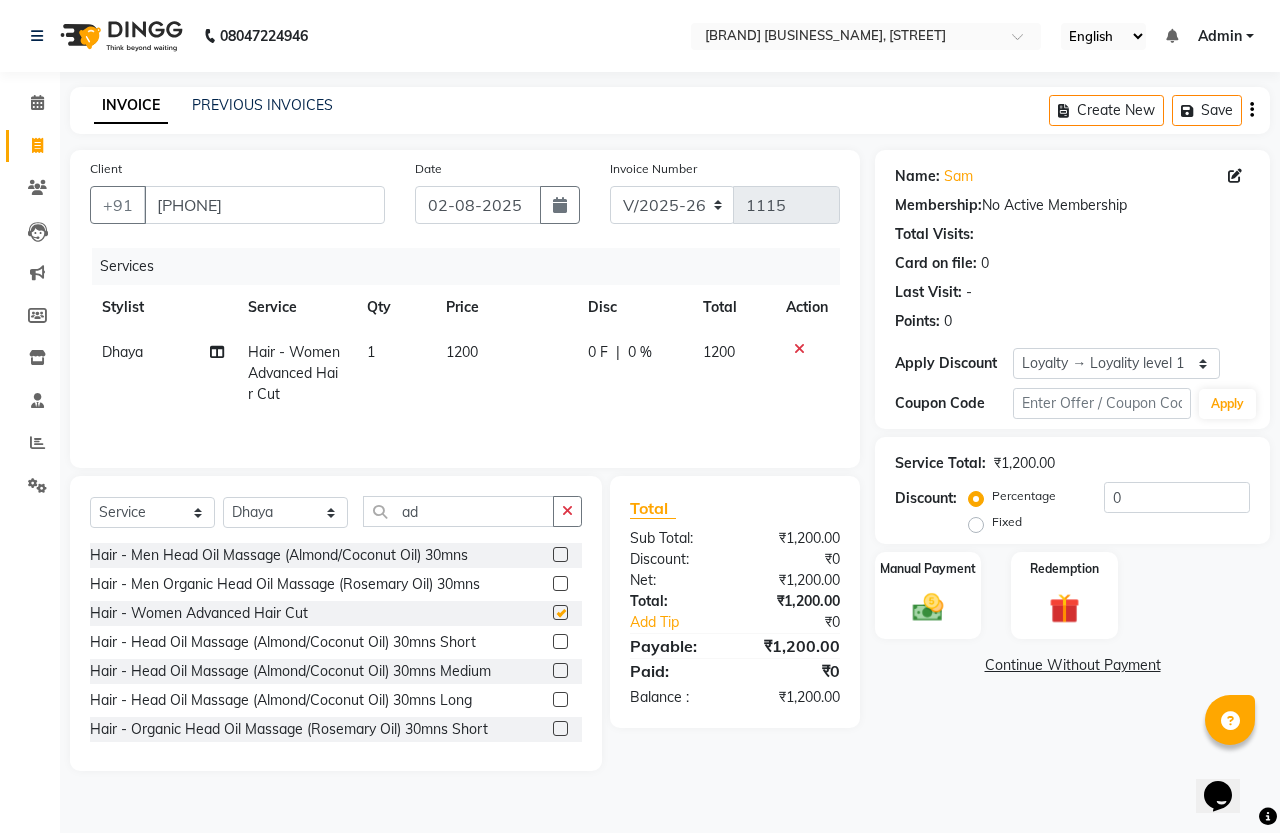 checkbox on "false" 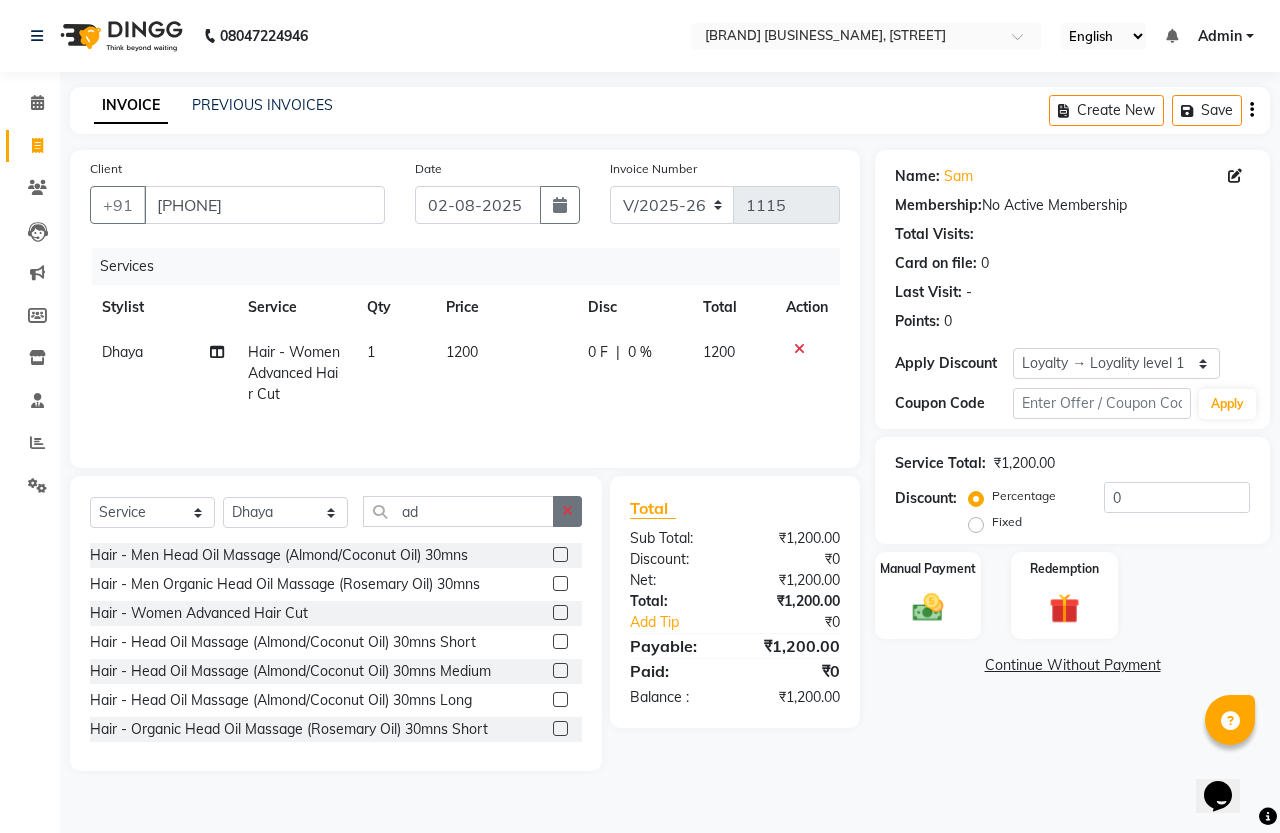 click 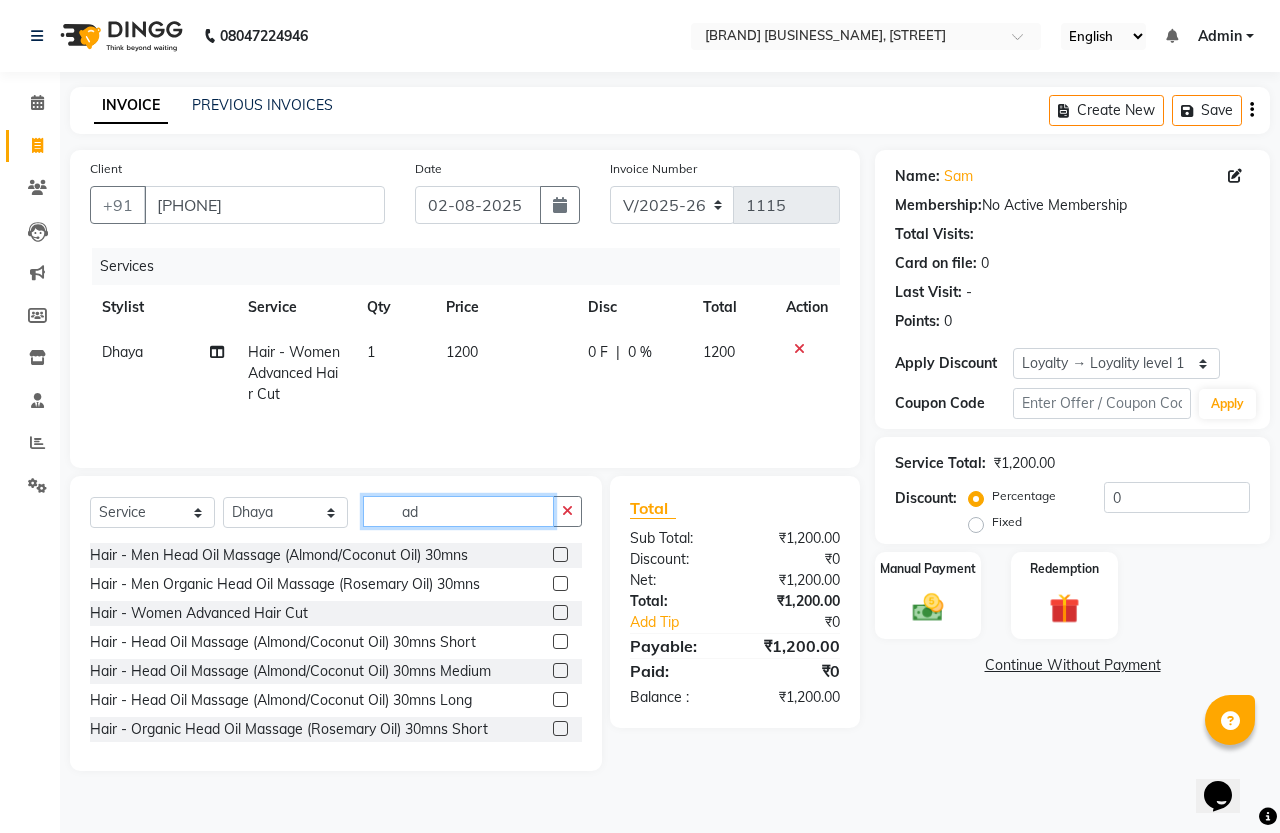 type 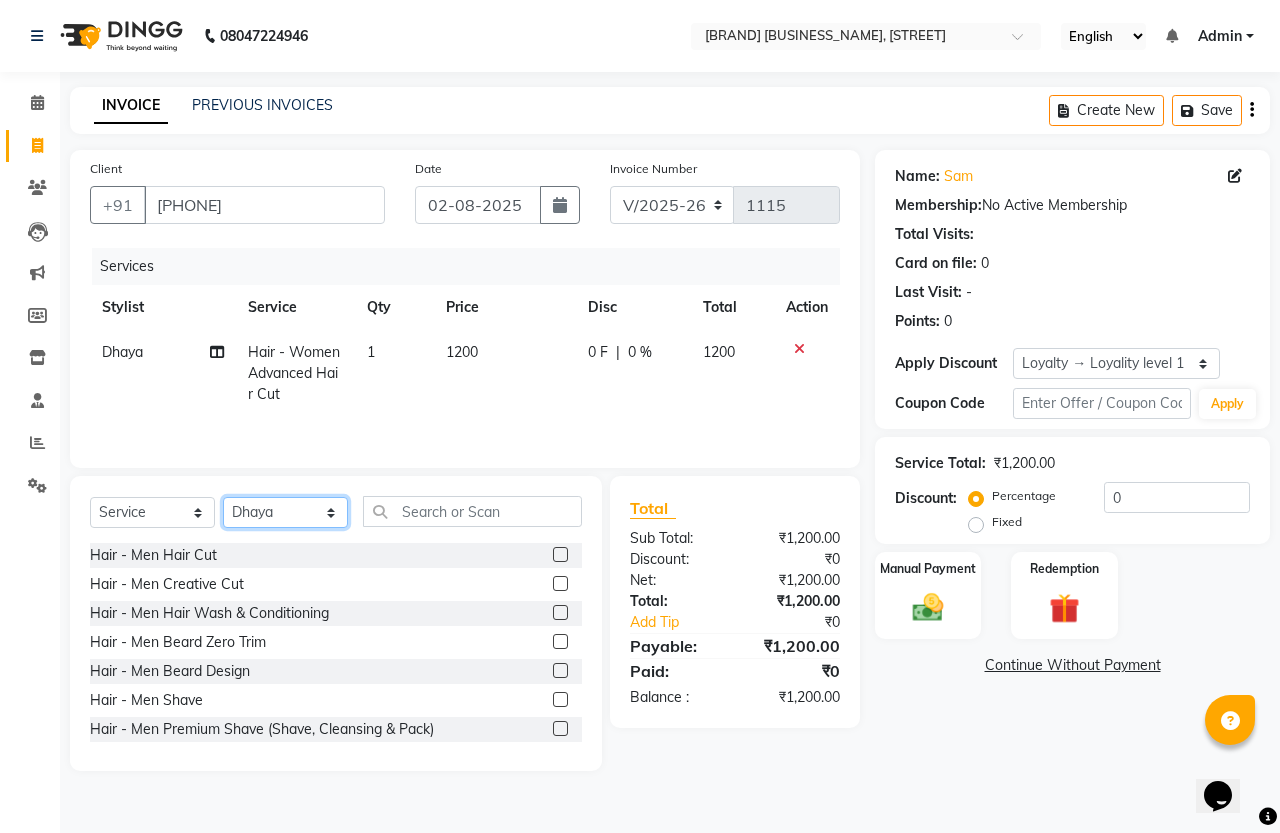 click on "Select Stylist [PERSON] [PERSON] [PERSON]" 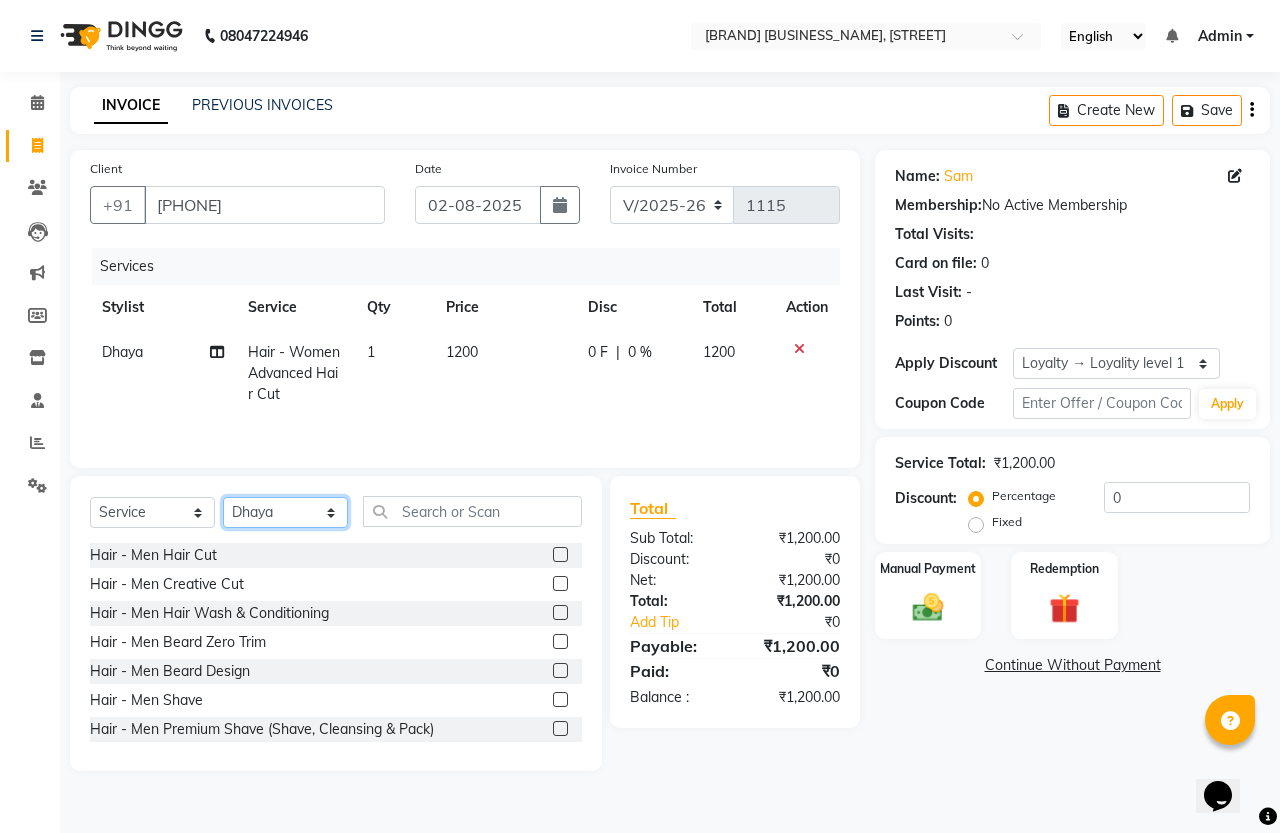 select on "[PHONE]" 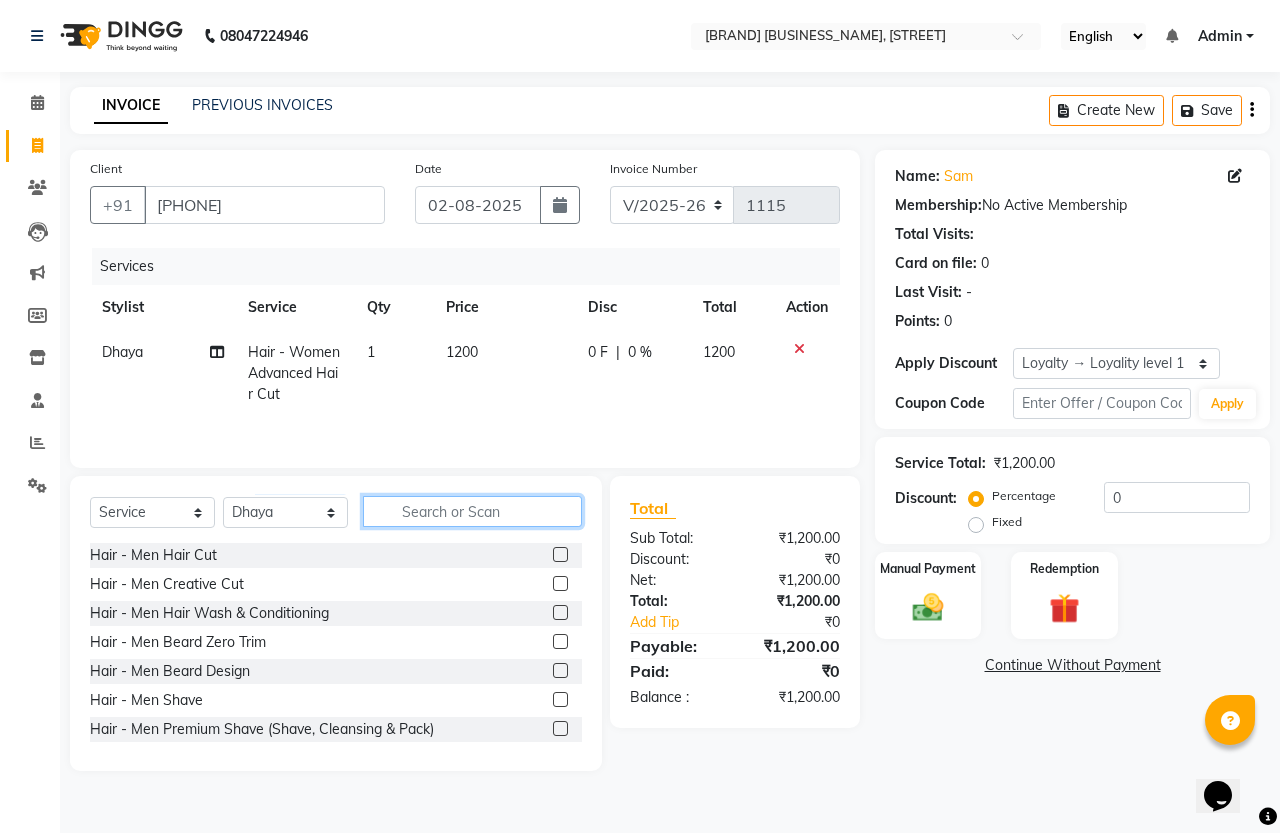 click 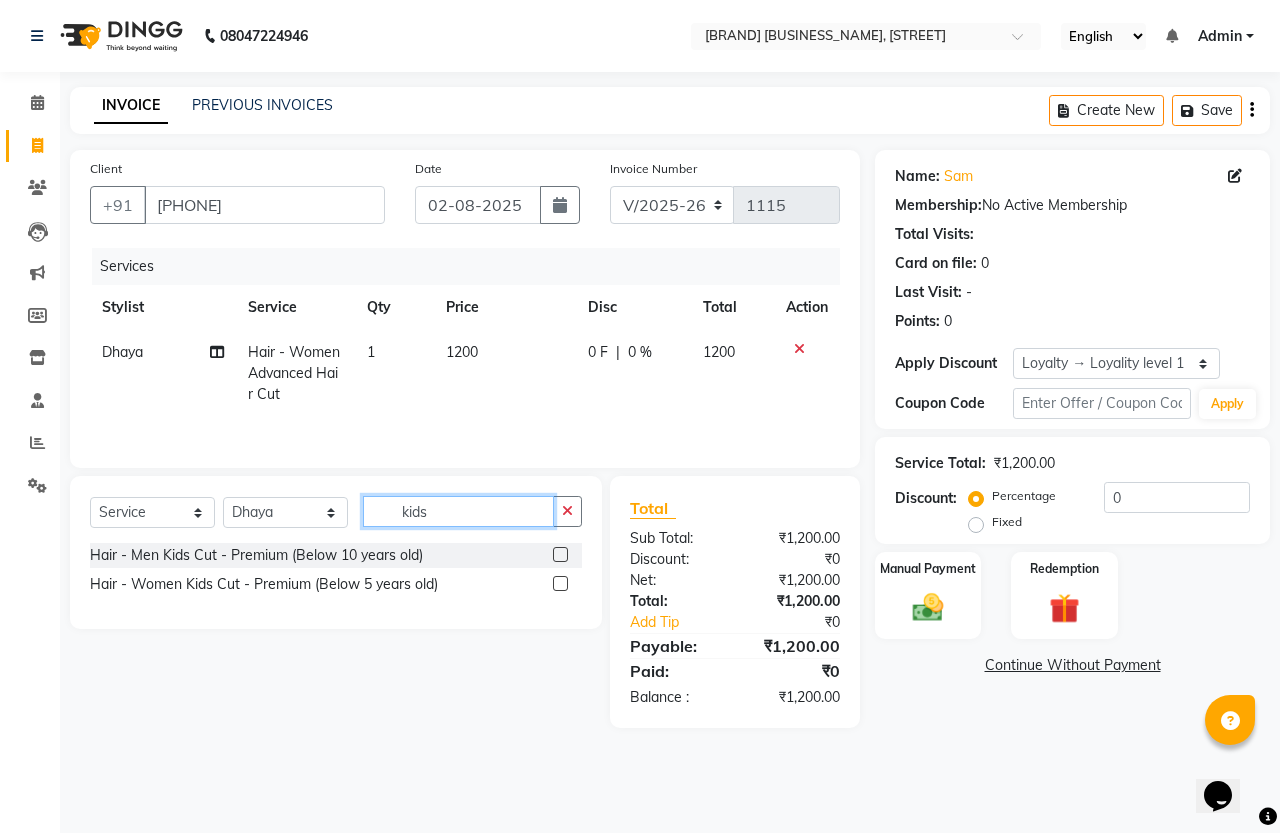 type on "kids" 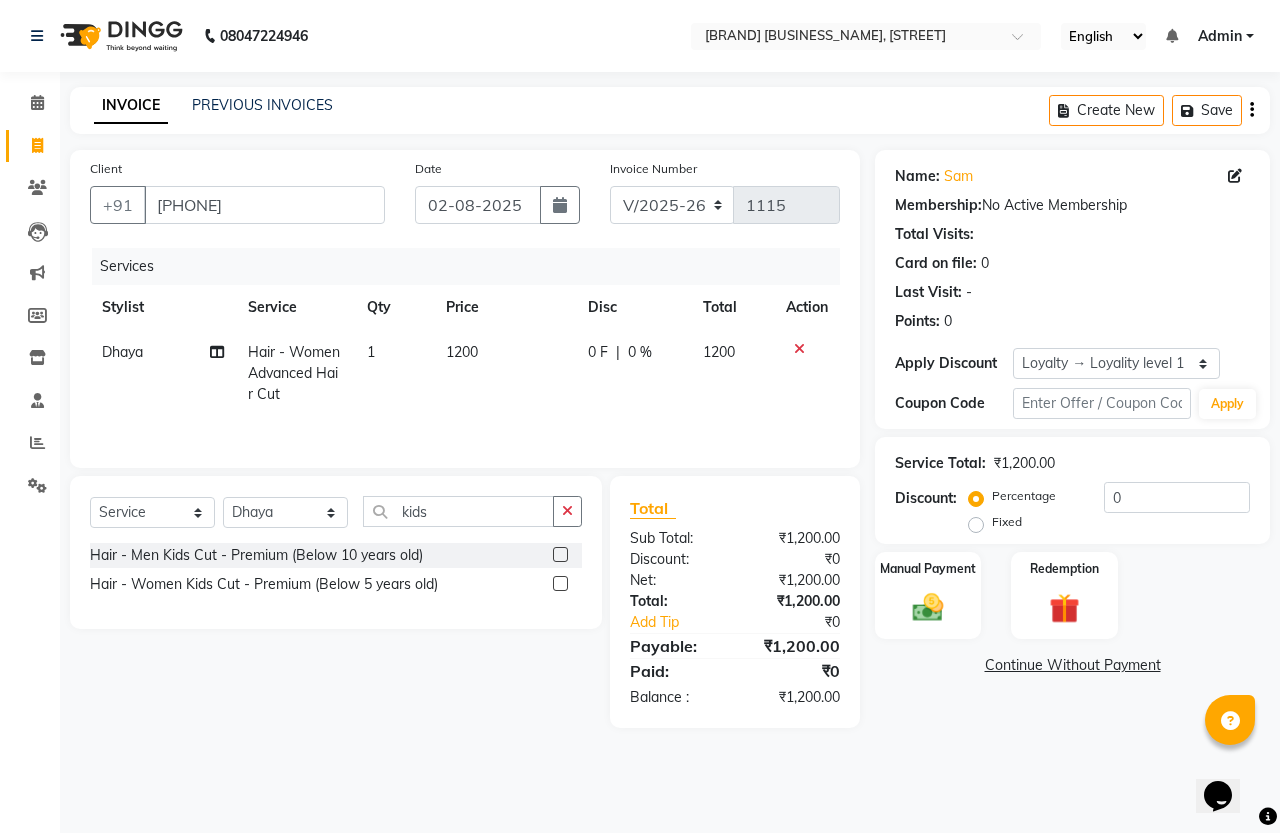 click 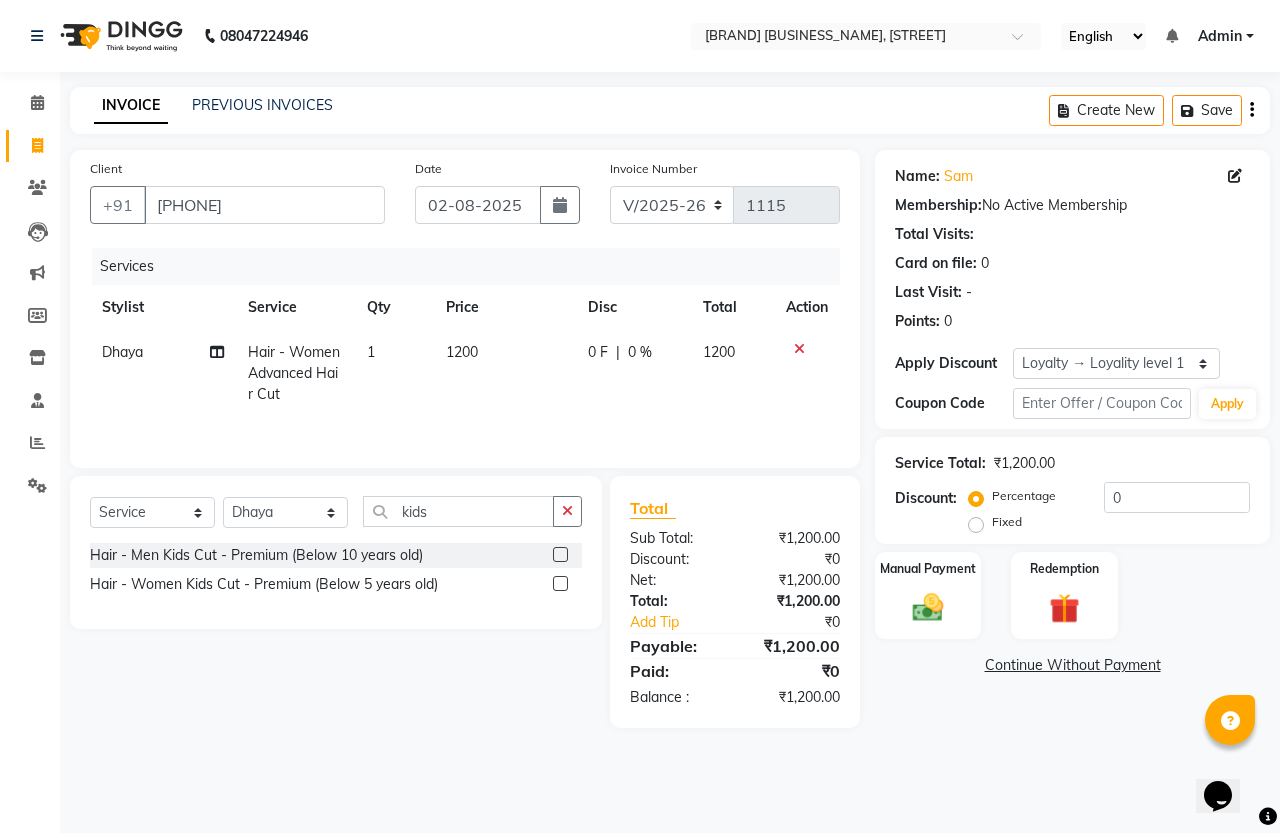 click on "1200" 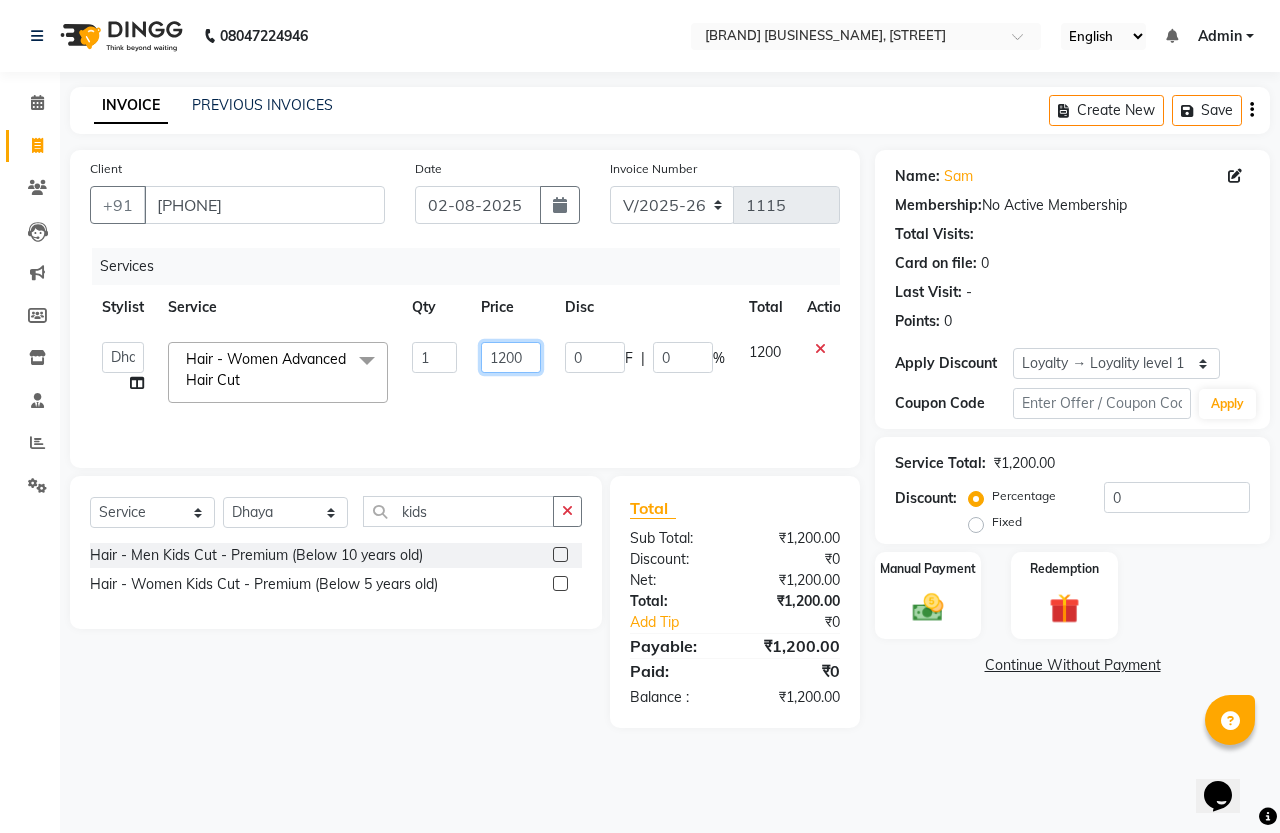 click on "1200" 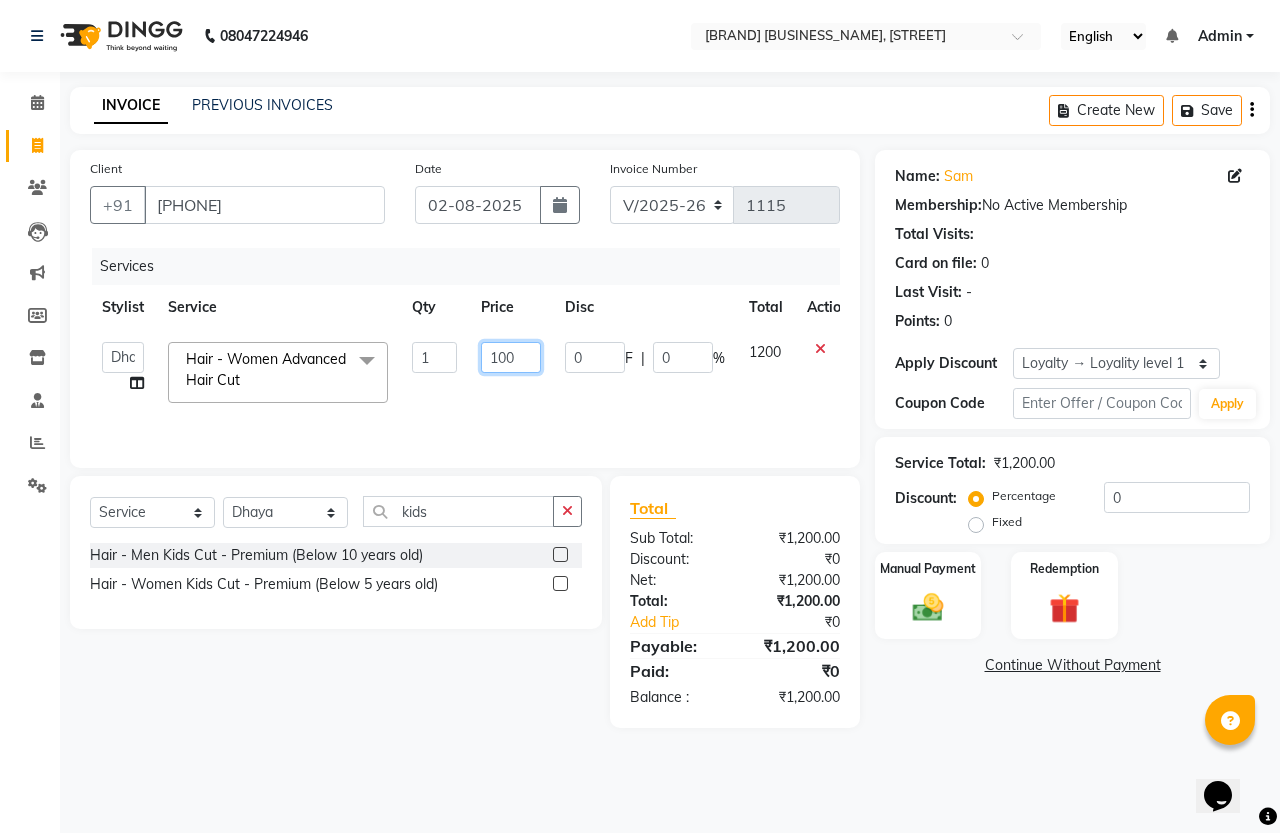 type on "1000" 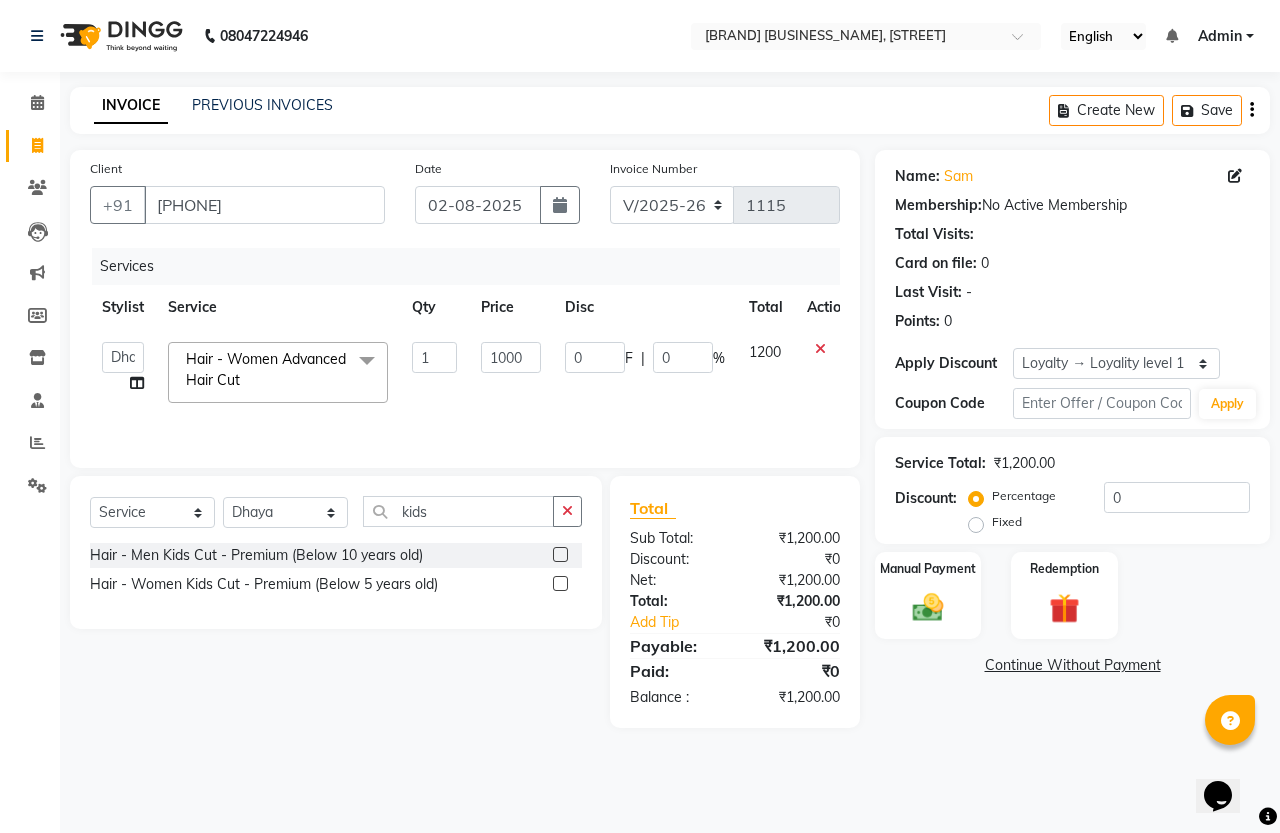 click on "1000" 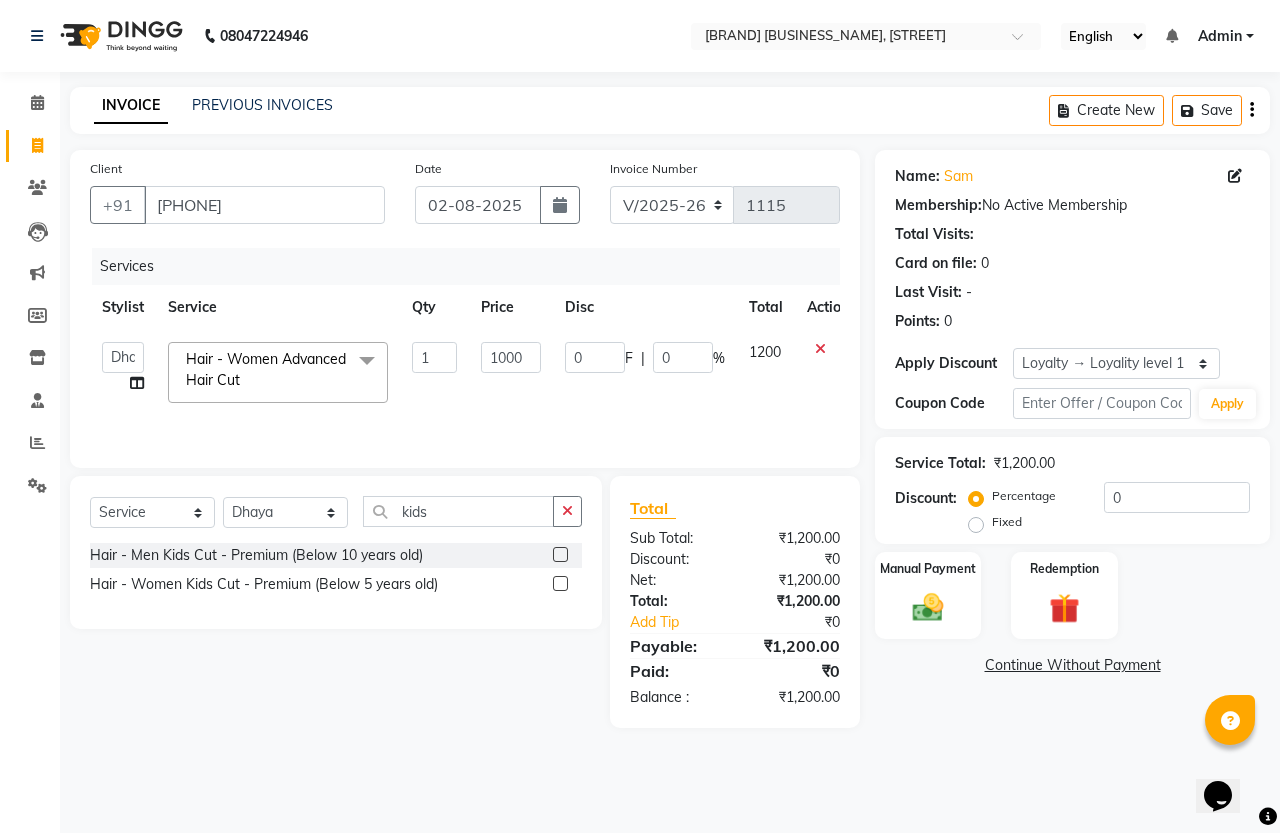 select on "61242" 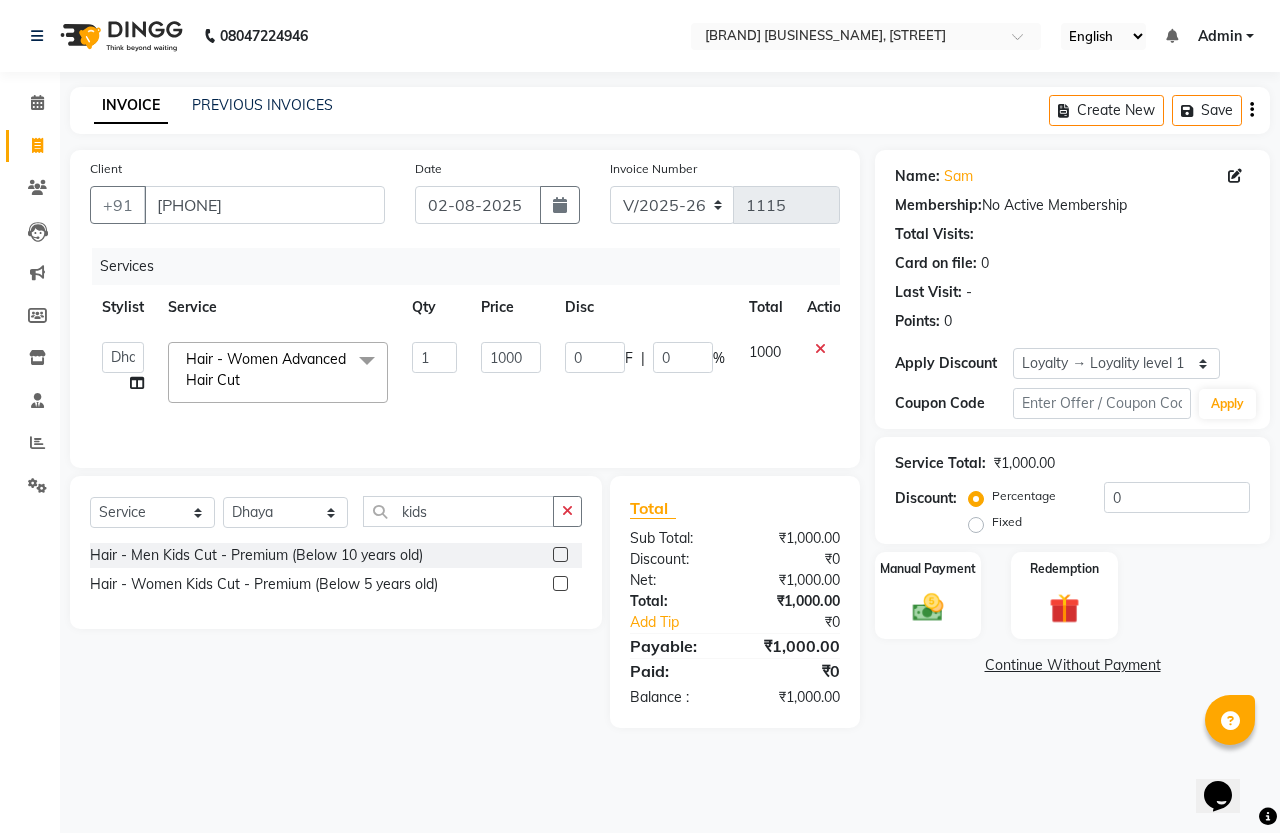 click 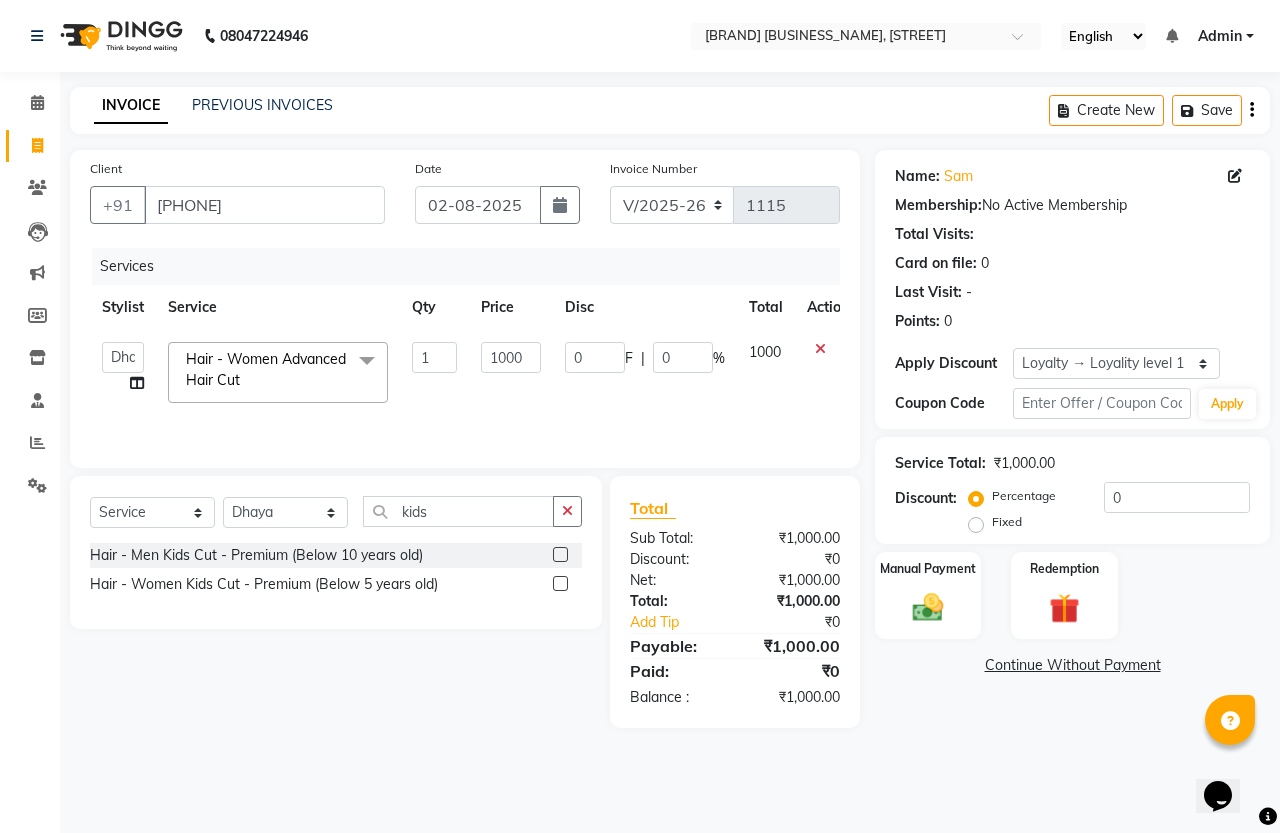 click at bounding box center (559, 555) 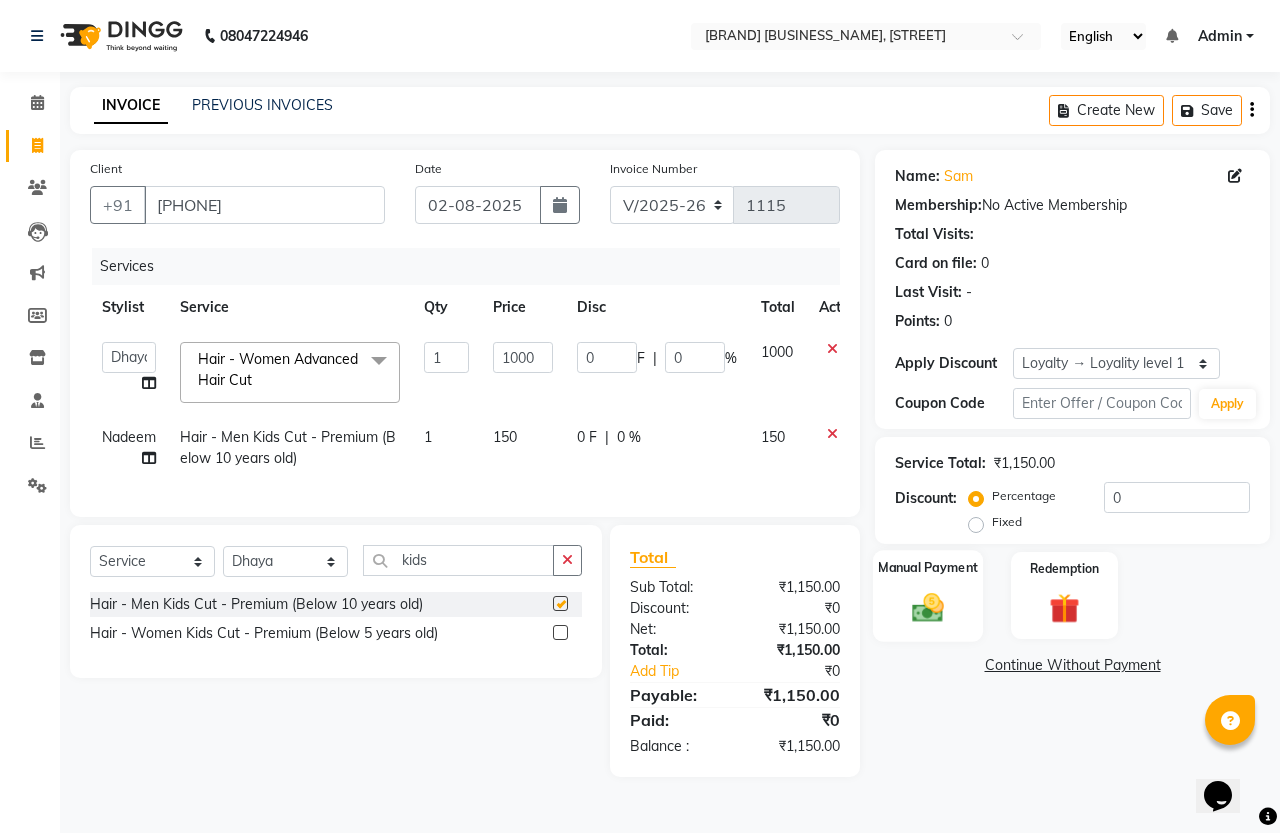 checkbox on "false" 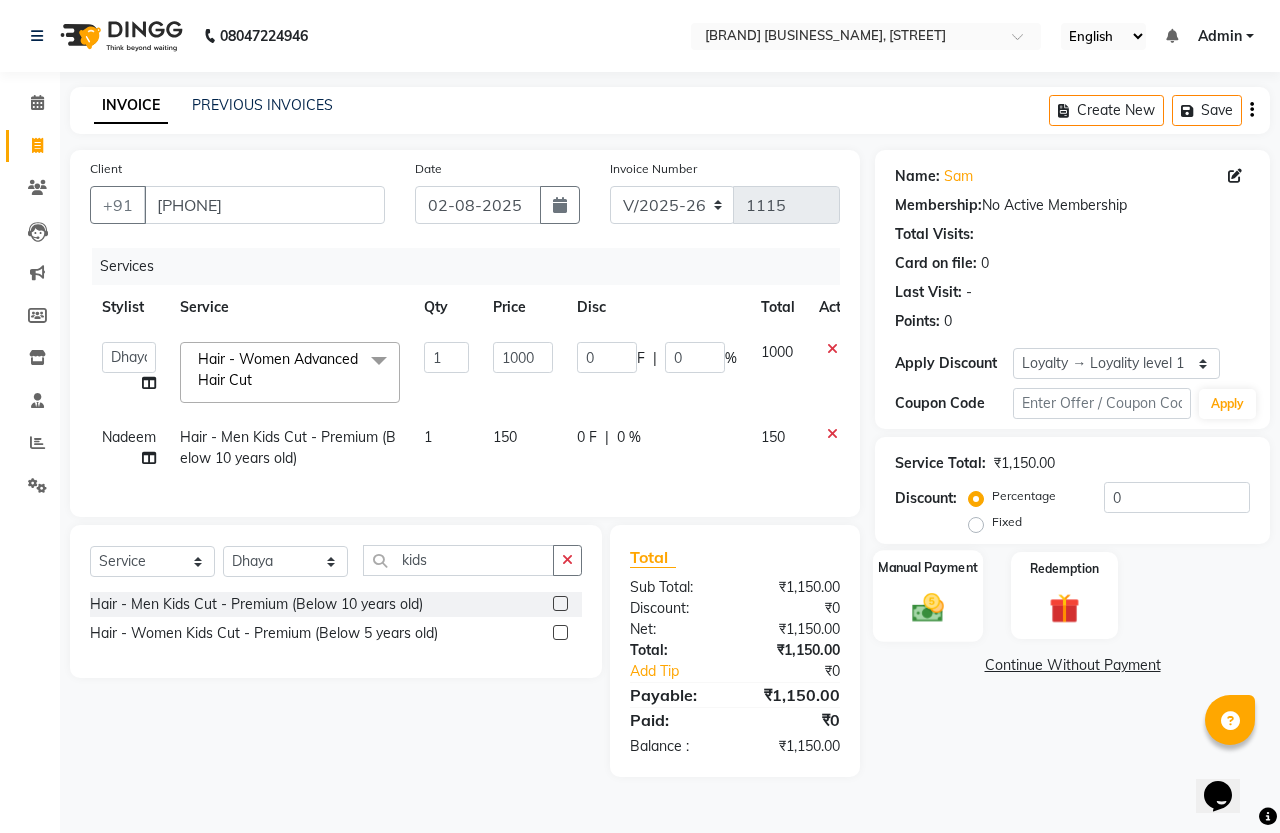 click 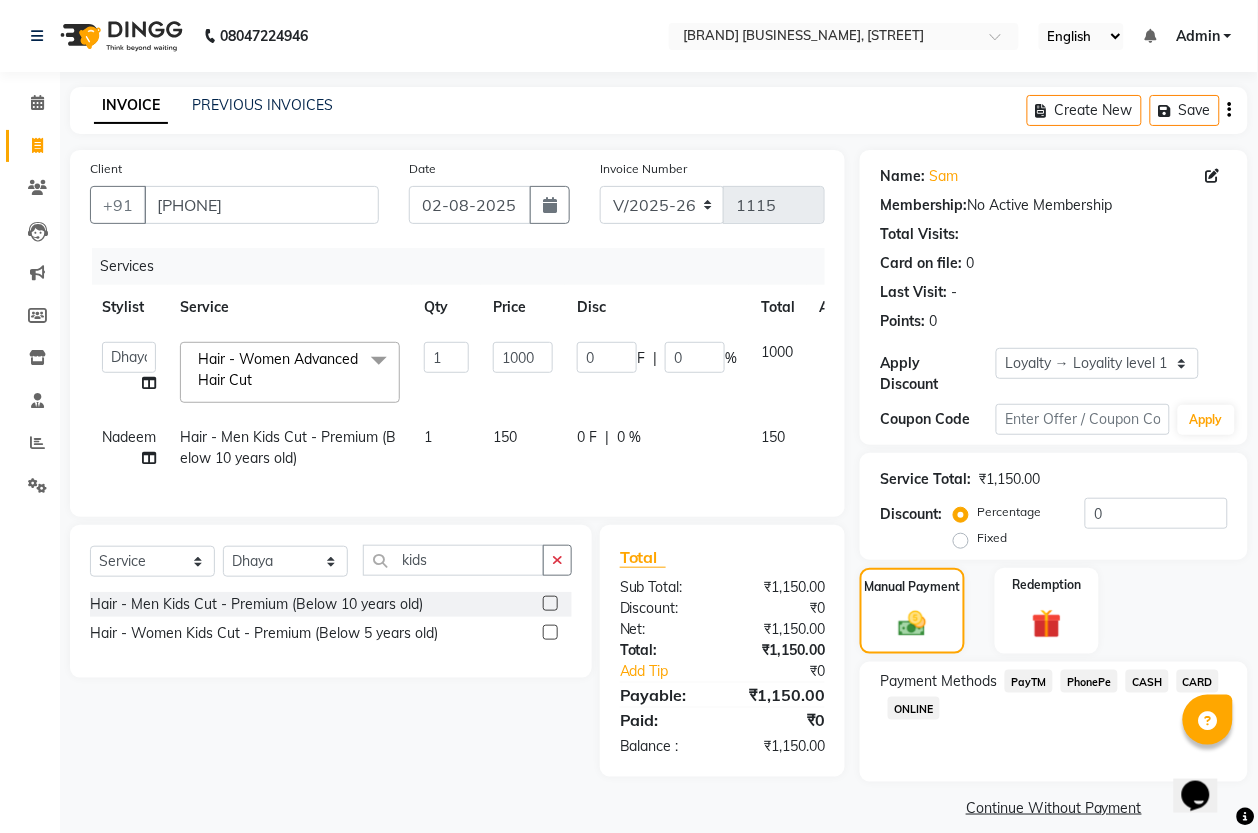 click on "PayTM" 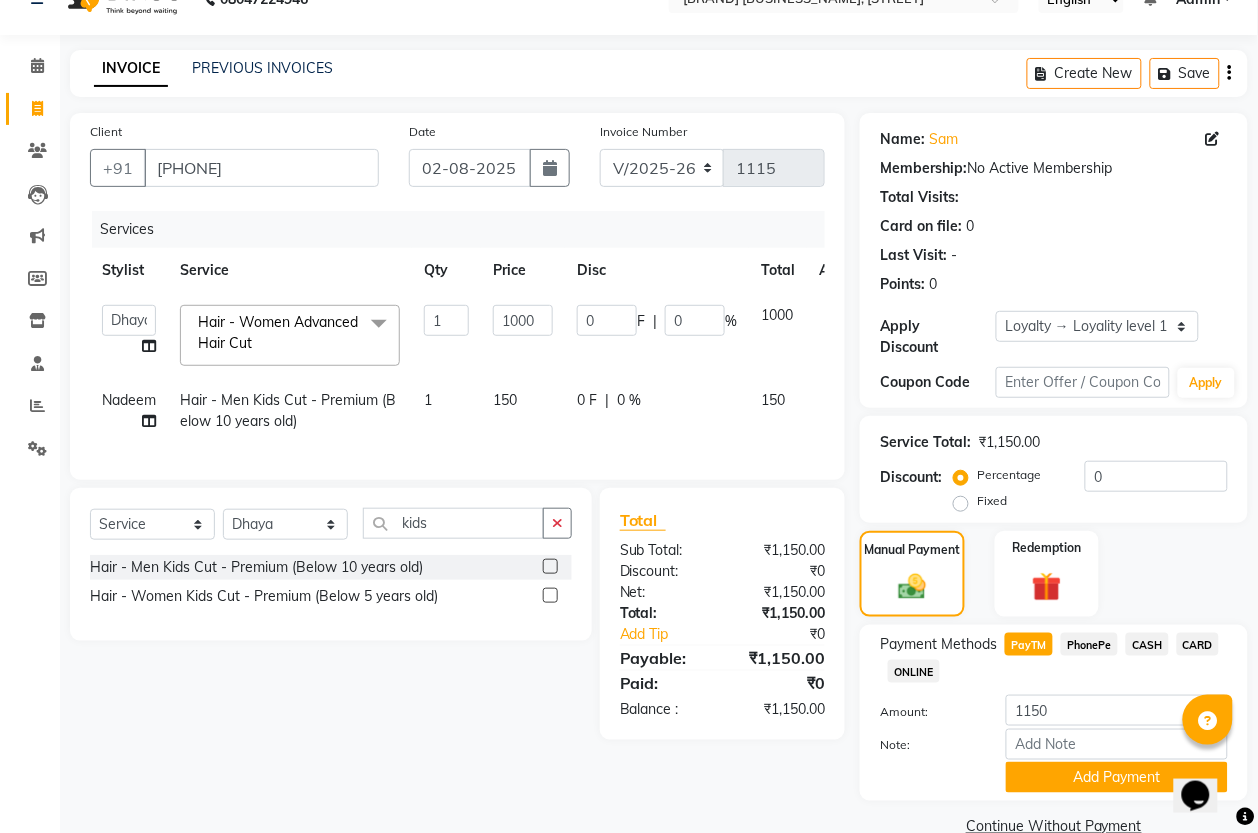 scroll, scrollTop: 75, scrollLeft: 0, axis: vertical 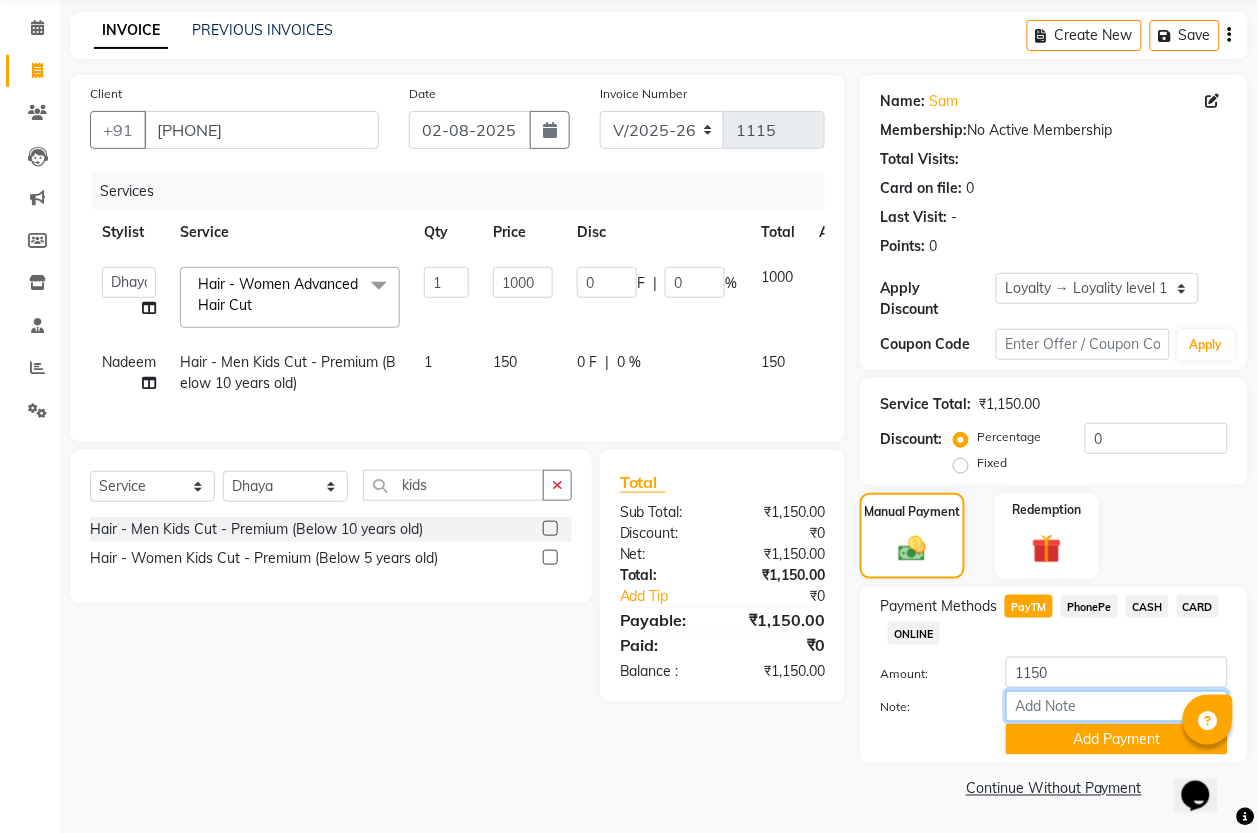 click on "Note:" at bounding box center [1117, 706] 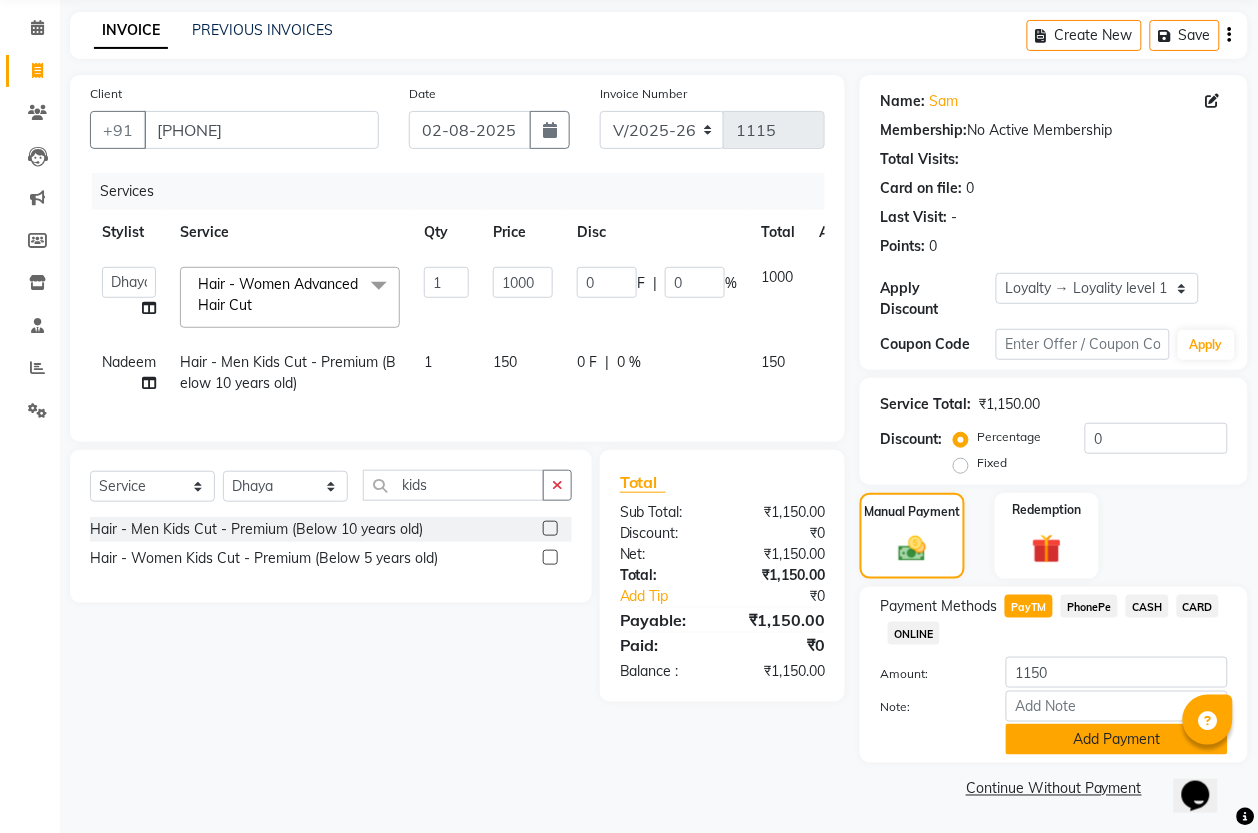 click on "Add Payment" 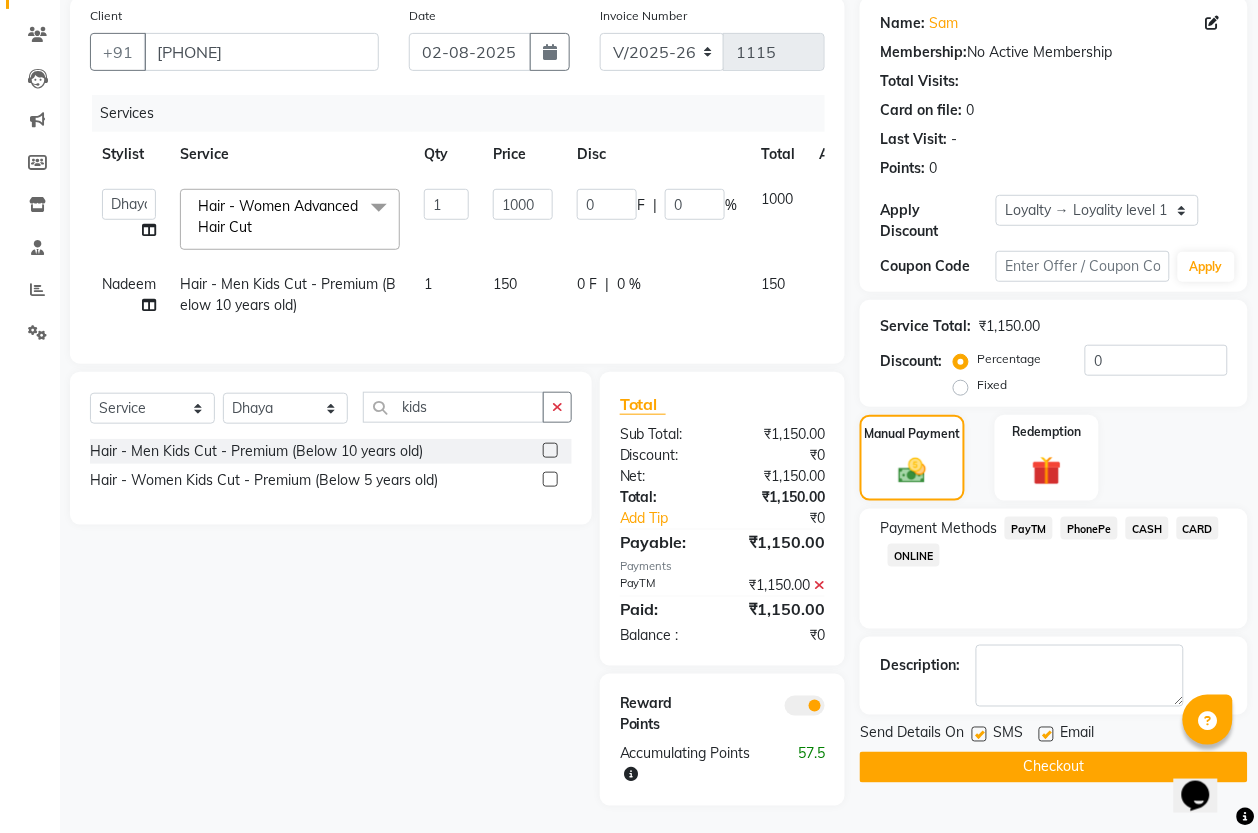 scroll, scrollTop: 197, scrollLeft: 0, axis: vertical 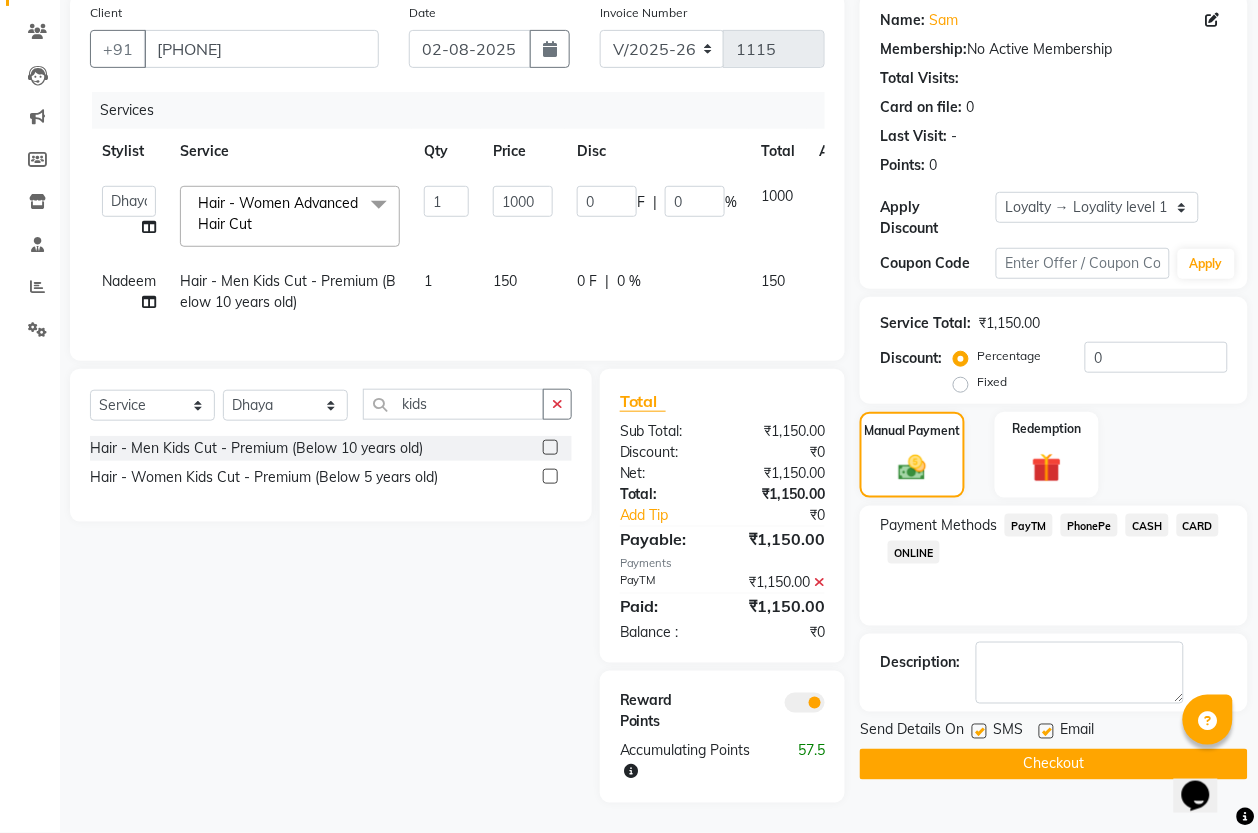 click on "Checkout" 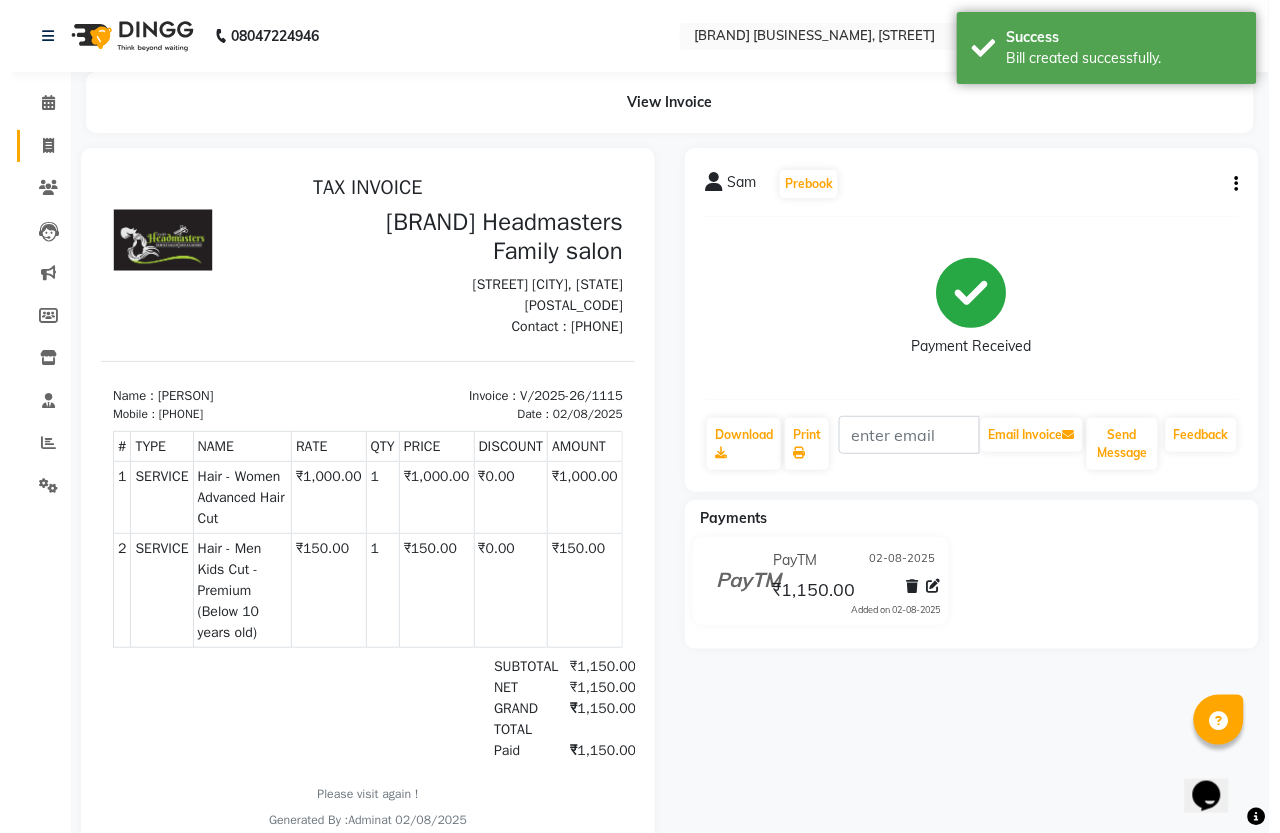 scroll, scrollTop: 0, scrollLeft: 0, axis: both 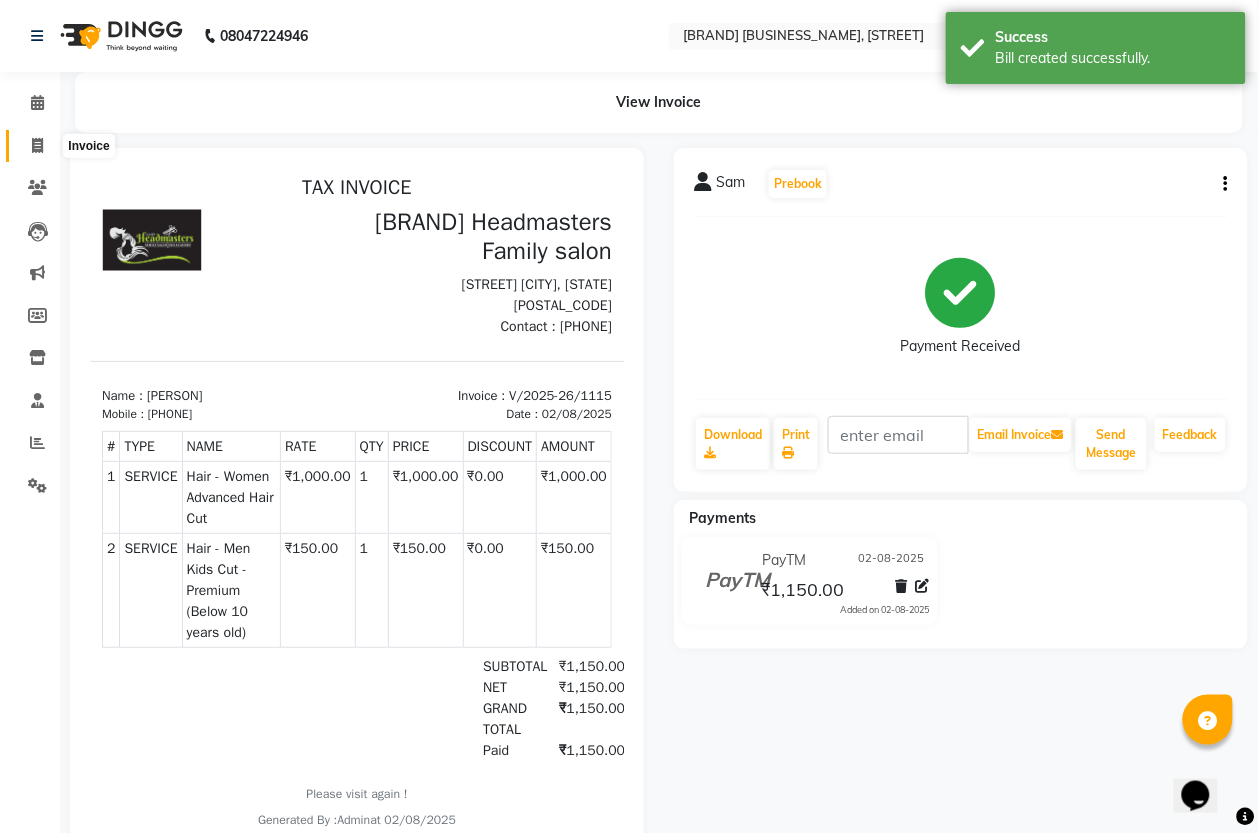 click 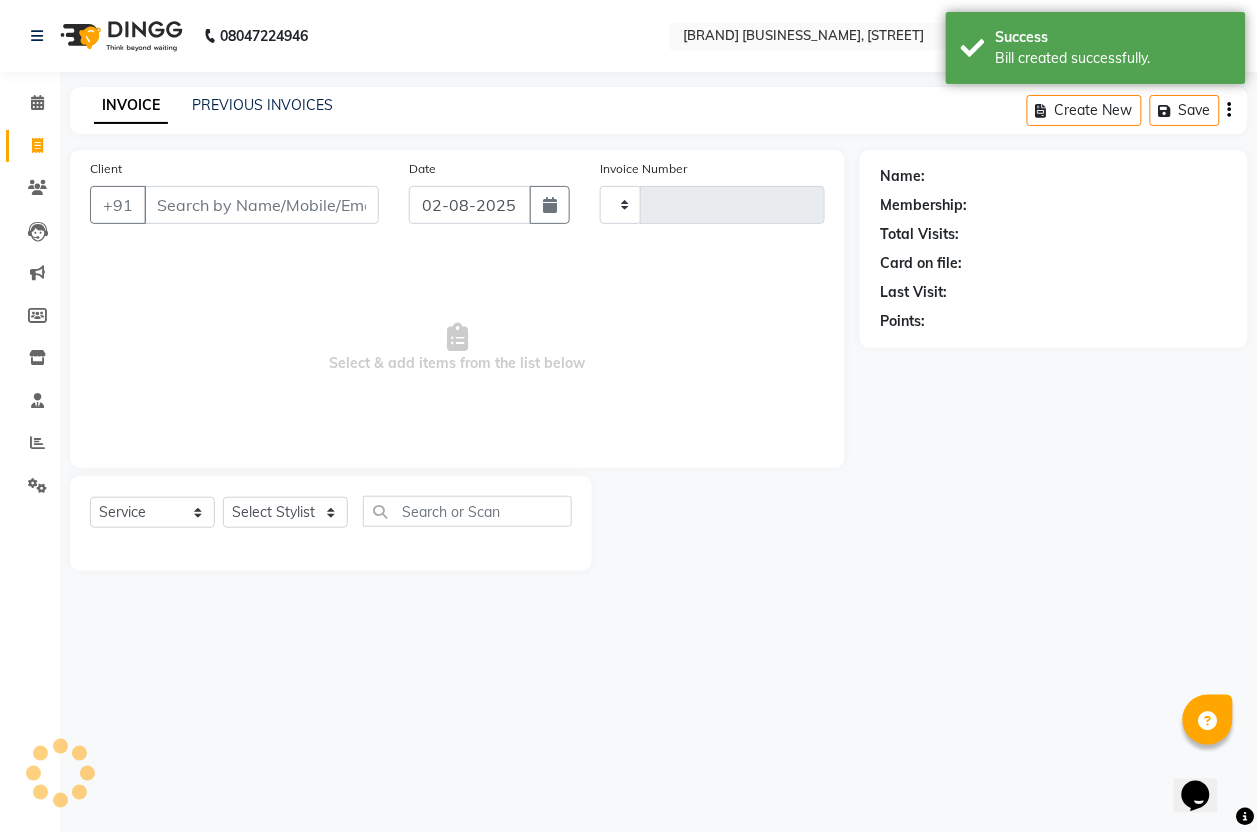 type on "1116" 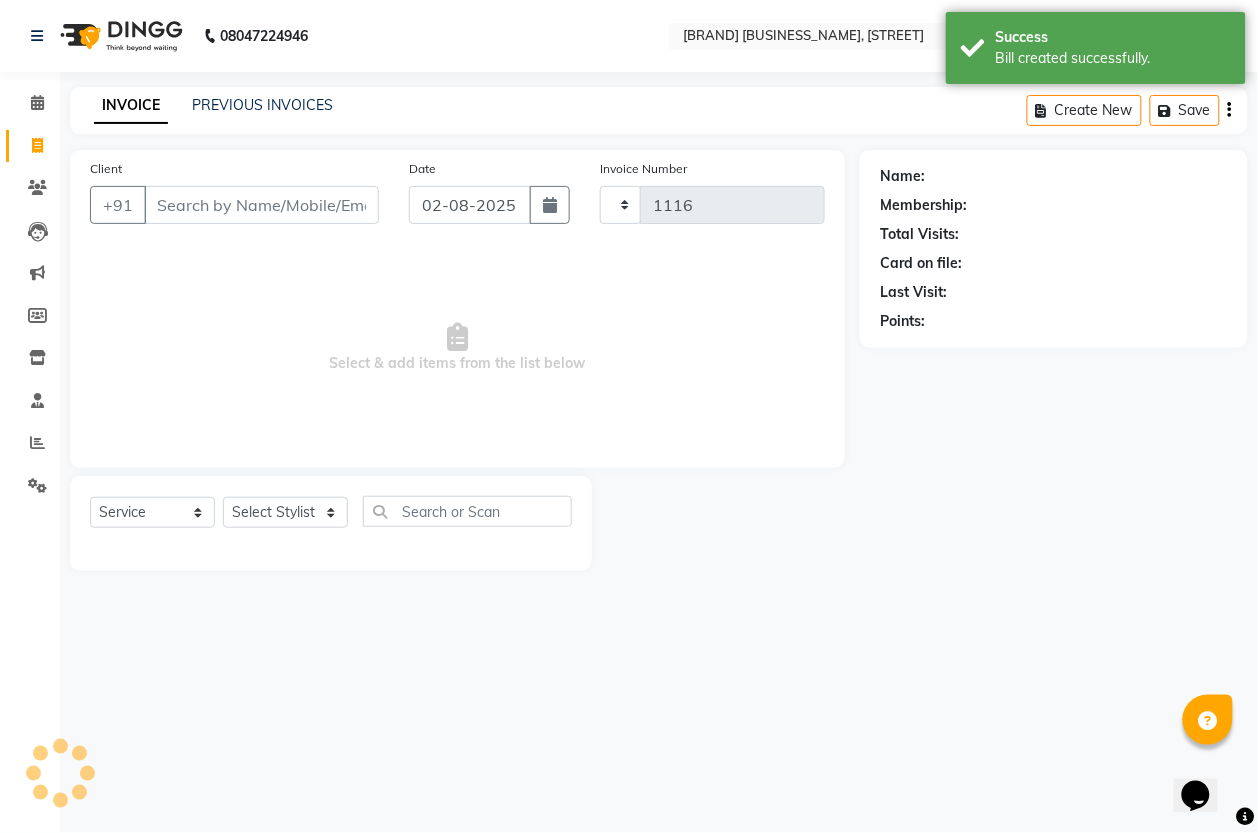 select on "7213" 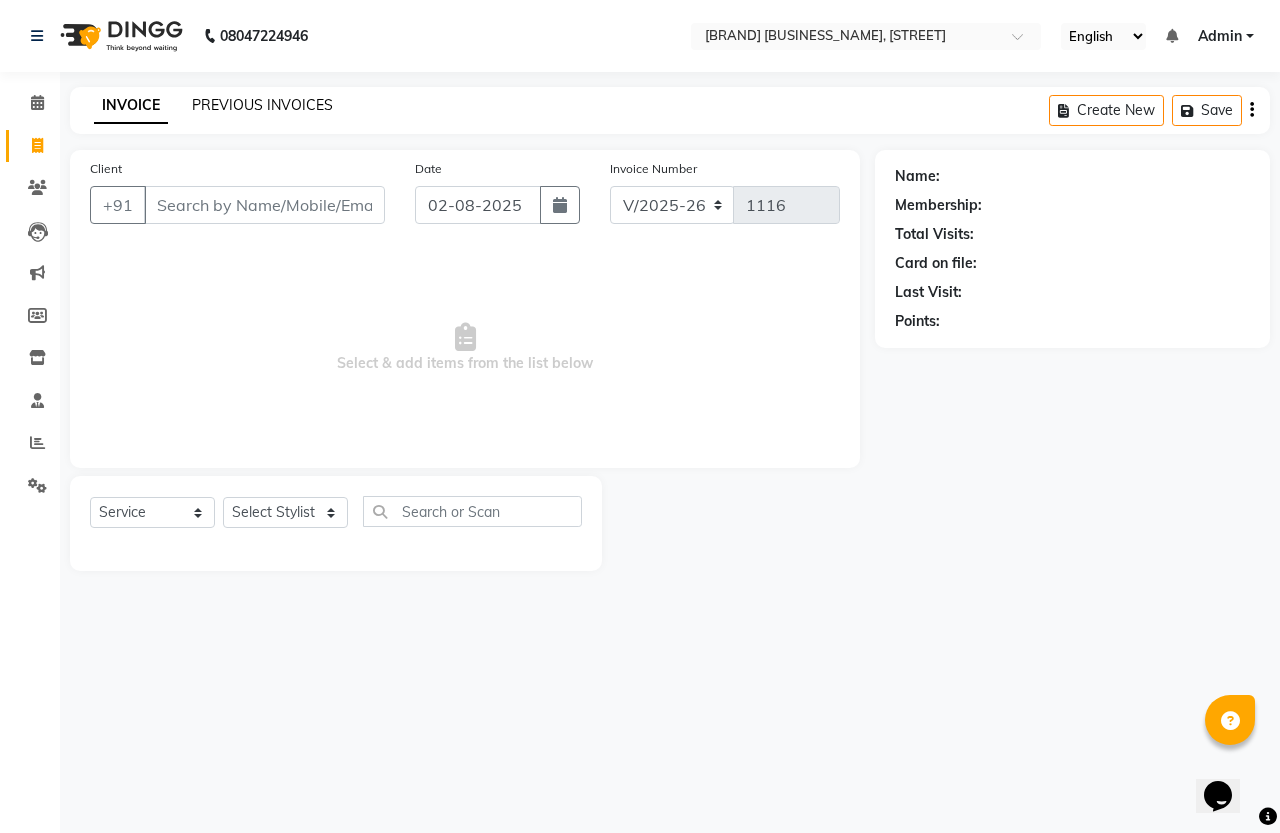 click on "PREVIOUS INVOICES" 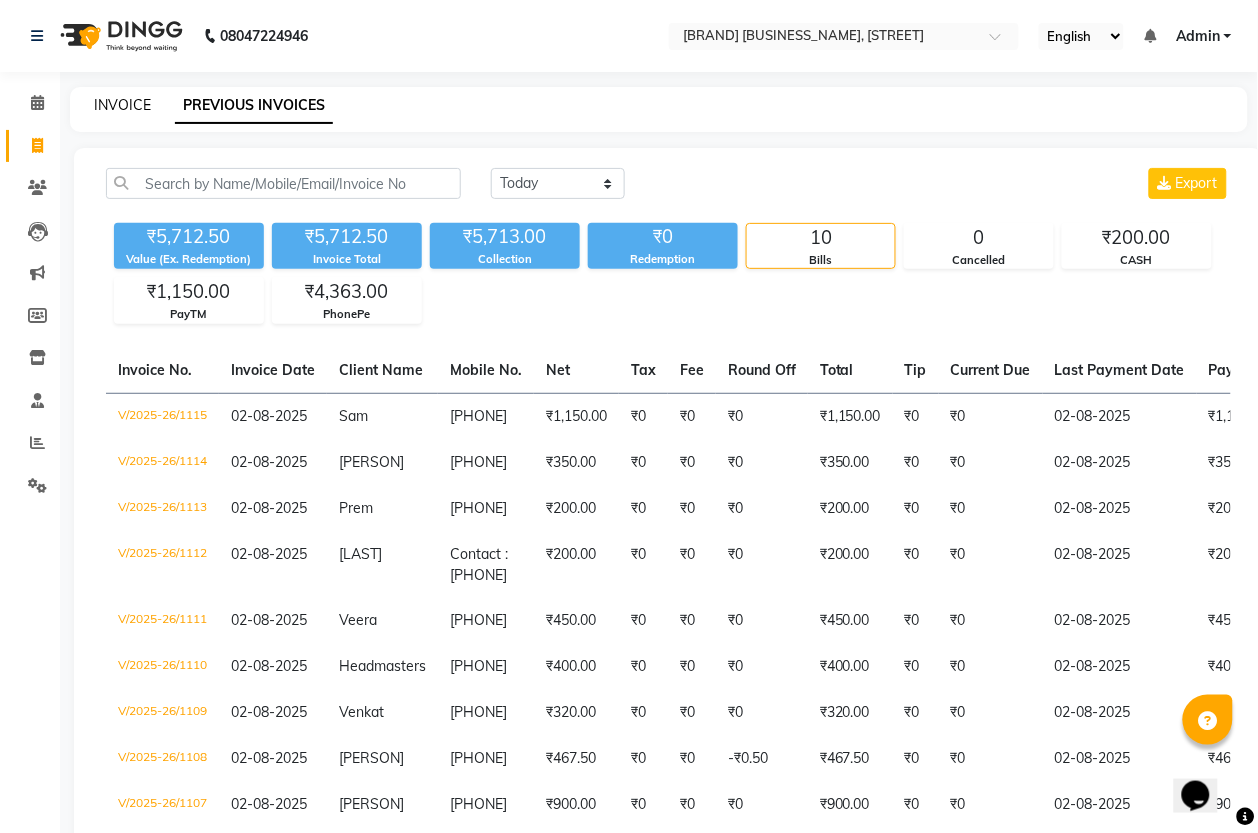 click on "INVOICE" 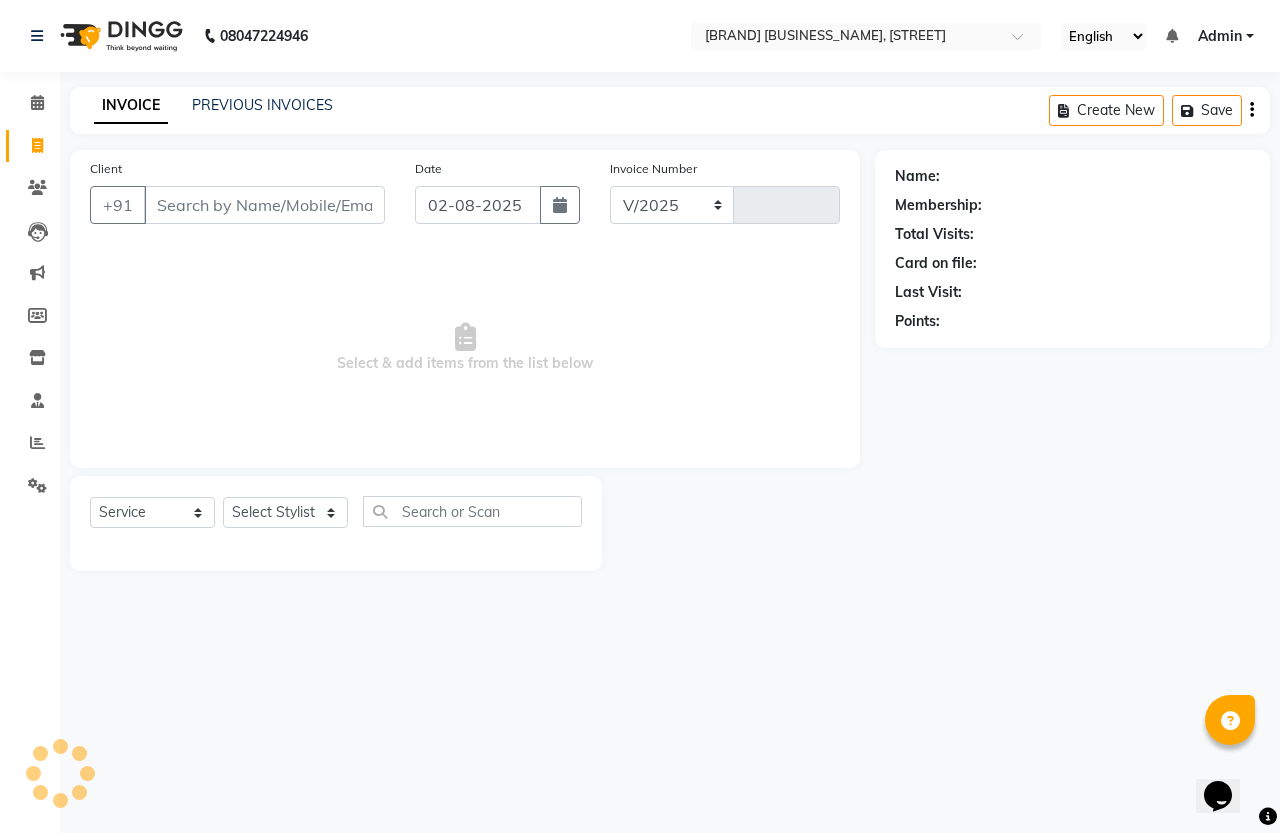 select on "7213" 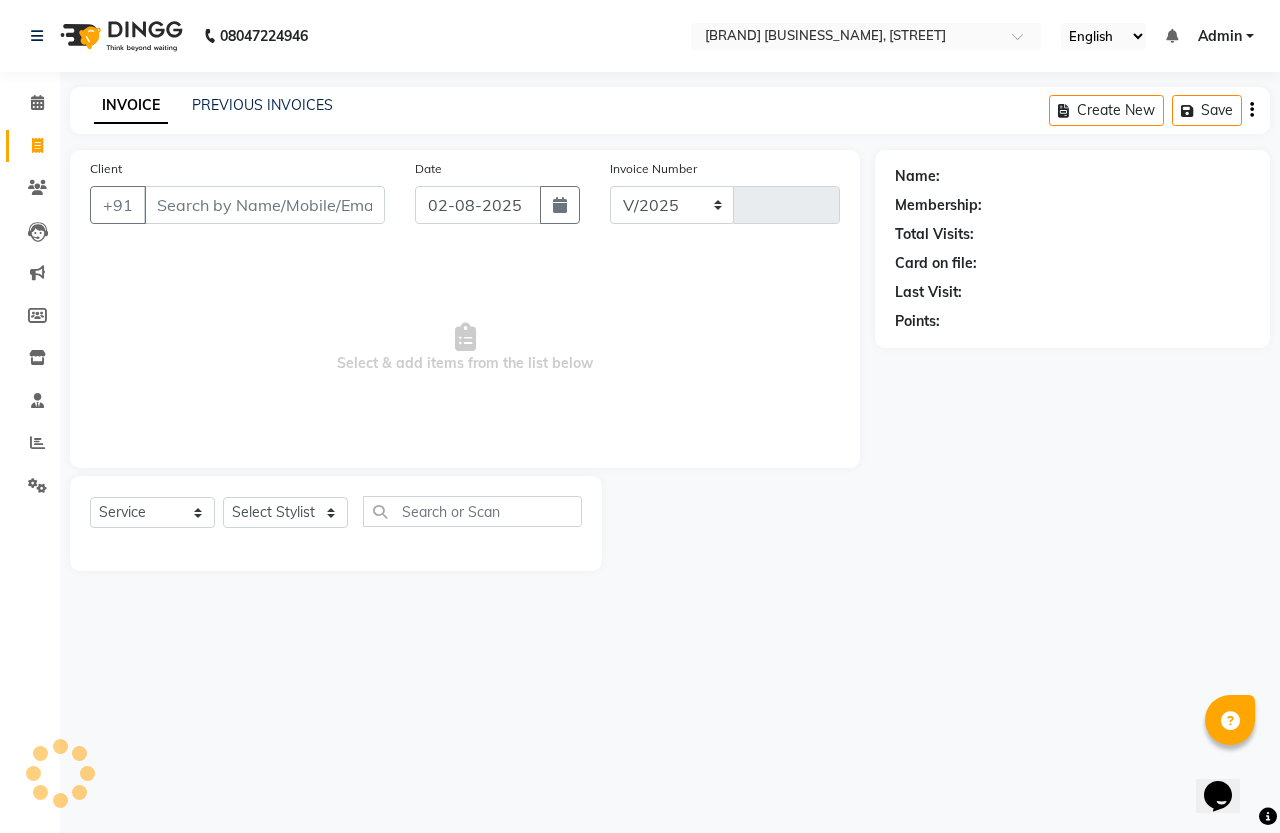 type on "1116" 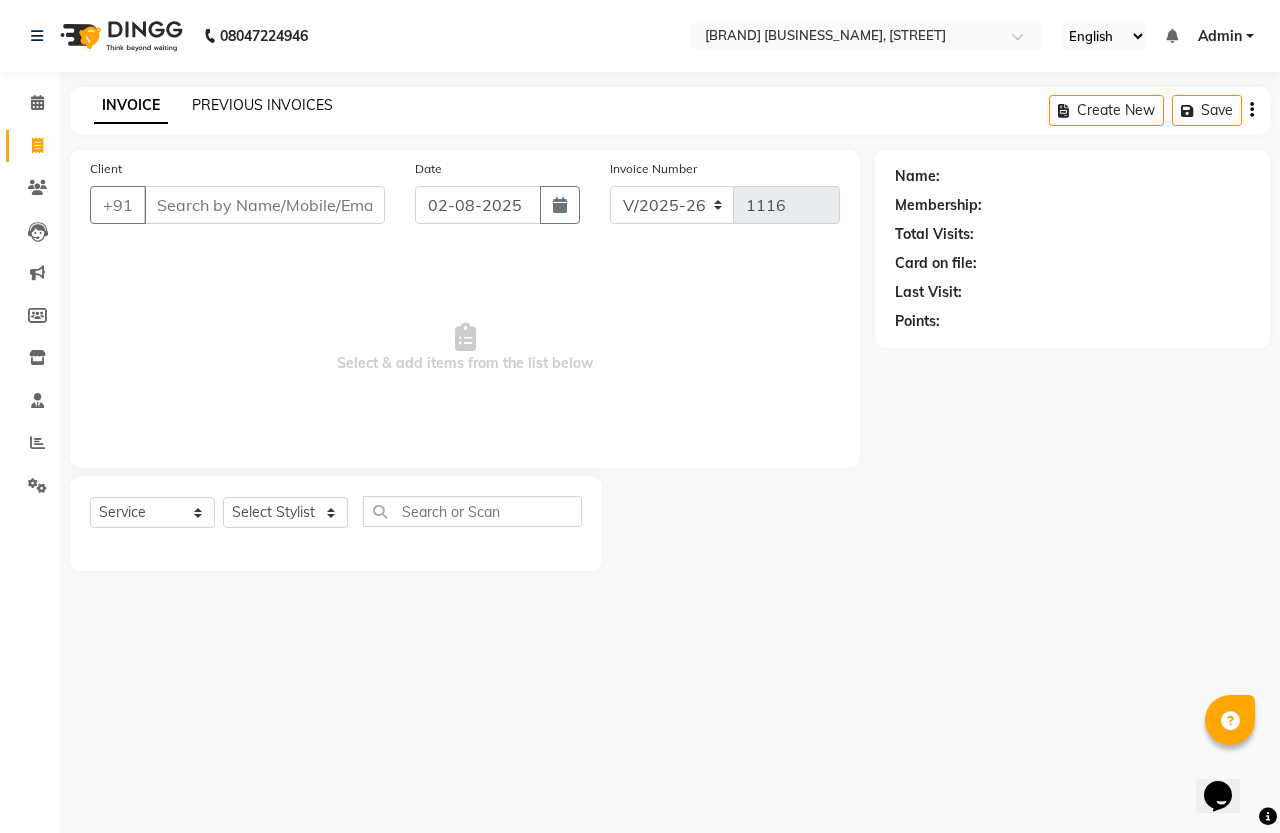 click on "PREVIOUS INVOICES" 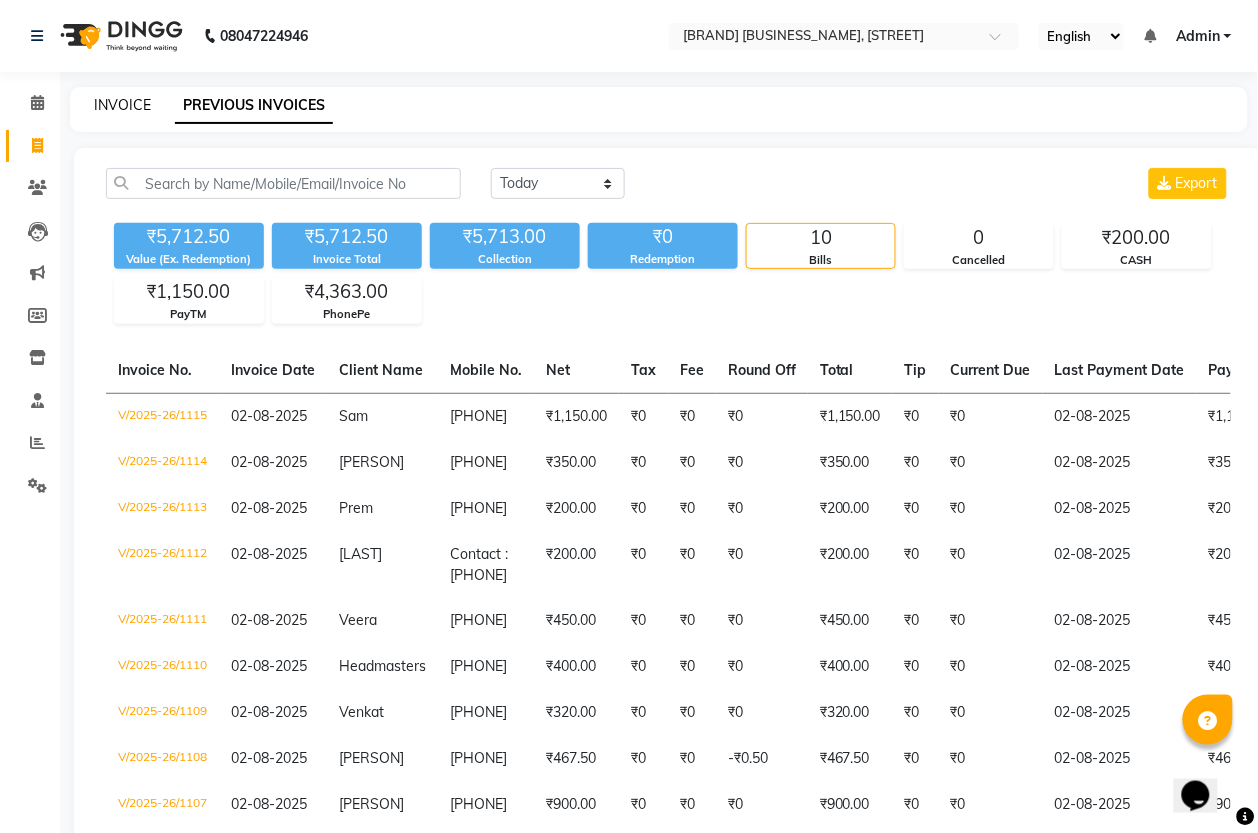click on "INVOICE" 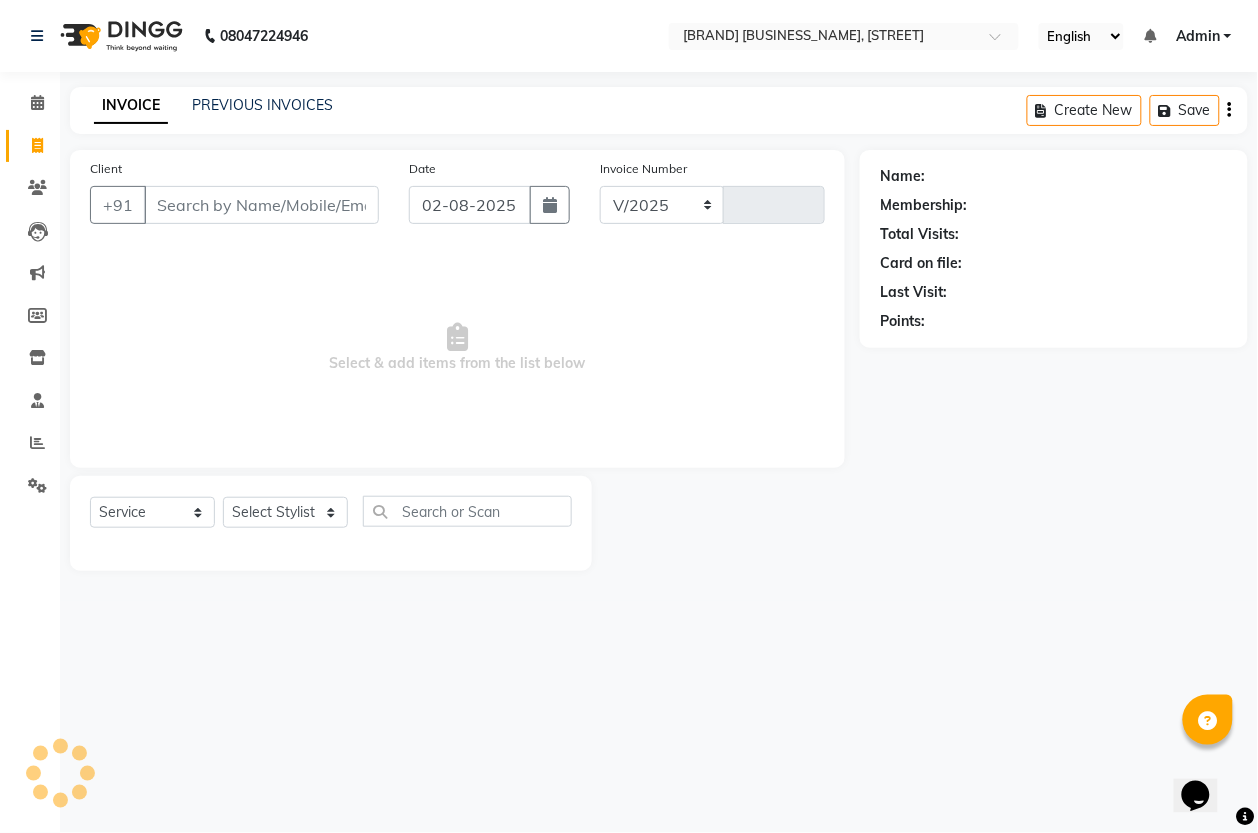 select on "7213" 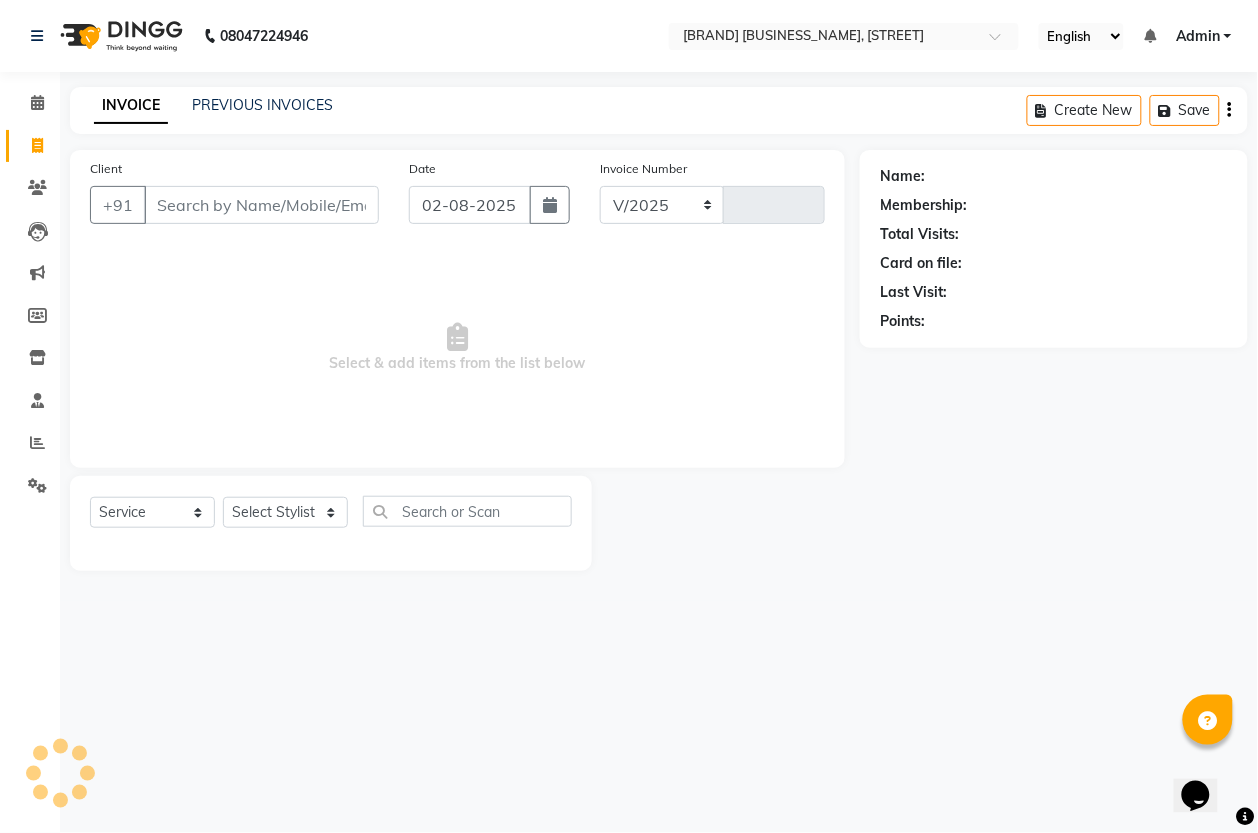 type on "1116" 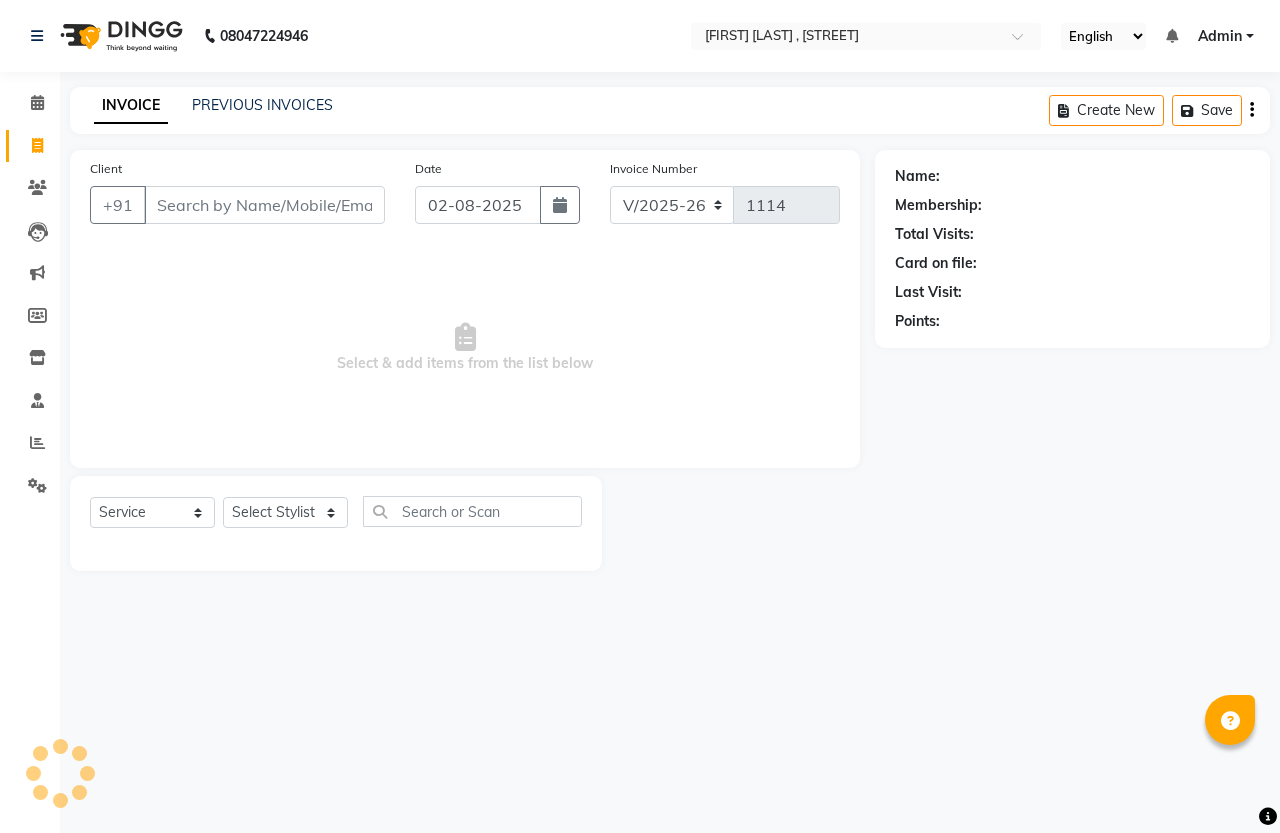 select on "7213" 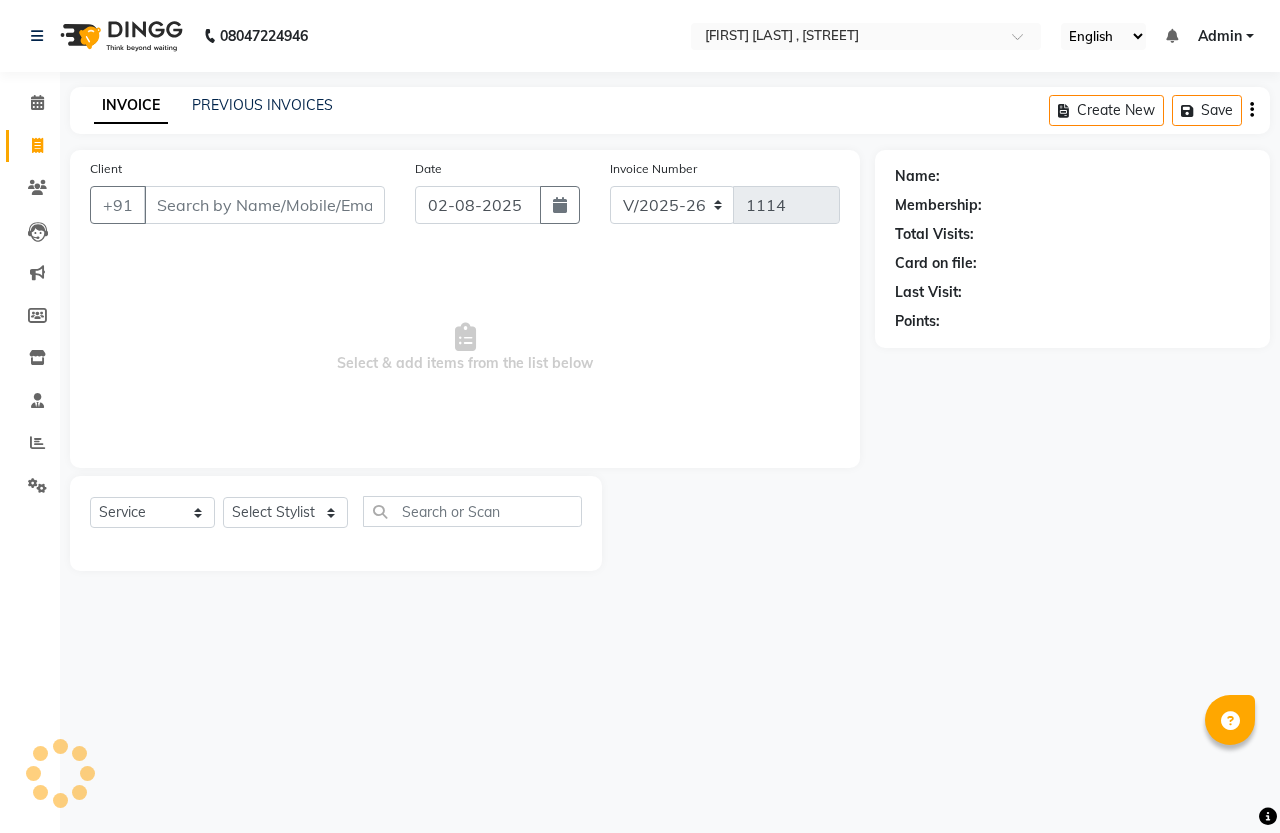click on "Client" at bounding box center (264, 205) 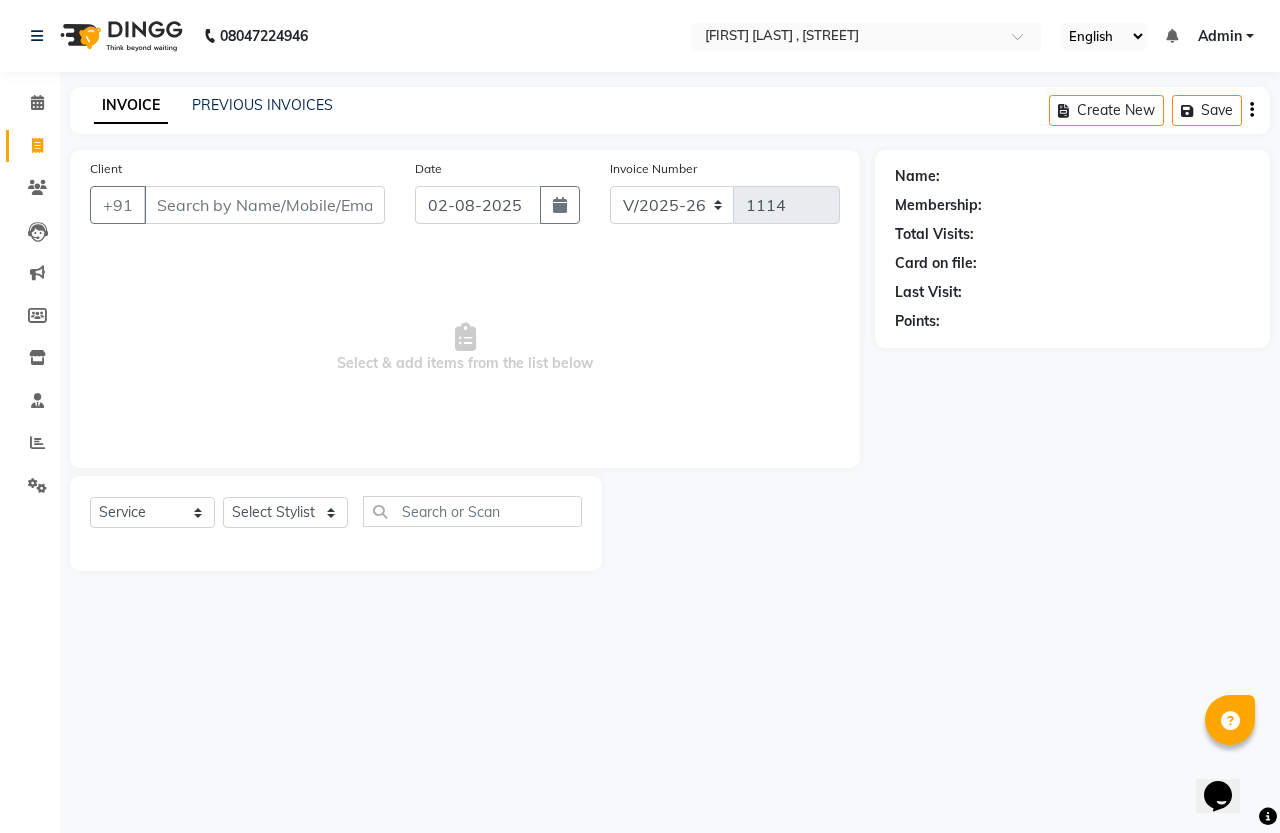 scroll, scrollTop: 0, scrollLeft: 0, axis: both 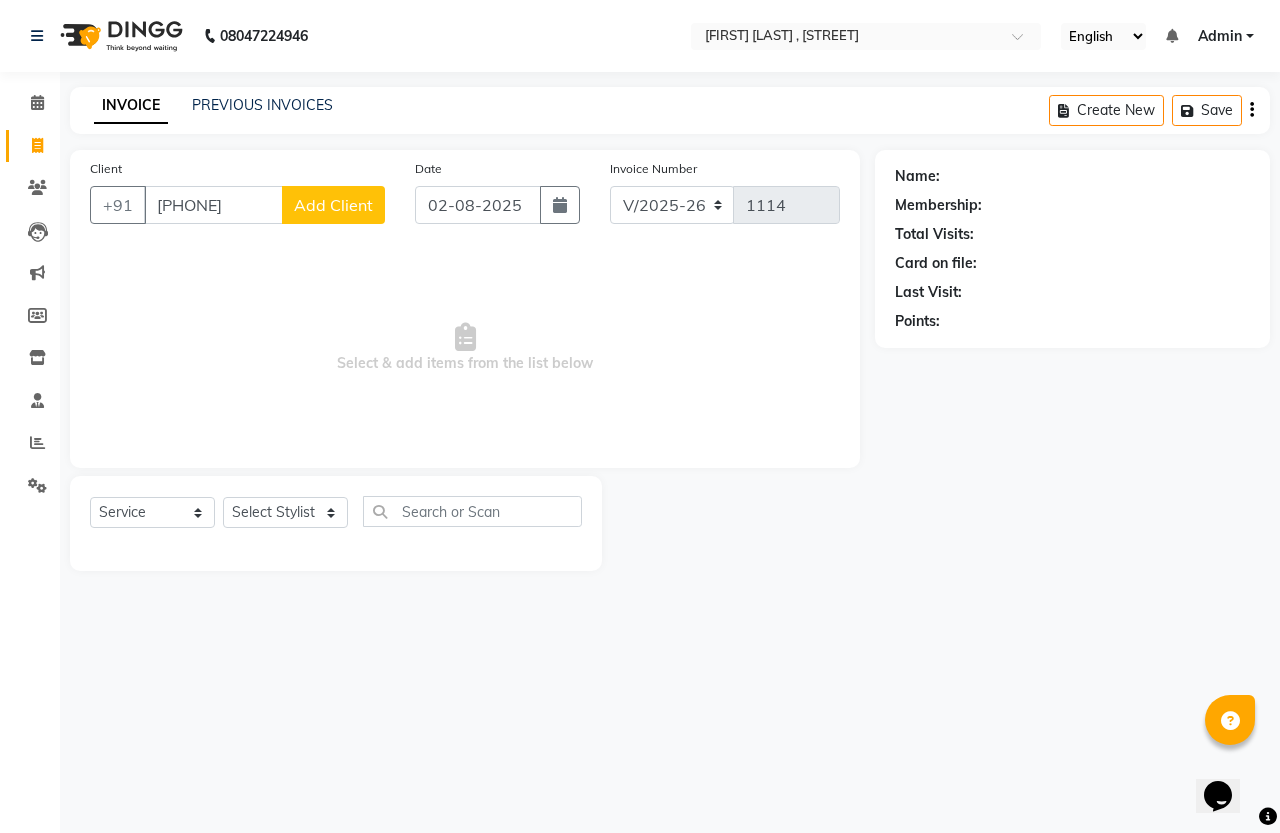 type on "[PHONE]" 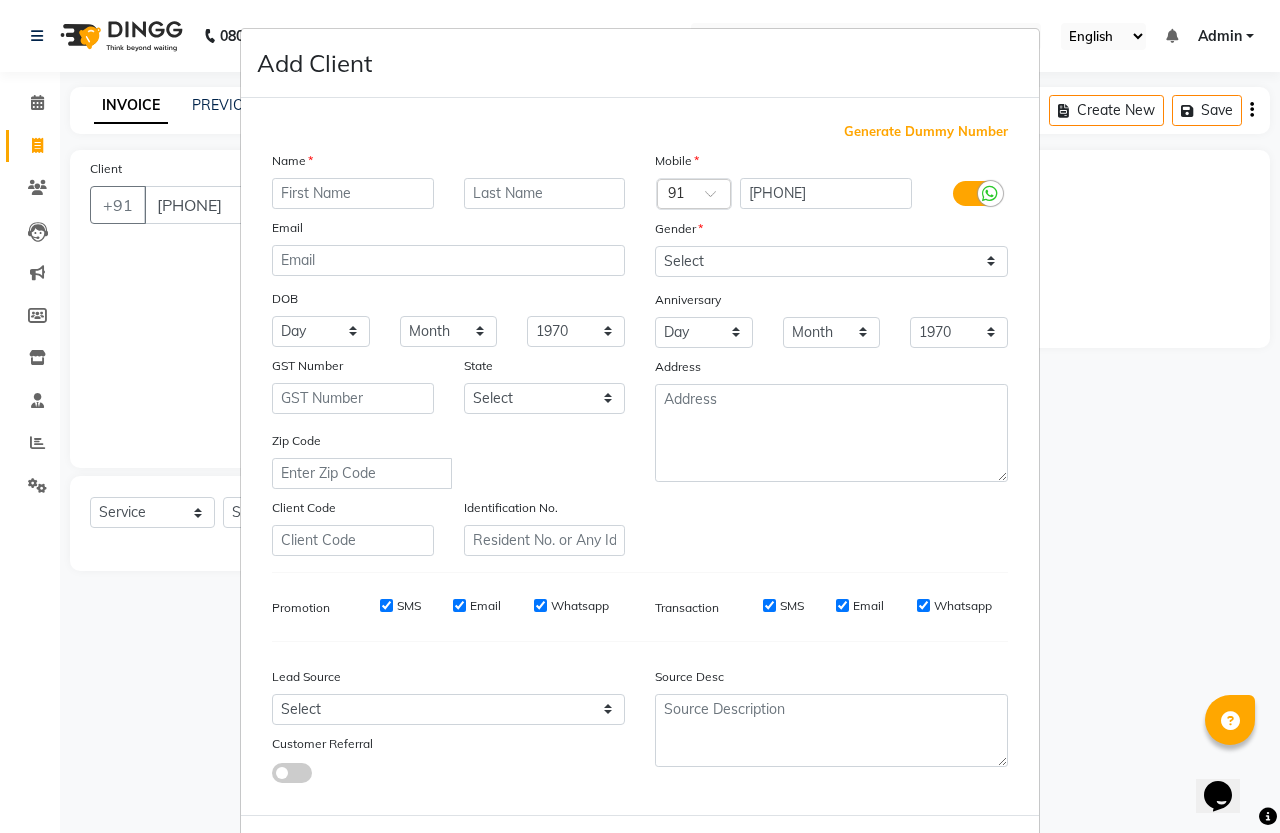 click at bounding box center [353, 193] 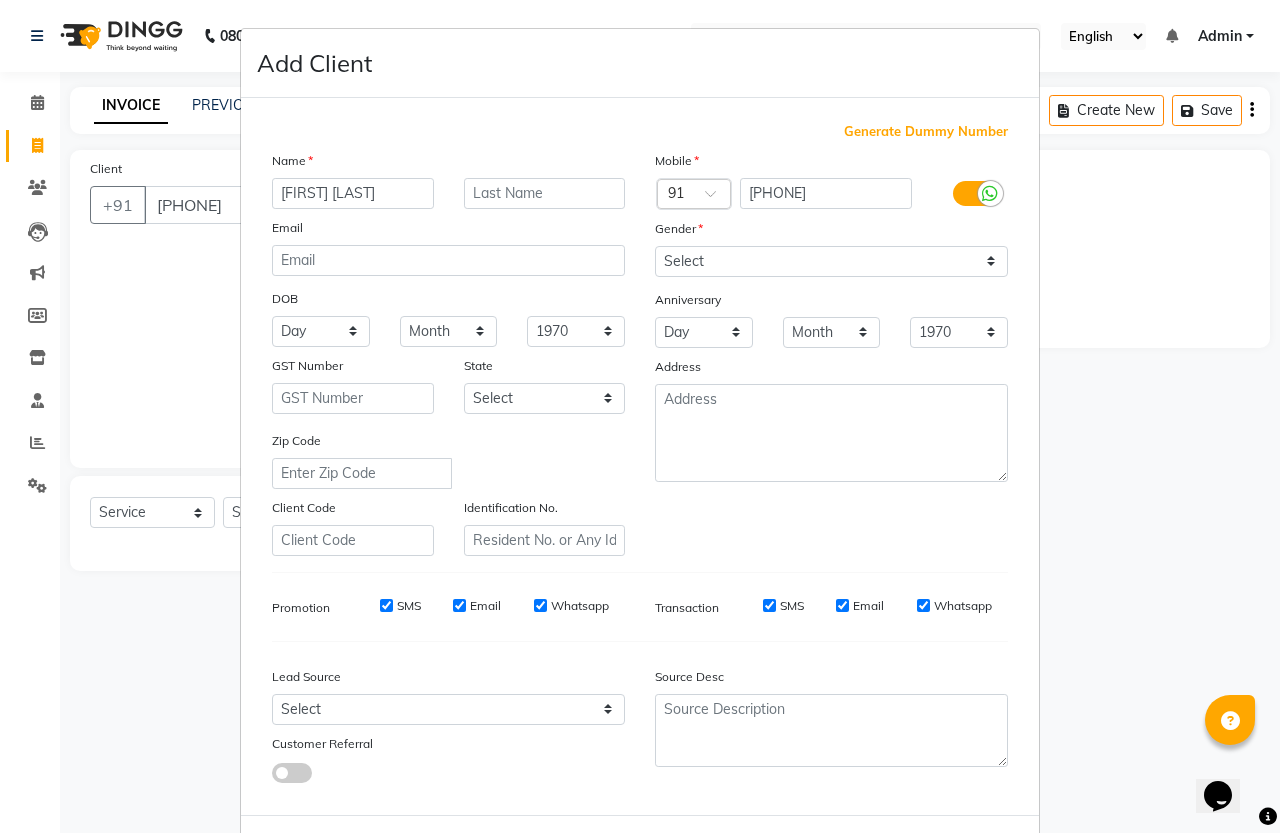 type on "[PERSON]" 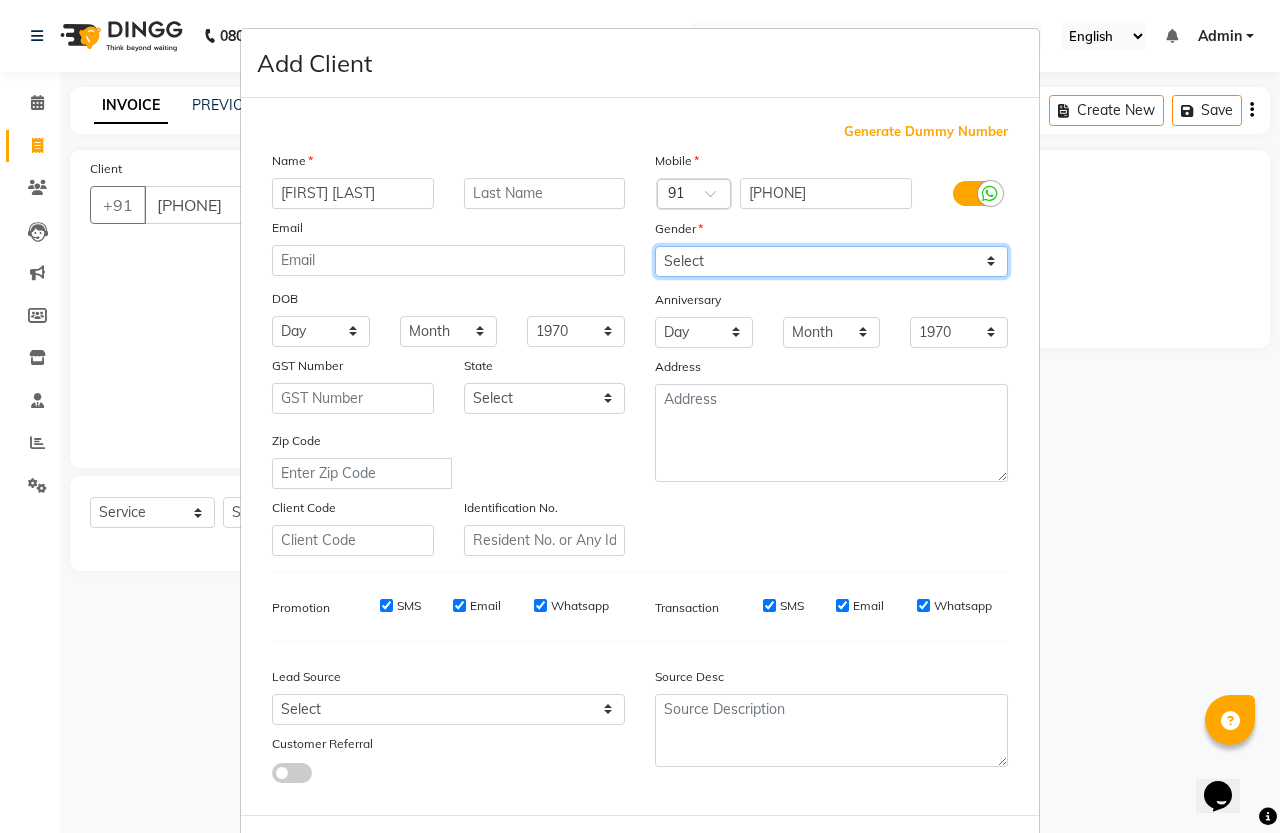 click on "Select Male Female Other Prefer Not To Say" at bounding box center (831, 261) 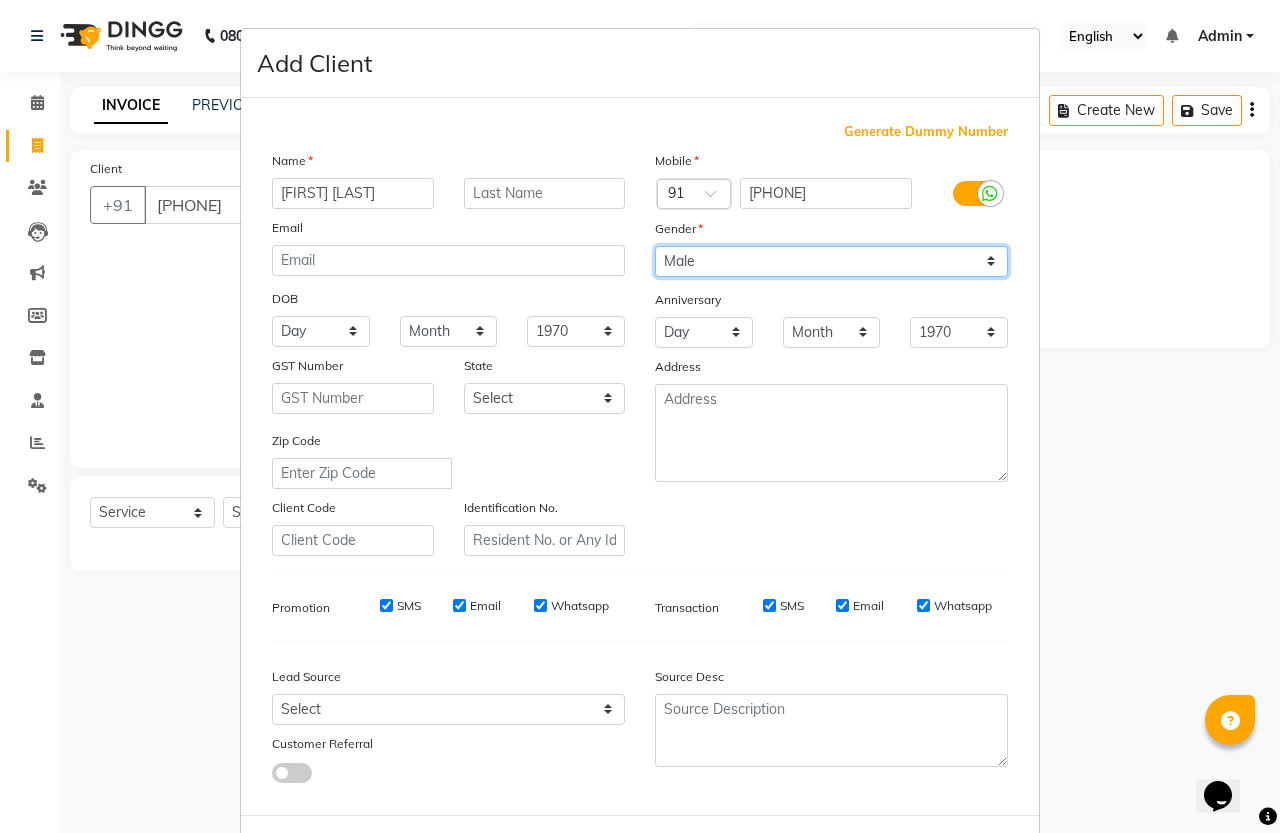 click on "Select Male Female Other Prefer Not To Say" at bounding box center [831, 261] 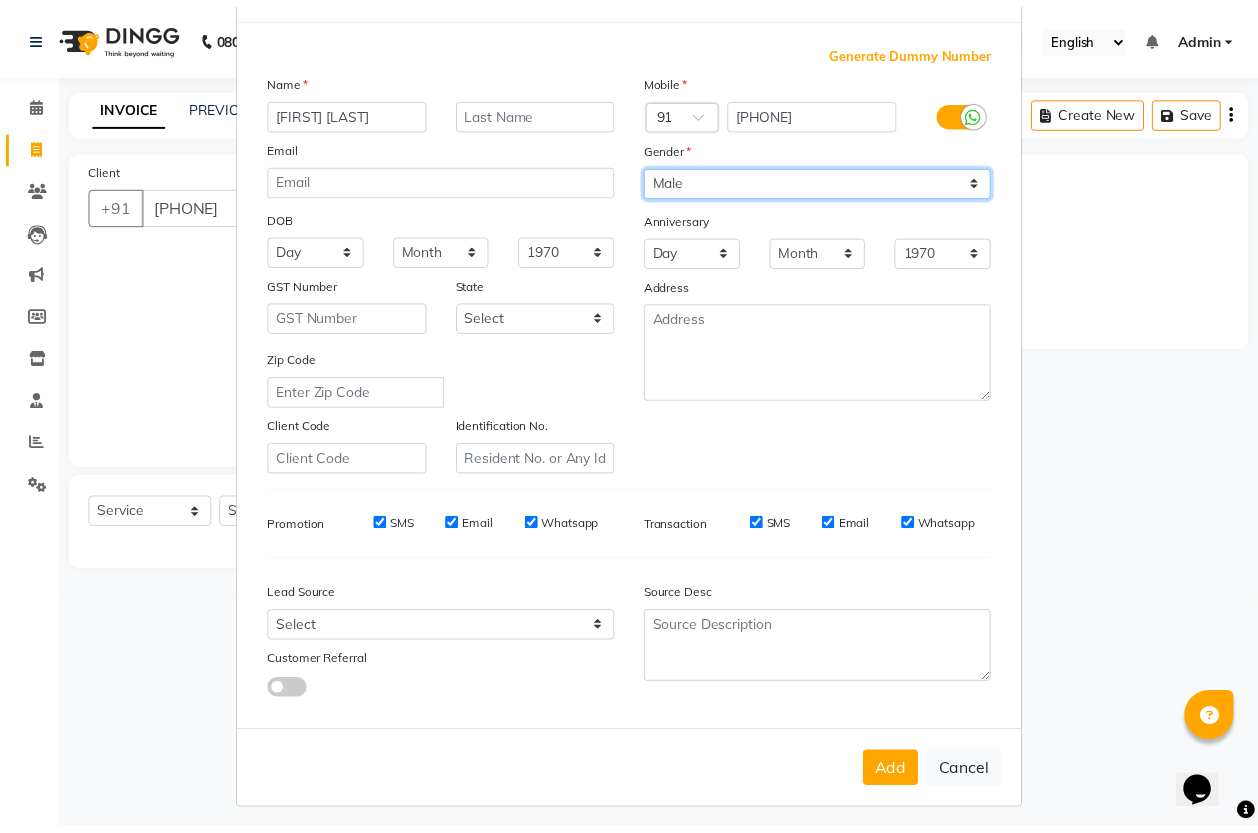 scroll, scrollTop: 82, scrollLeft: 0, axis: vertical 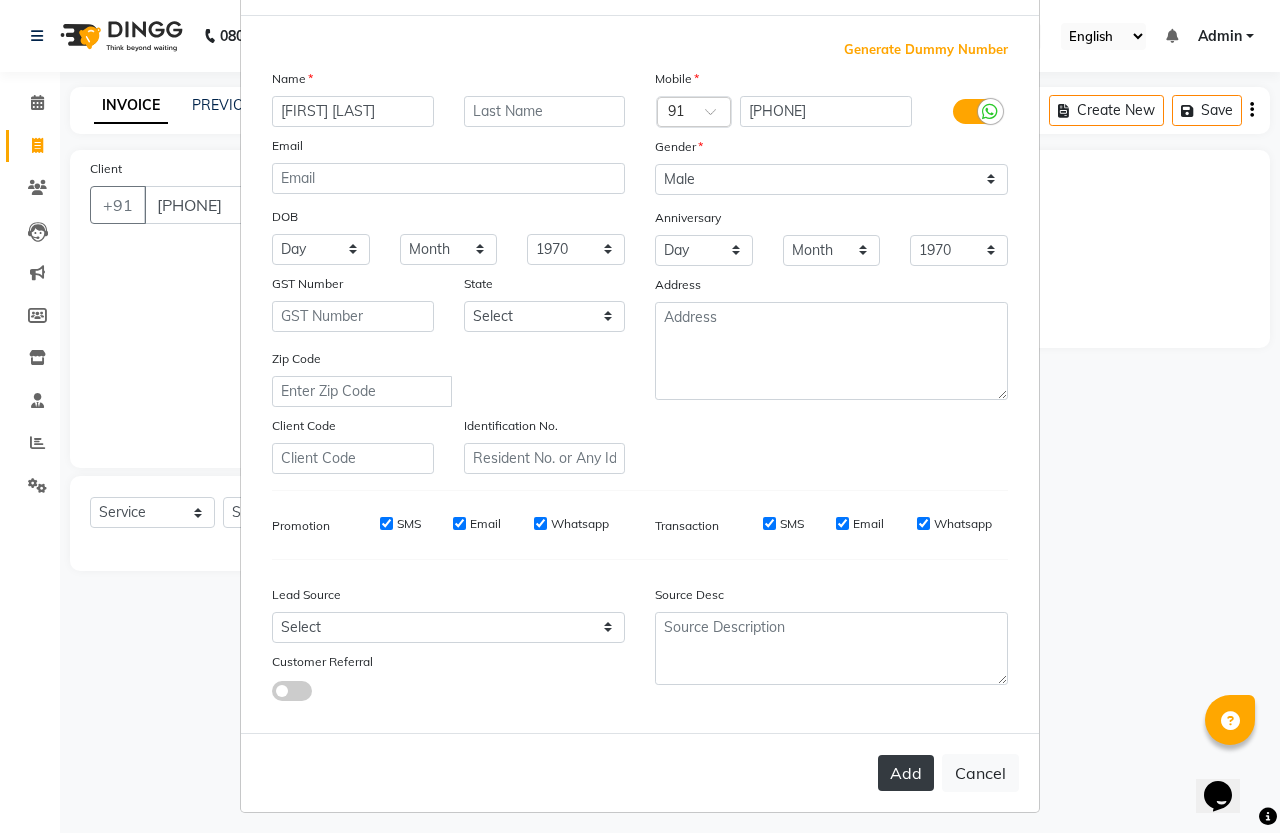 click on "Add" at bounding box center [906, 773] 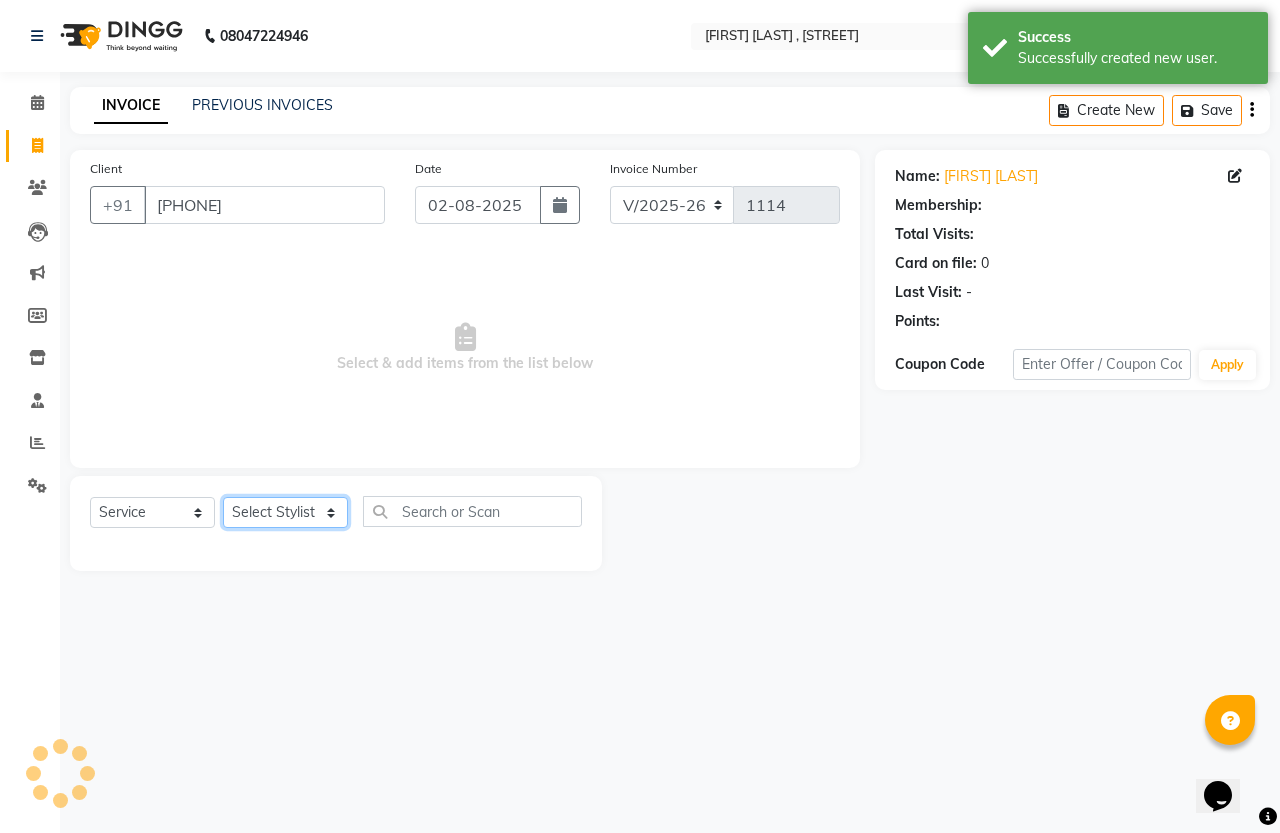 drag, startPoint x: 285, startPoint y: 517, endPoint x: 275, endPoint y: 525, distance: 12.806249 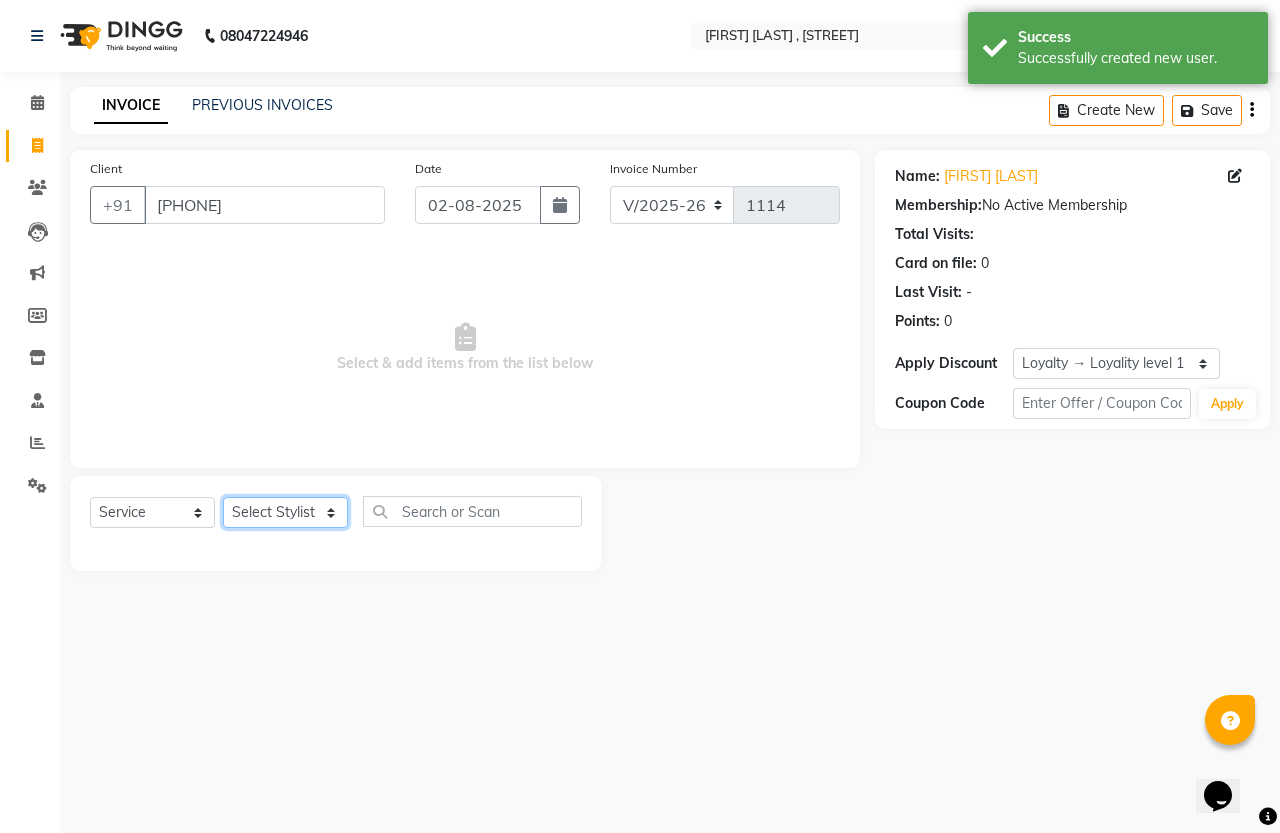 select on "[PHONE]" 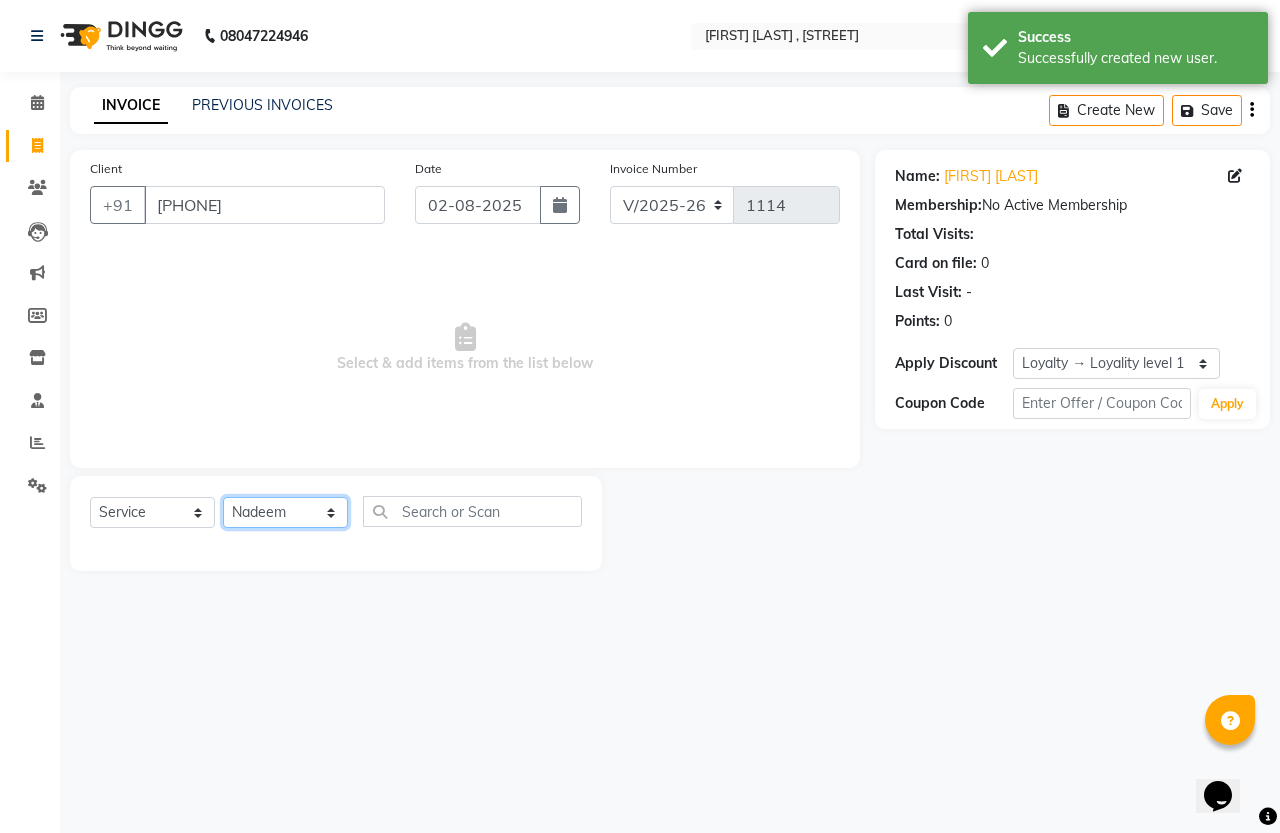 click on "Select Stylist [PERSON] [PERSON] [PERSON]" 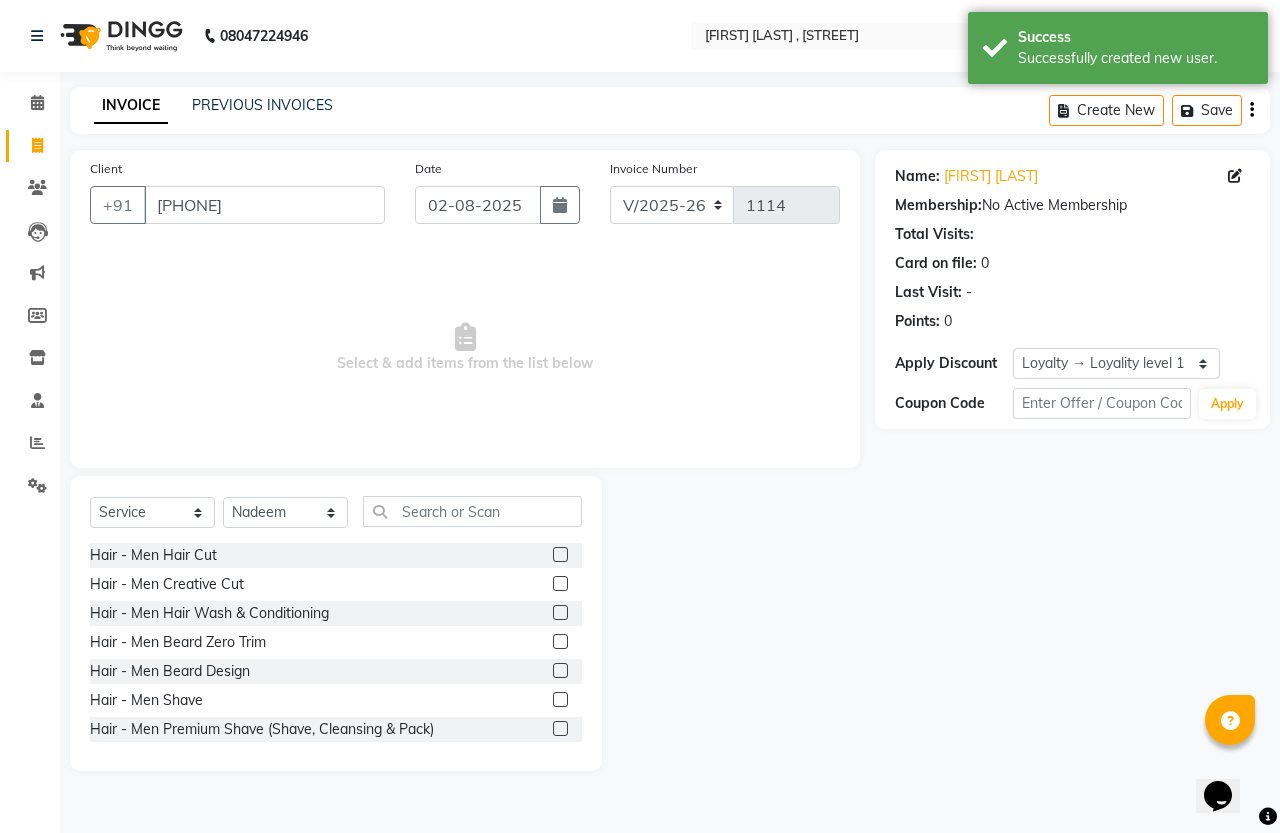 click 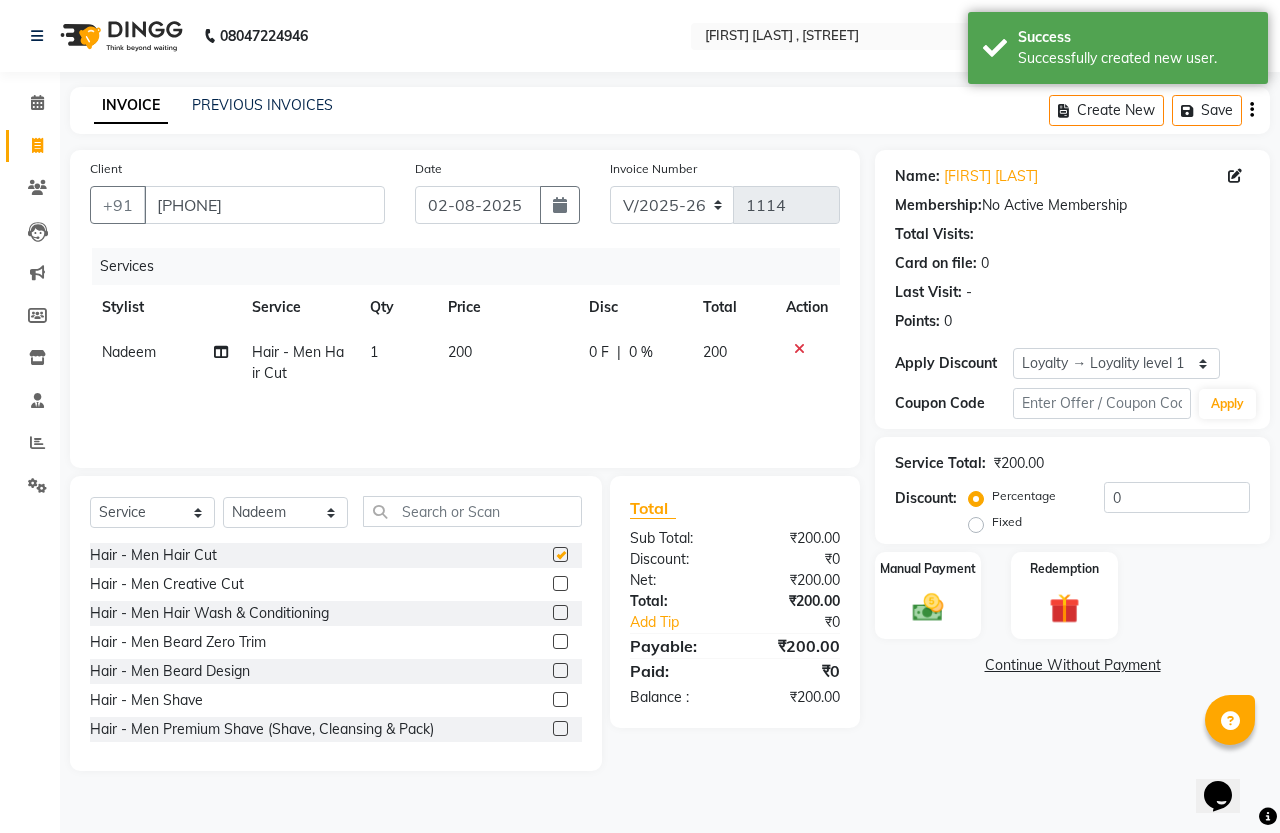 checkbox on "false" 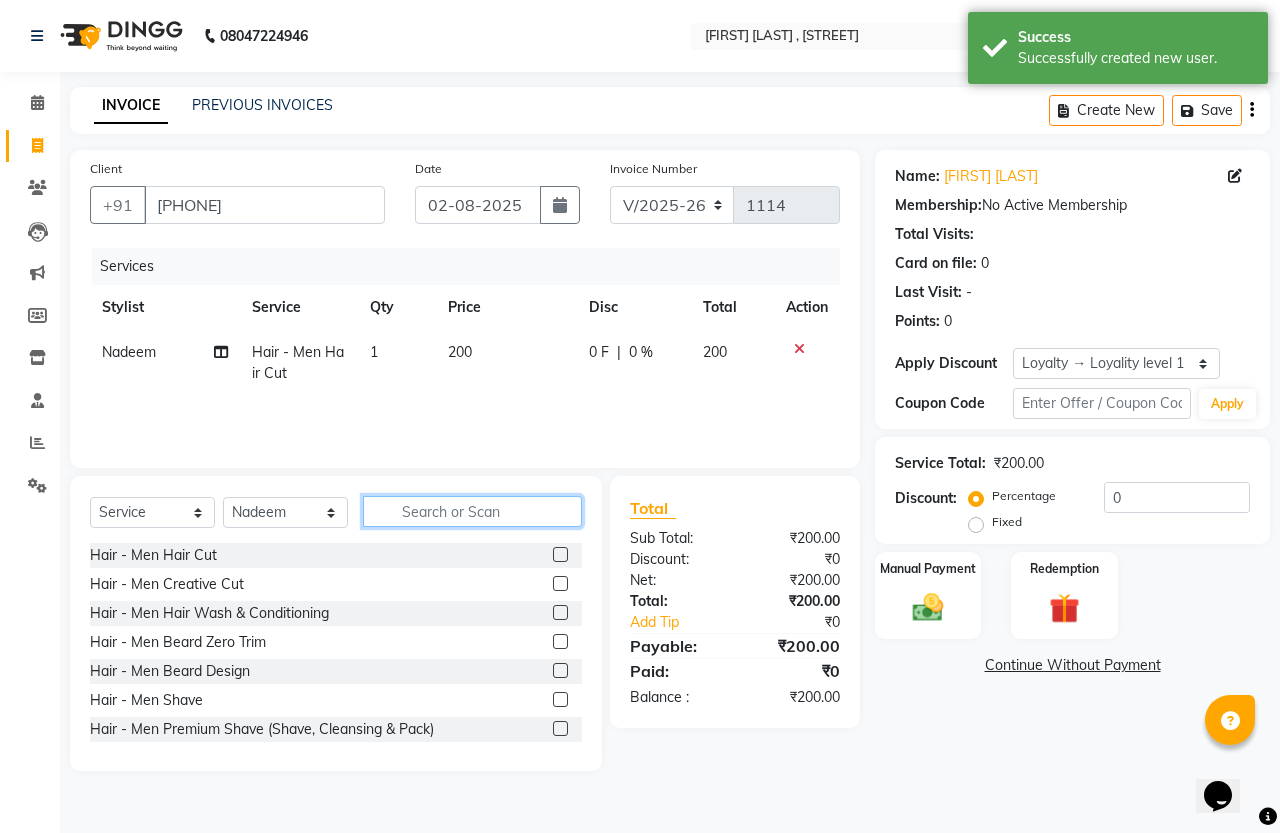 click 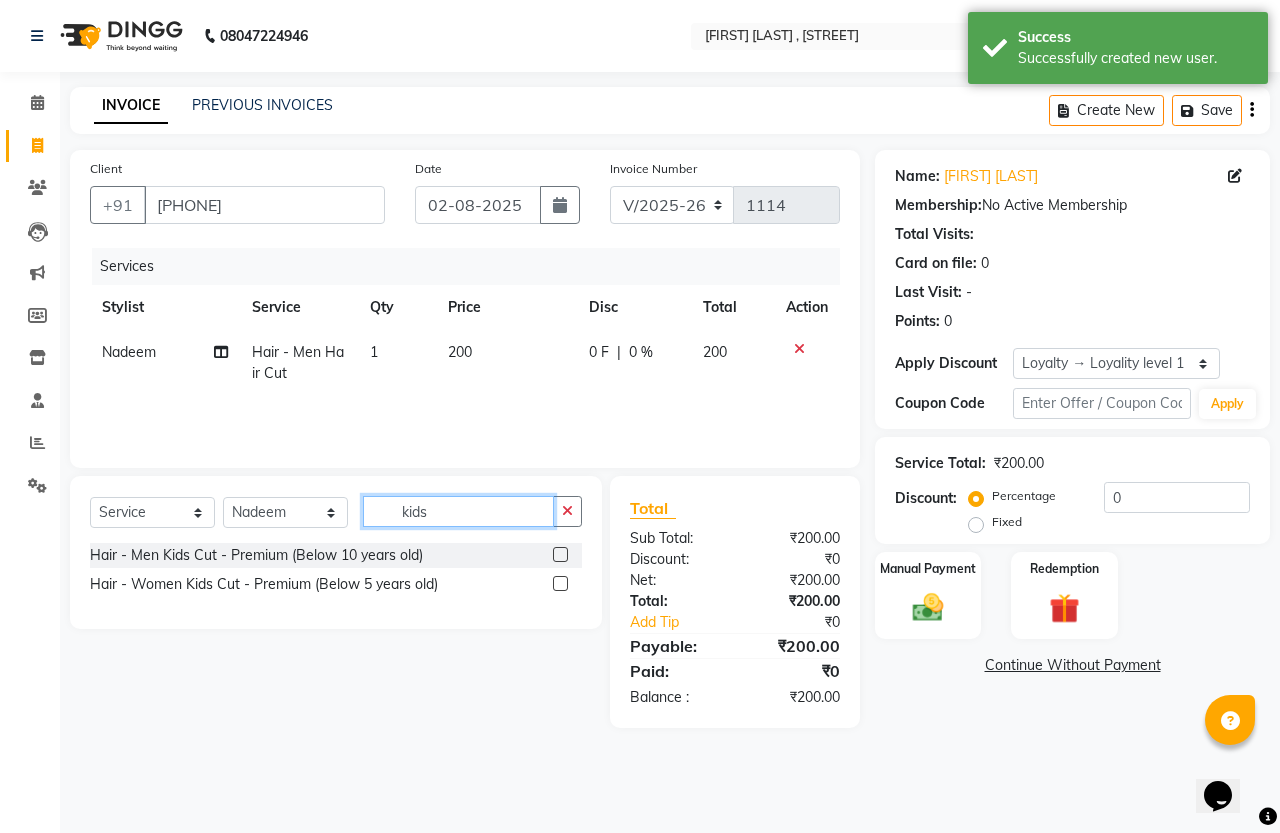 type on "kids" 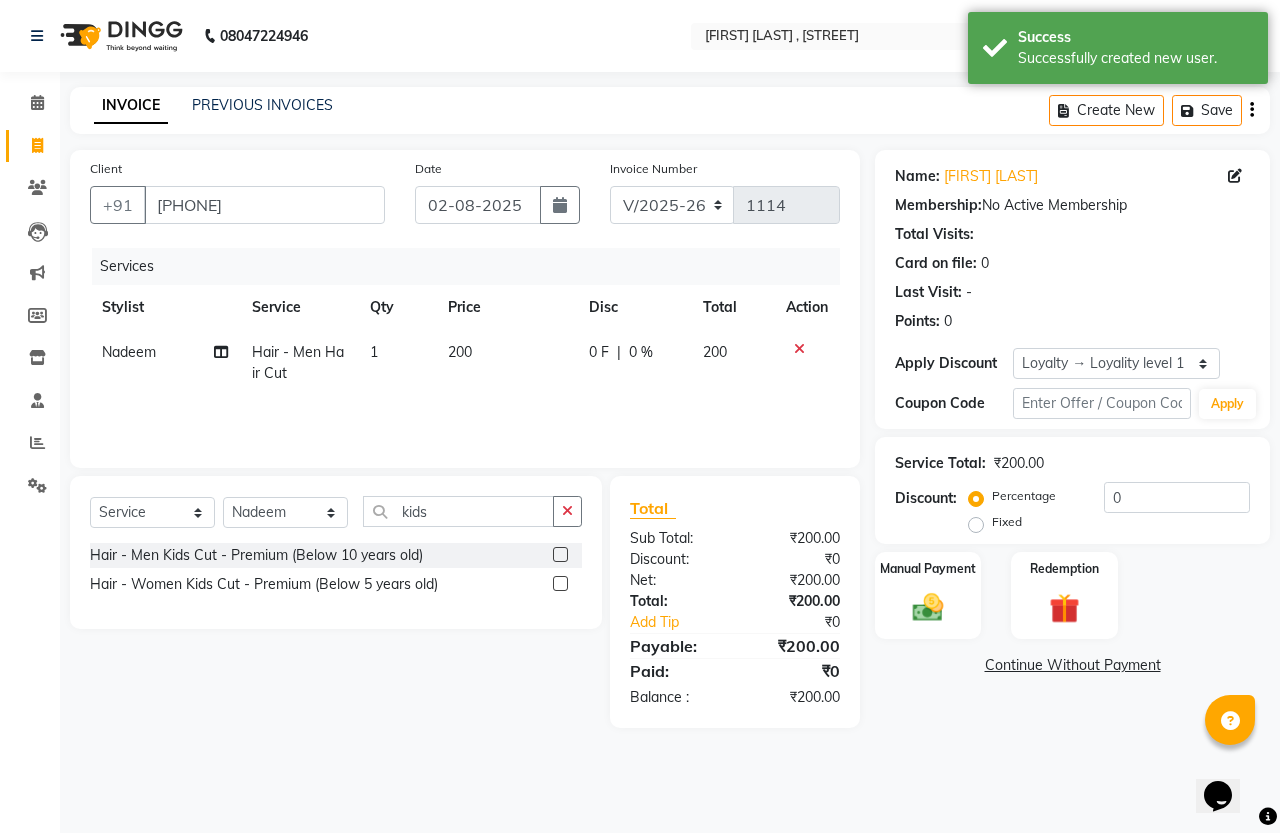 click 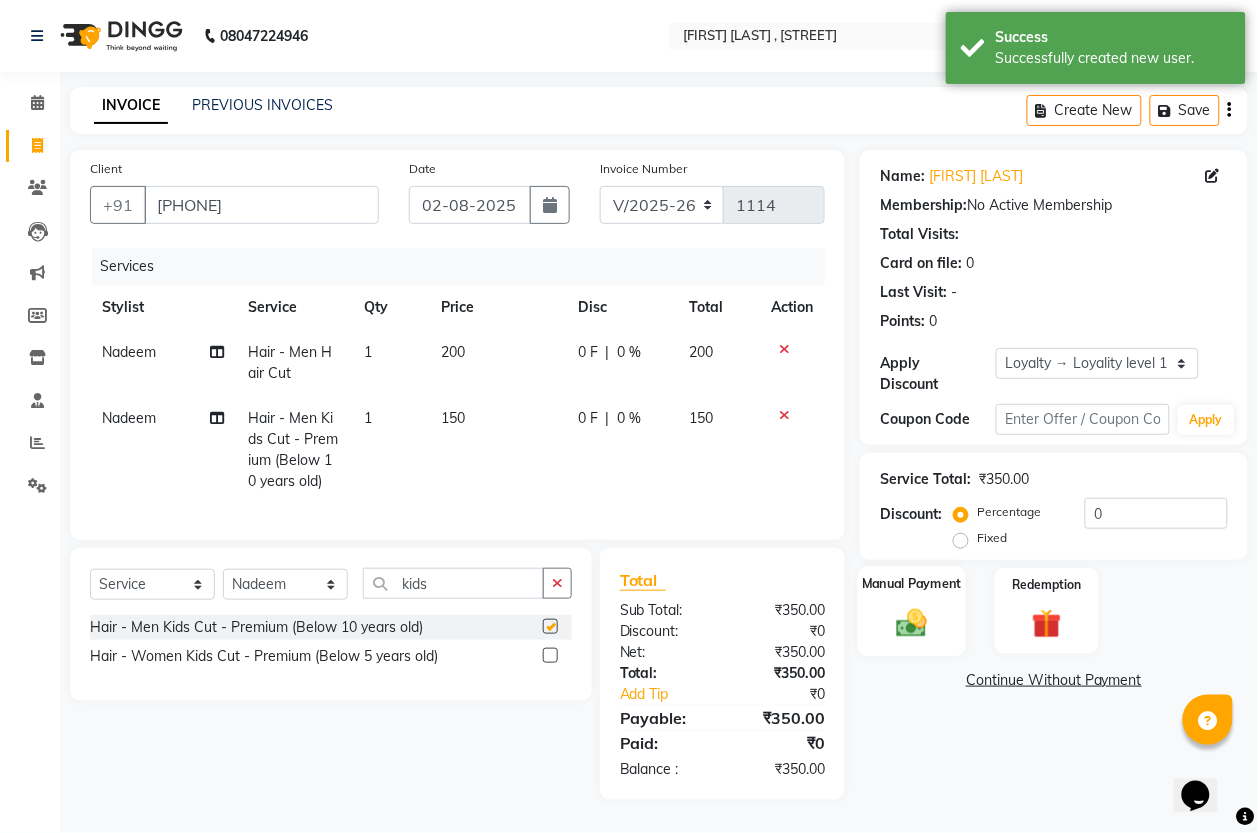 checkbox on "false" 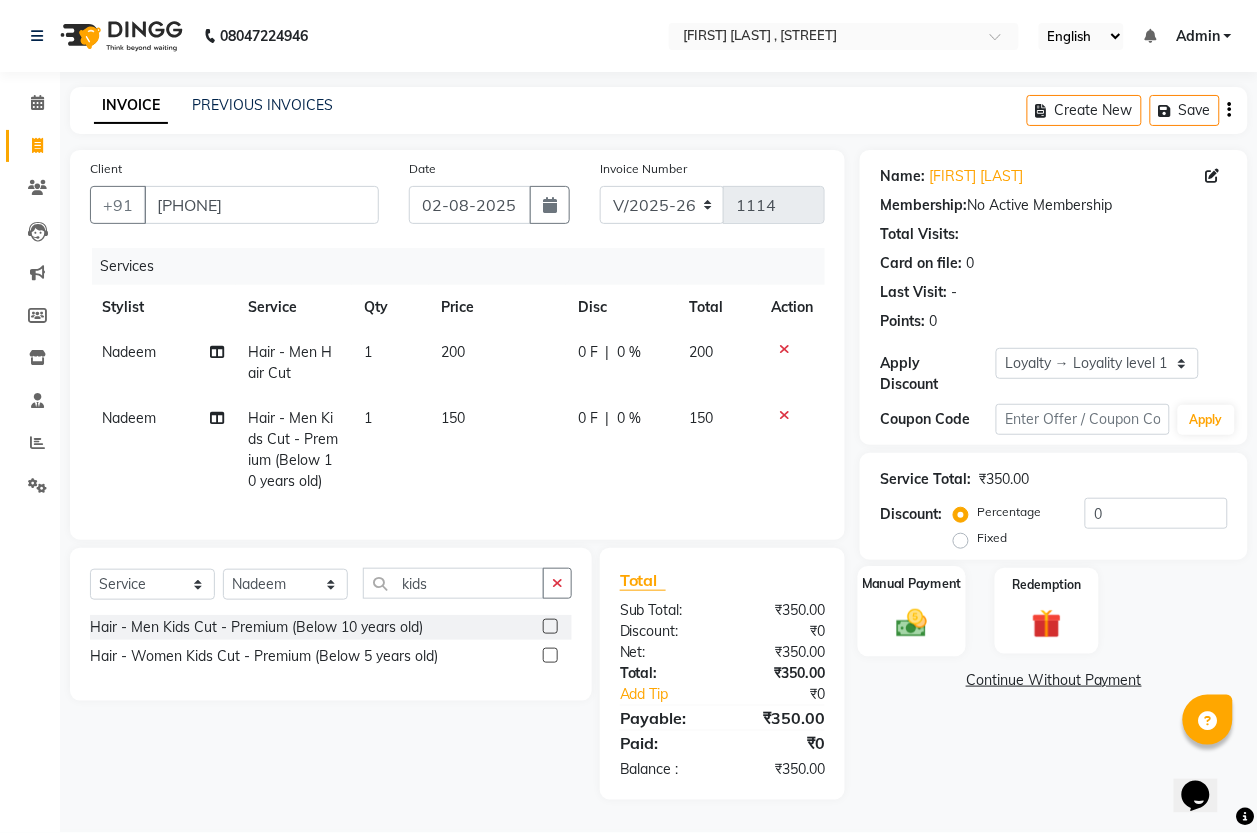 click 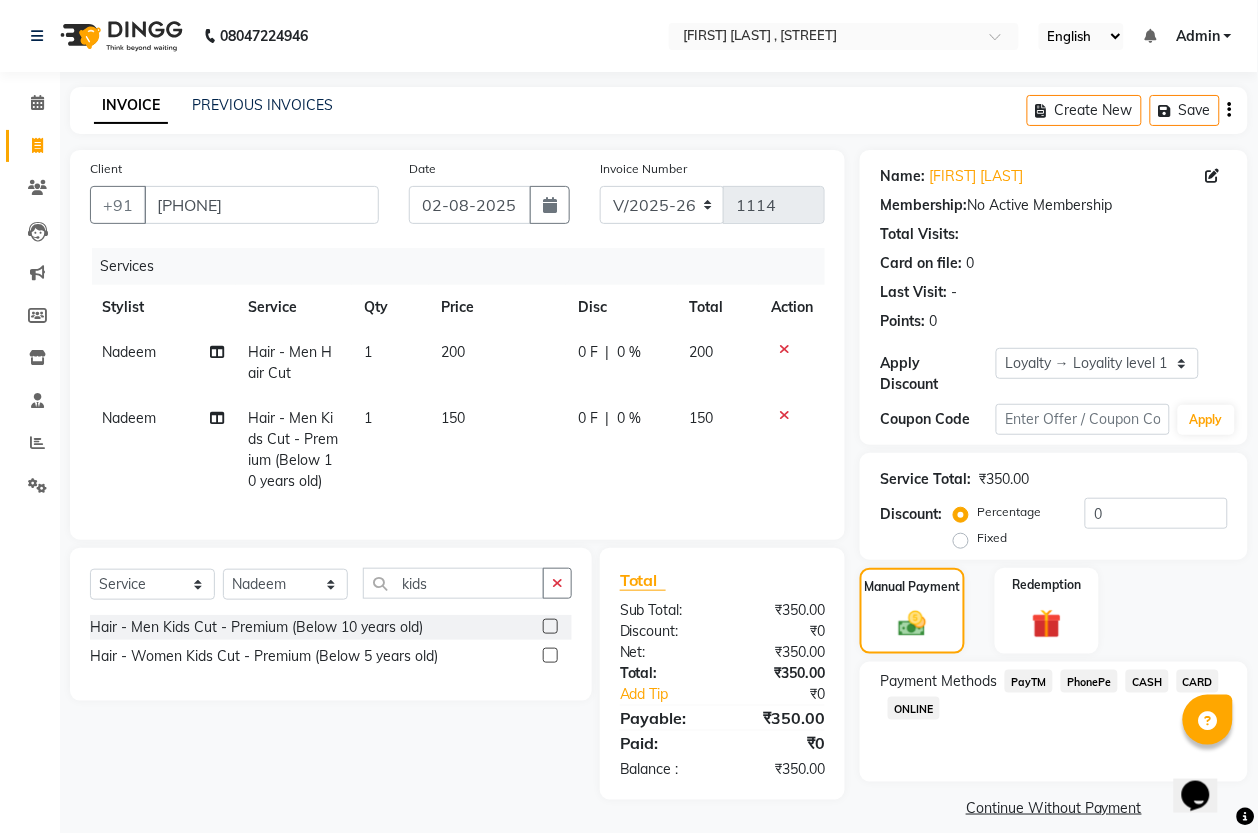 scroll, scrollTop: 20, scrollLeft: 0, axis: vertical 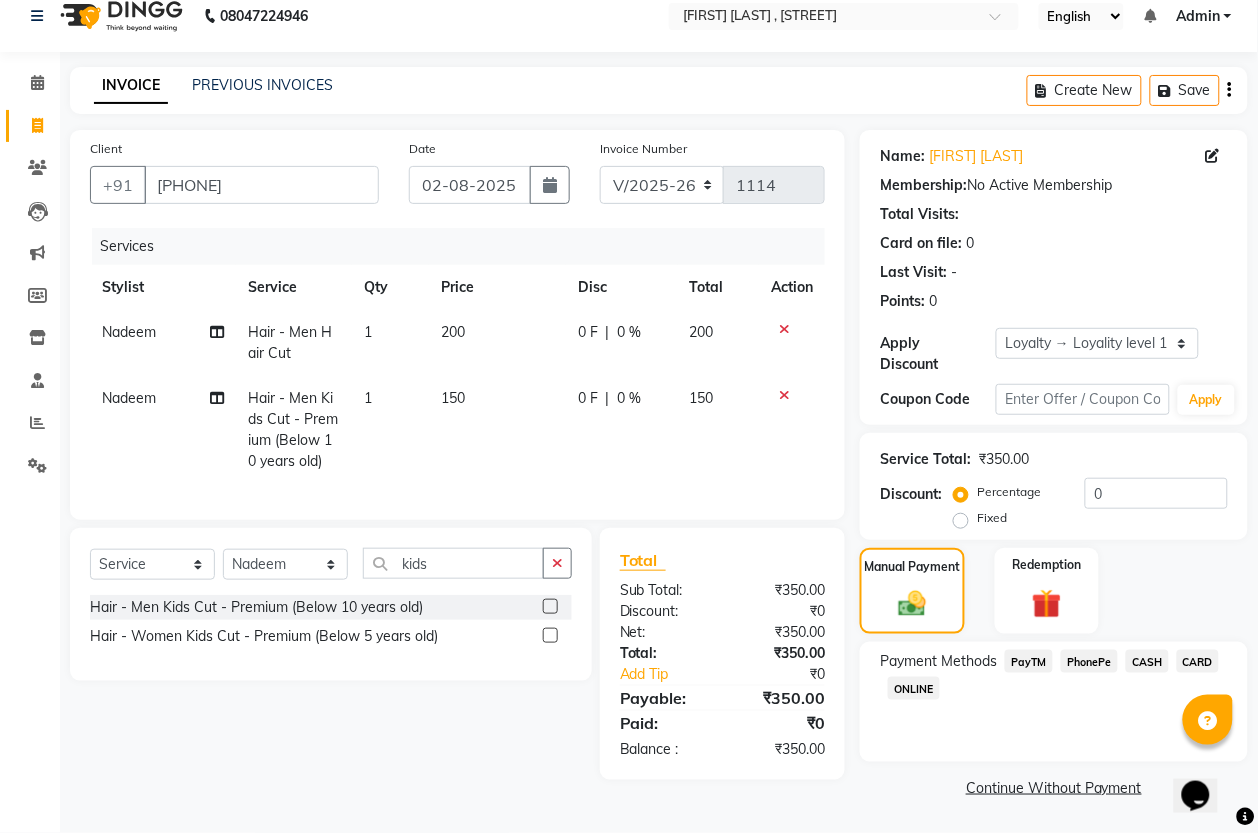 click on "PhonePe" 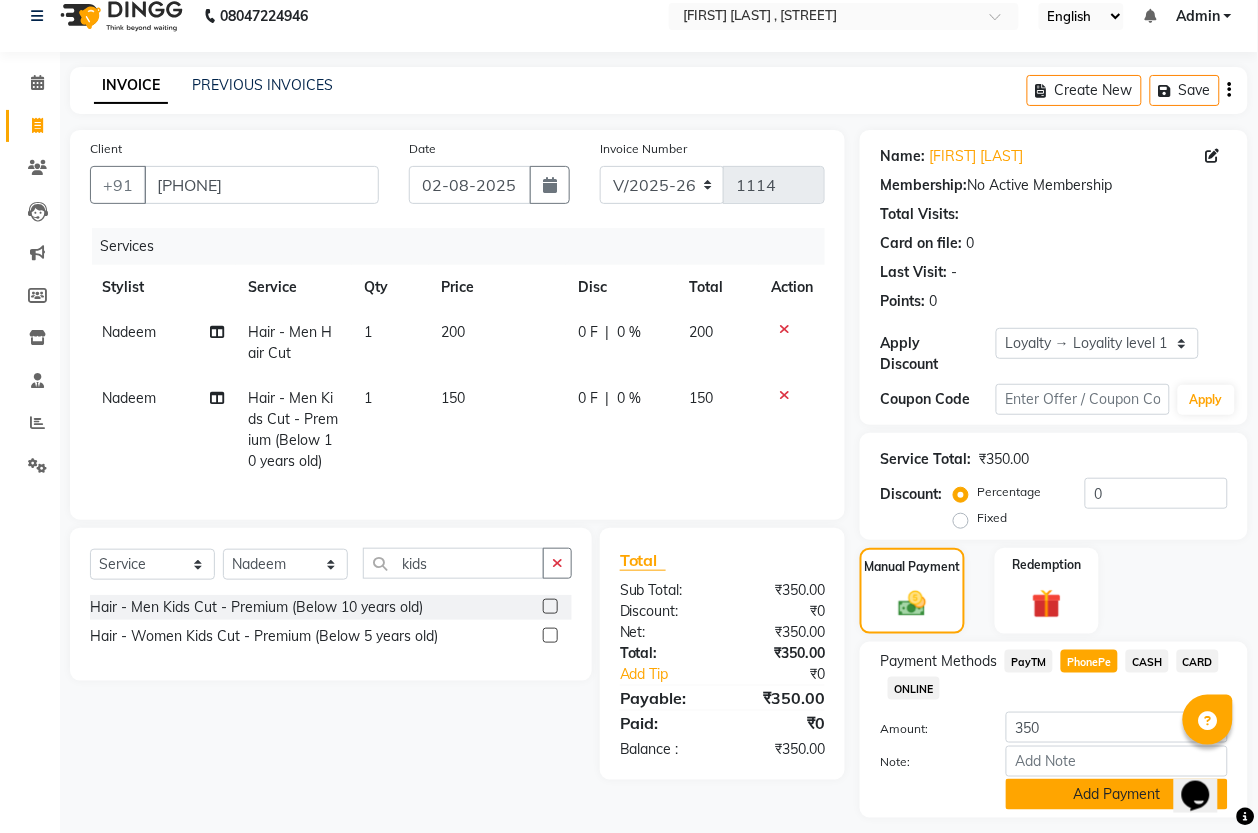 click on "Add Payment" 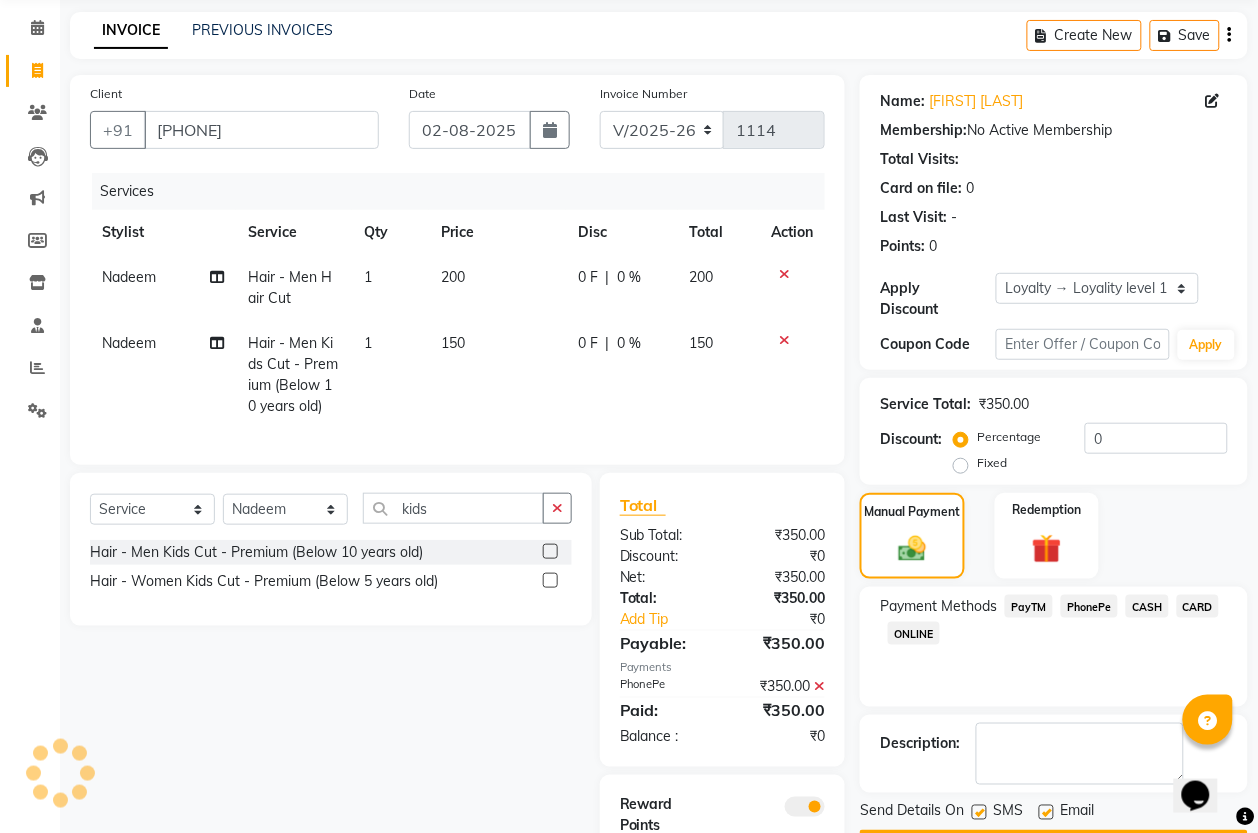 scroll, scrollTop: 220, scrollLeft: 0, axis: vertical 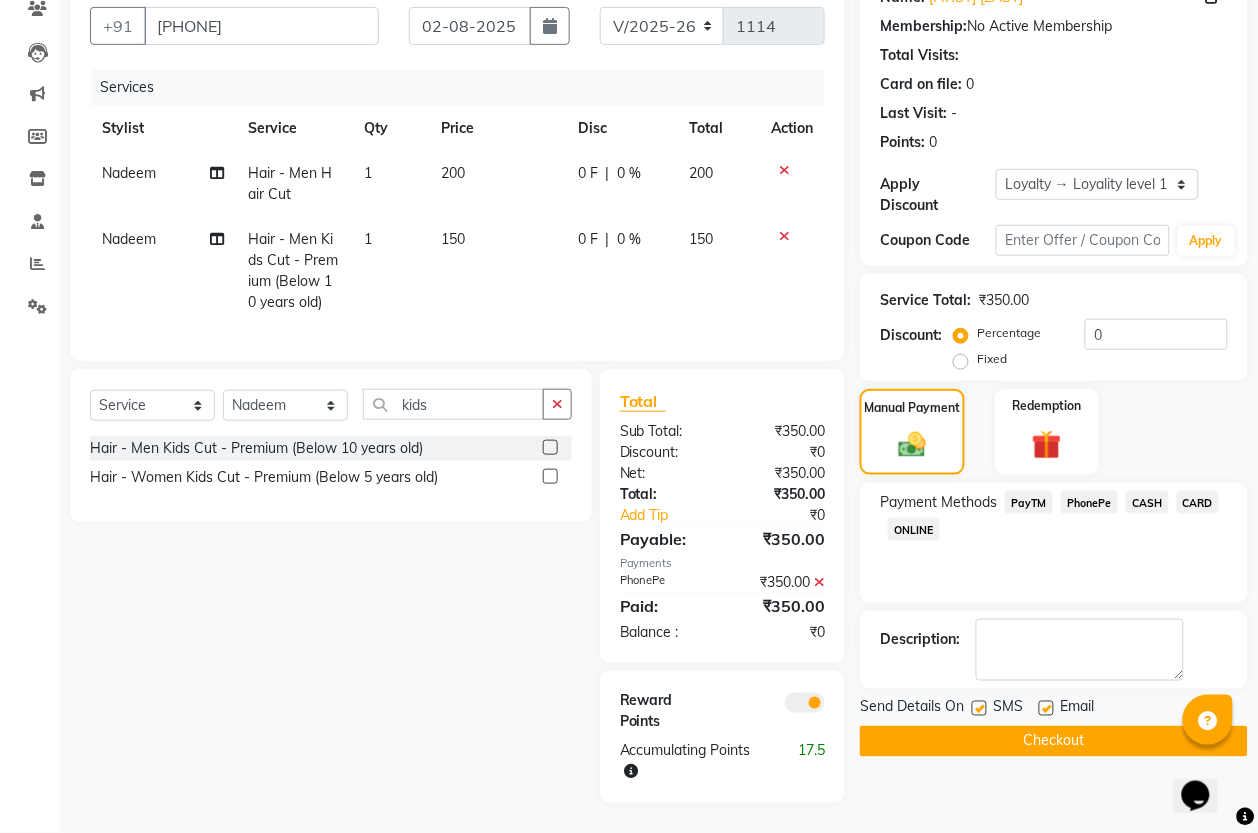 click on "Checkout" 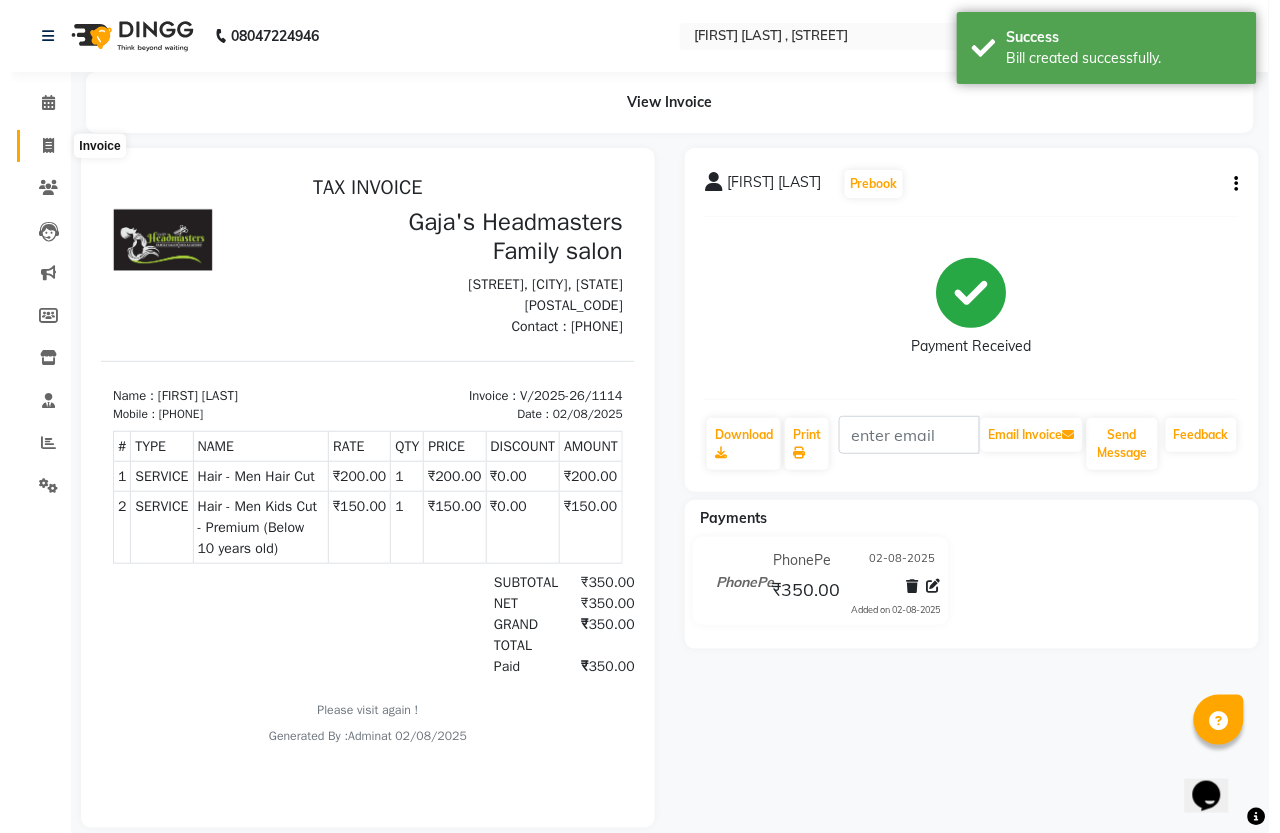 scroll, scrollTop: 0, scrollLeft: 0, axis: both 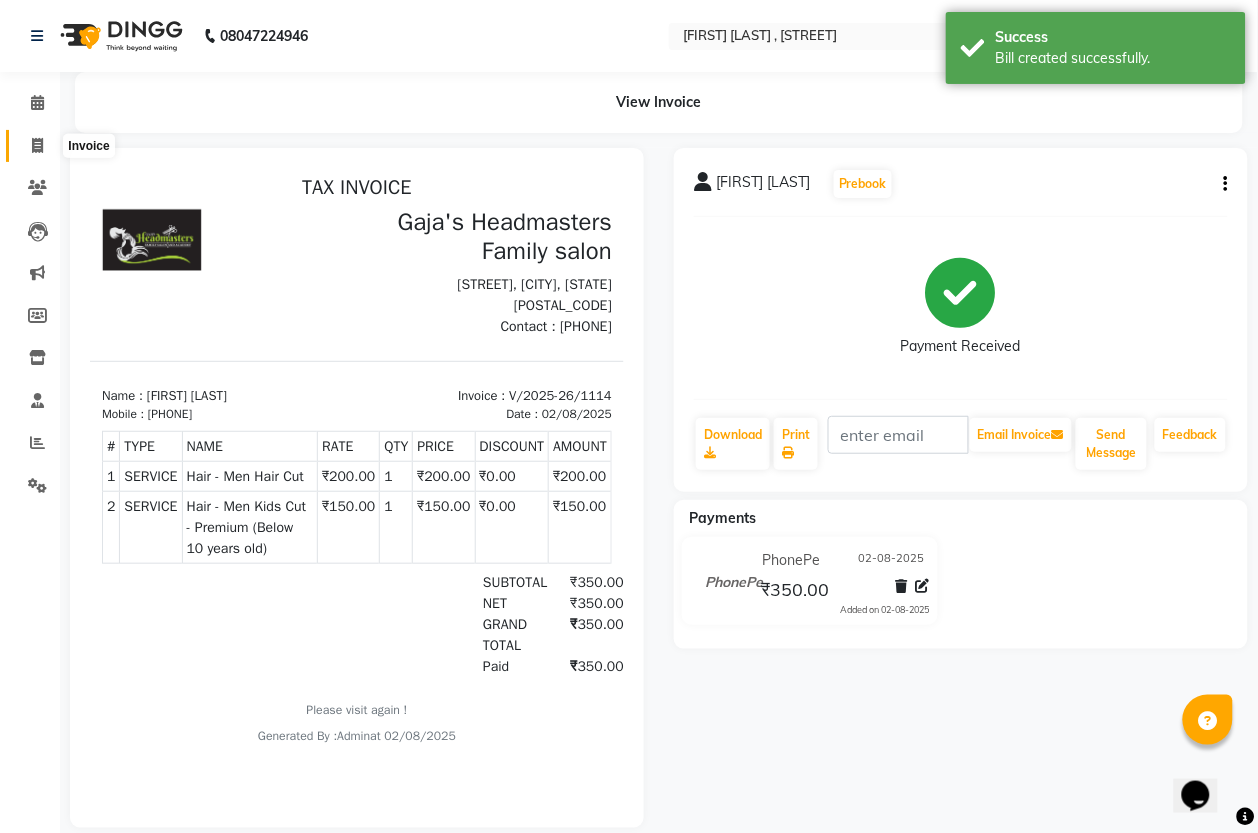 click 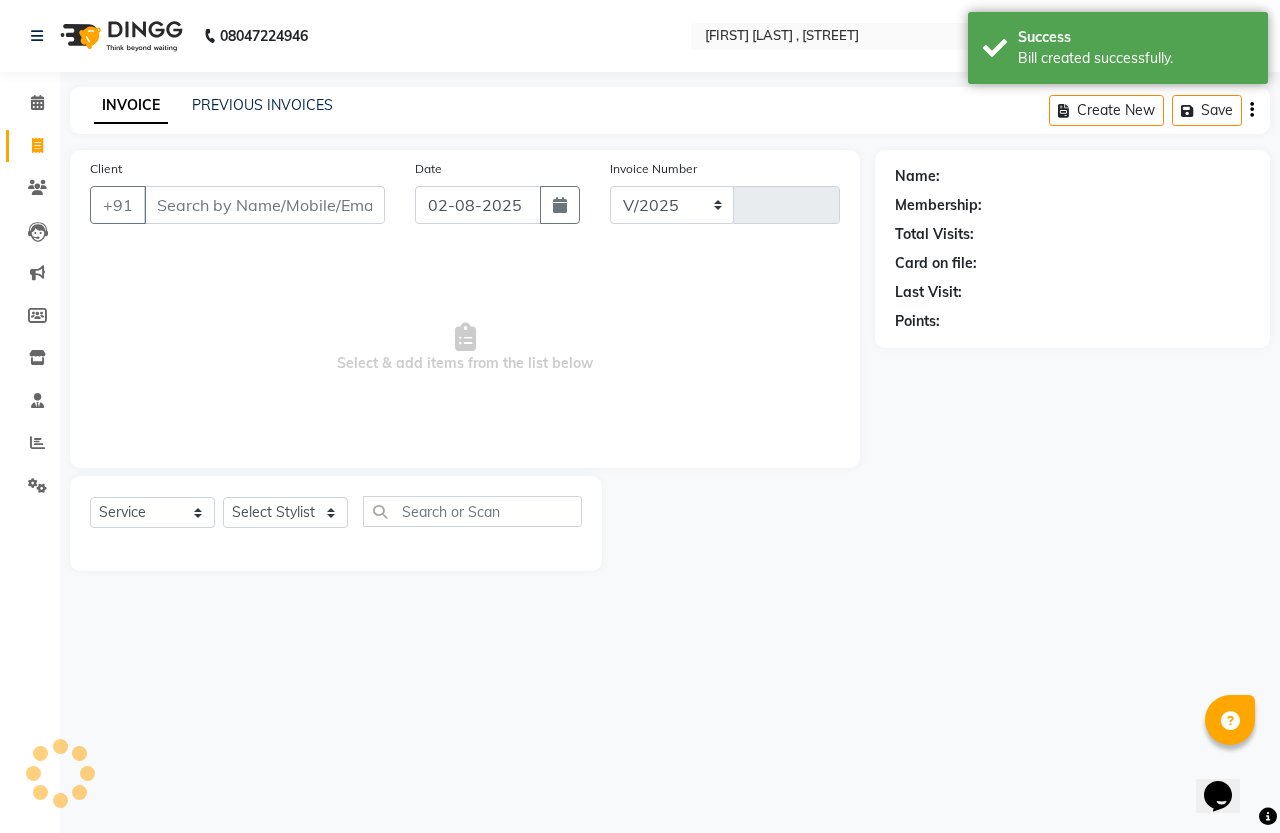 select on "7213" 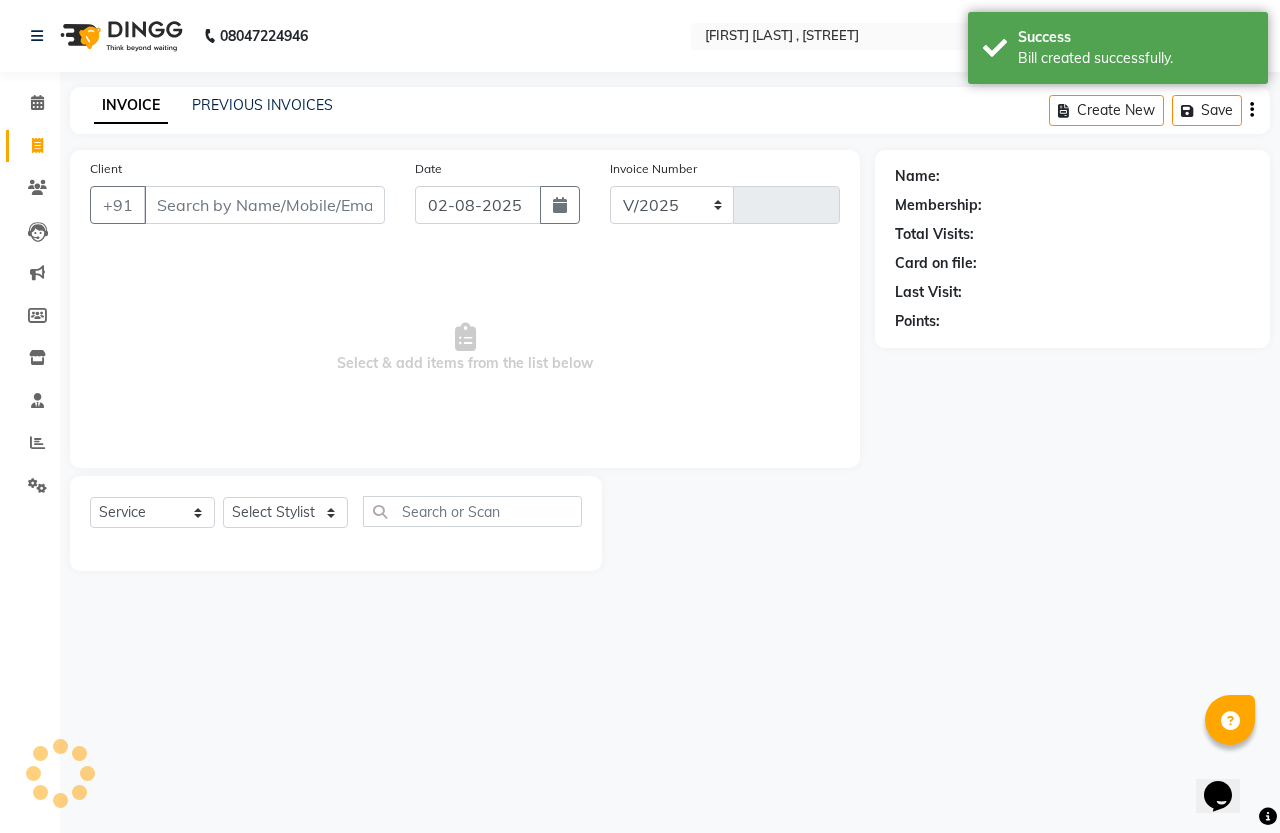 type on "1115" 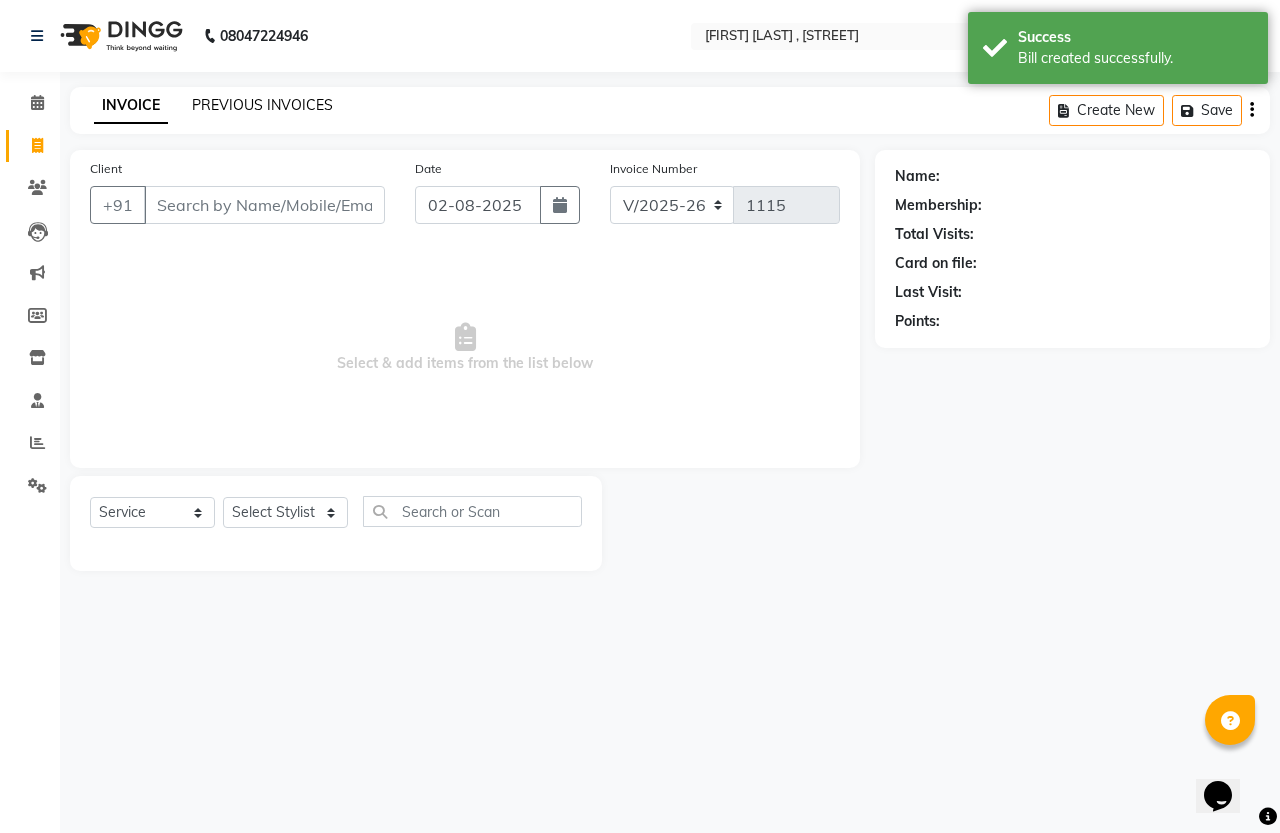 click on "PREVIOUS INVOICES" 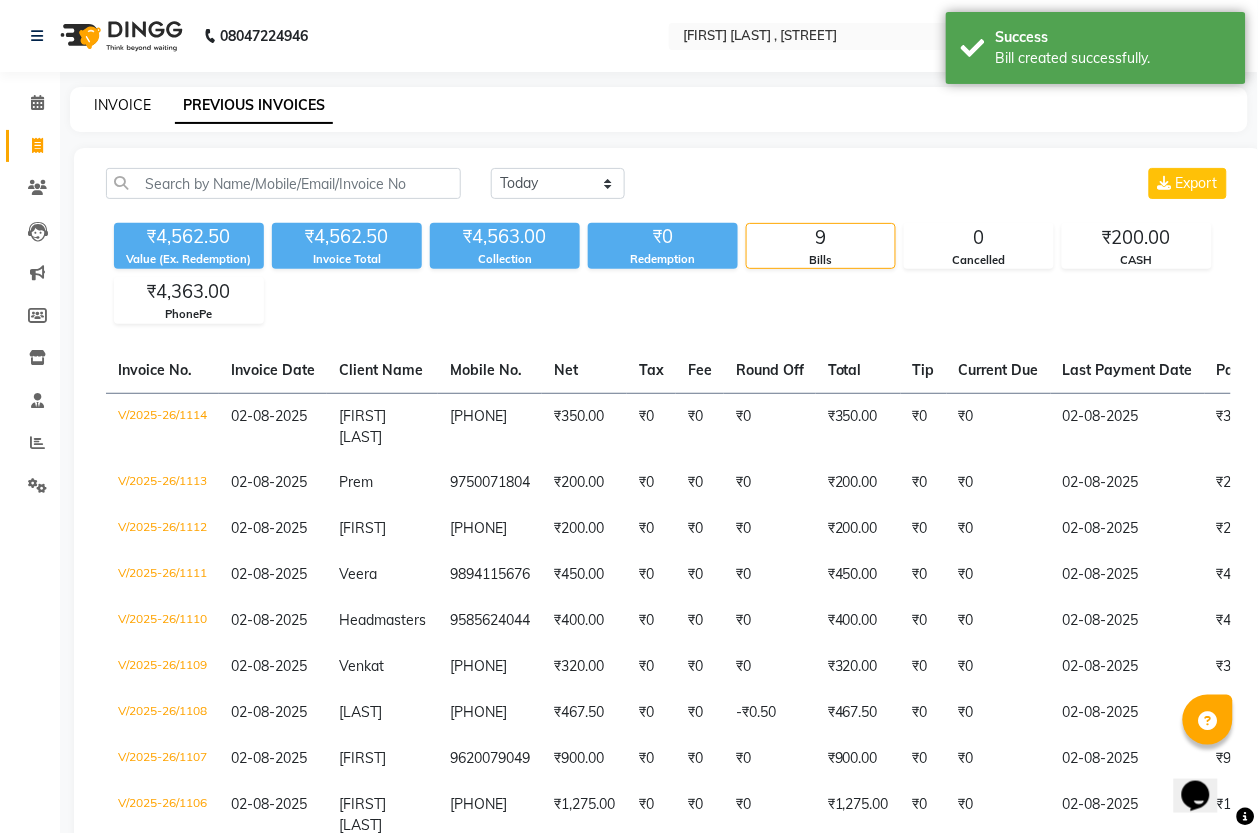 click on "INVOICE" 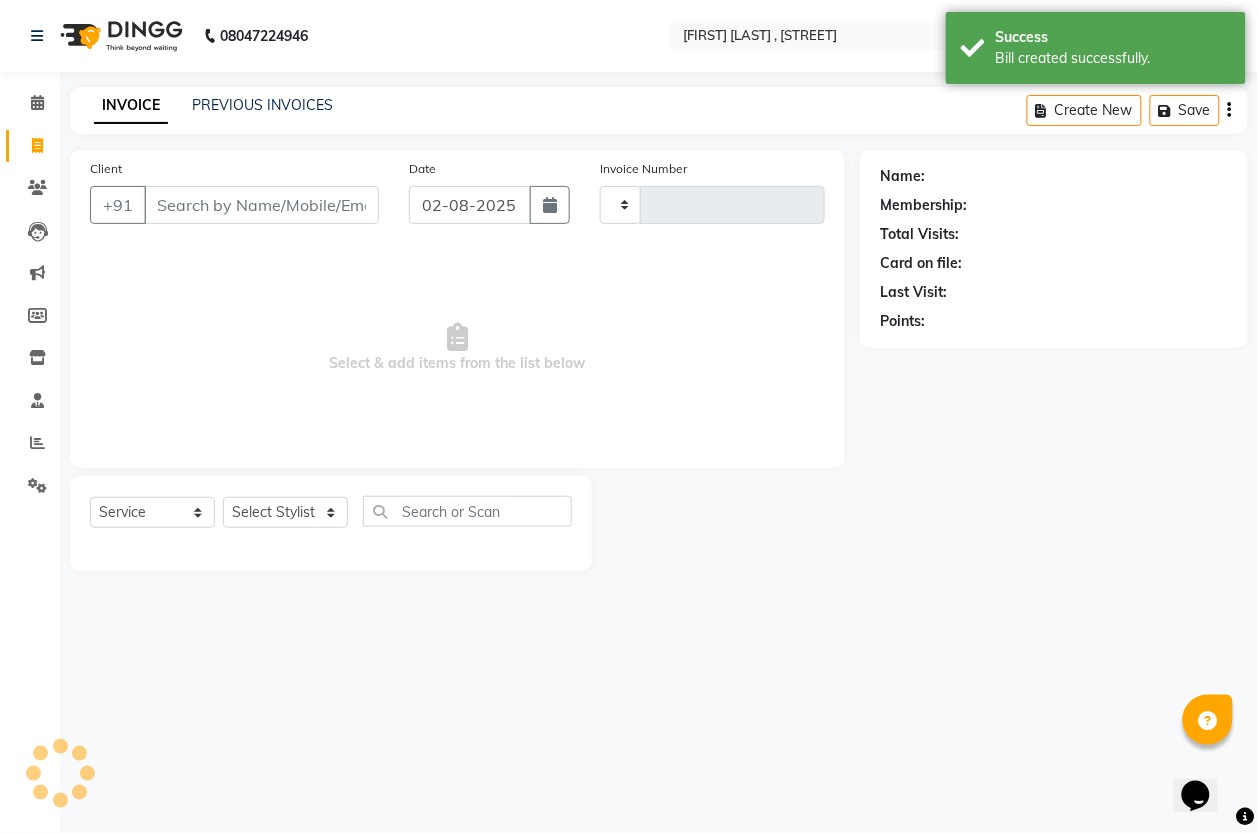 type on "1115" 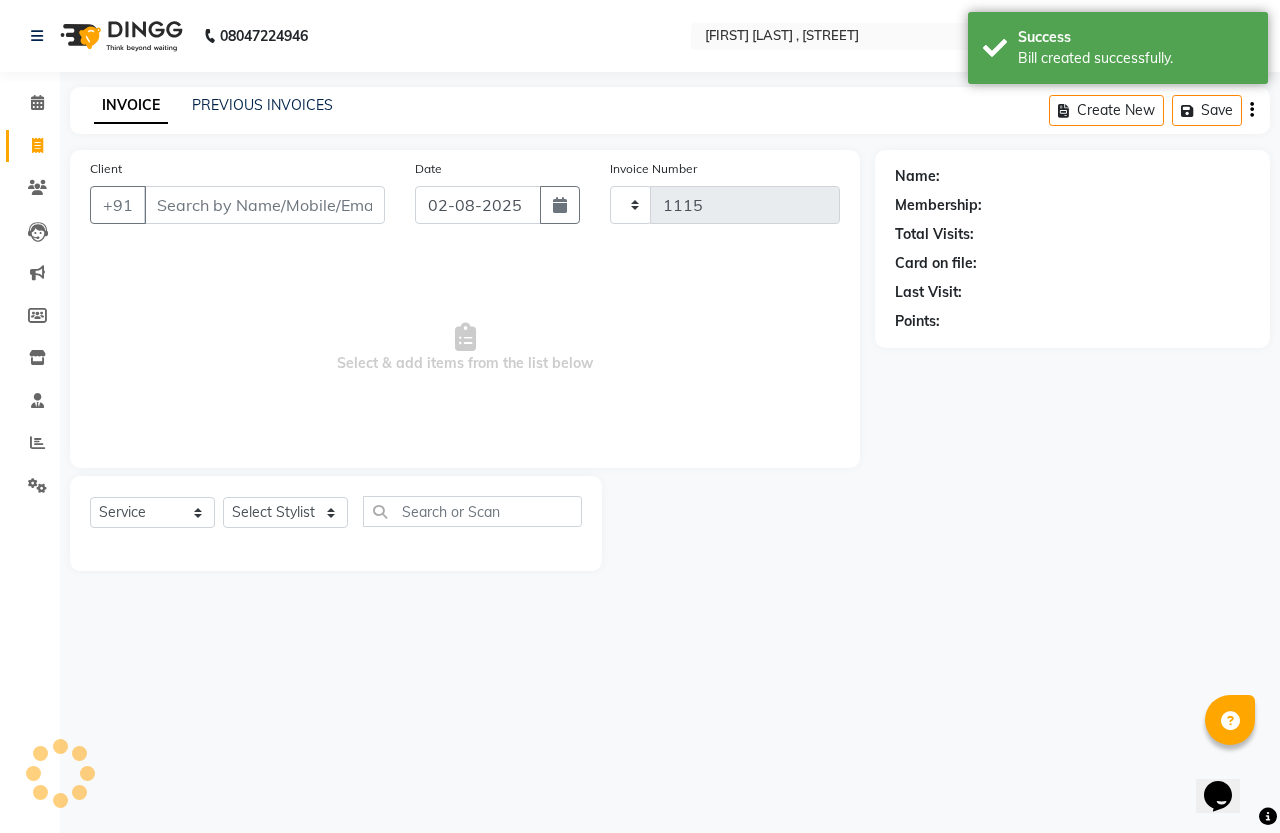 select on "7213" 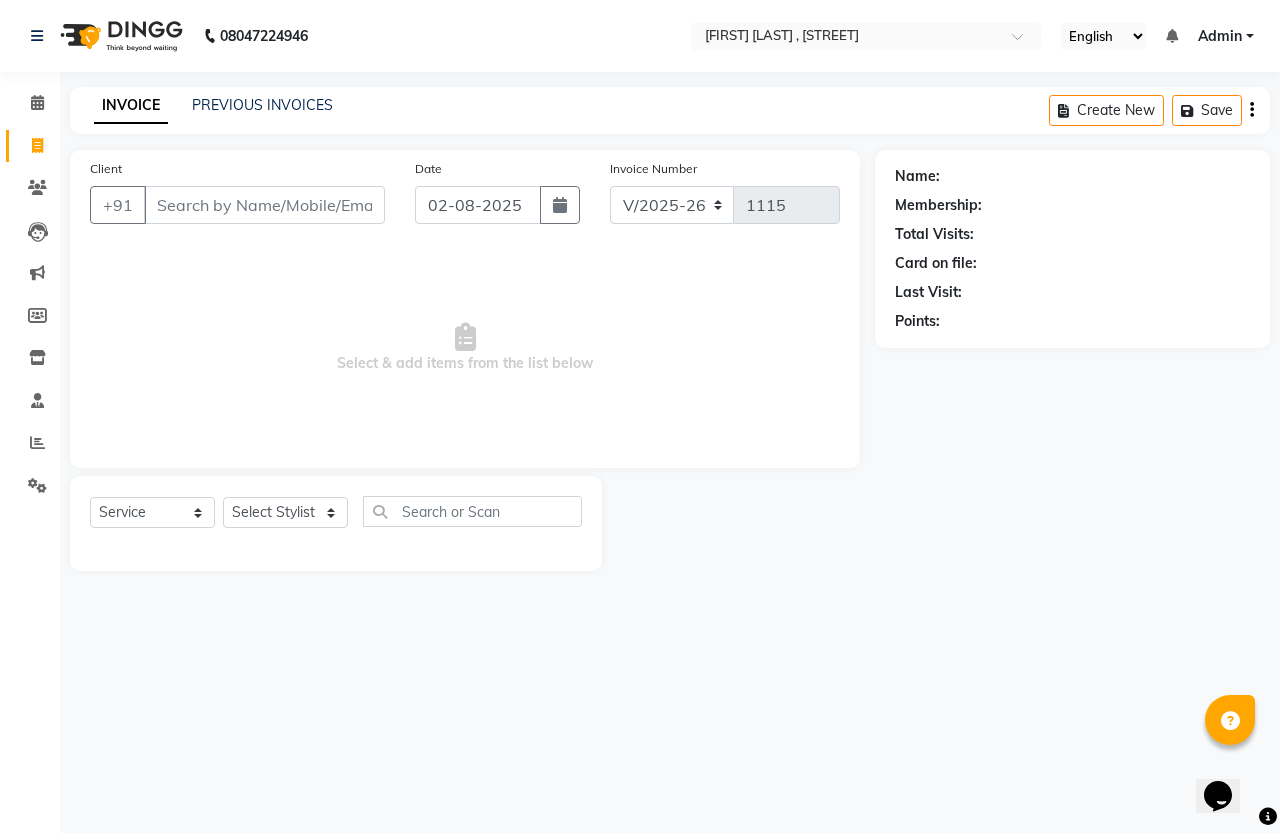 click on "INVOICE PREVIOUS INVOICES Create New   Save" 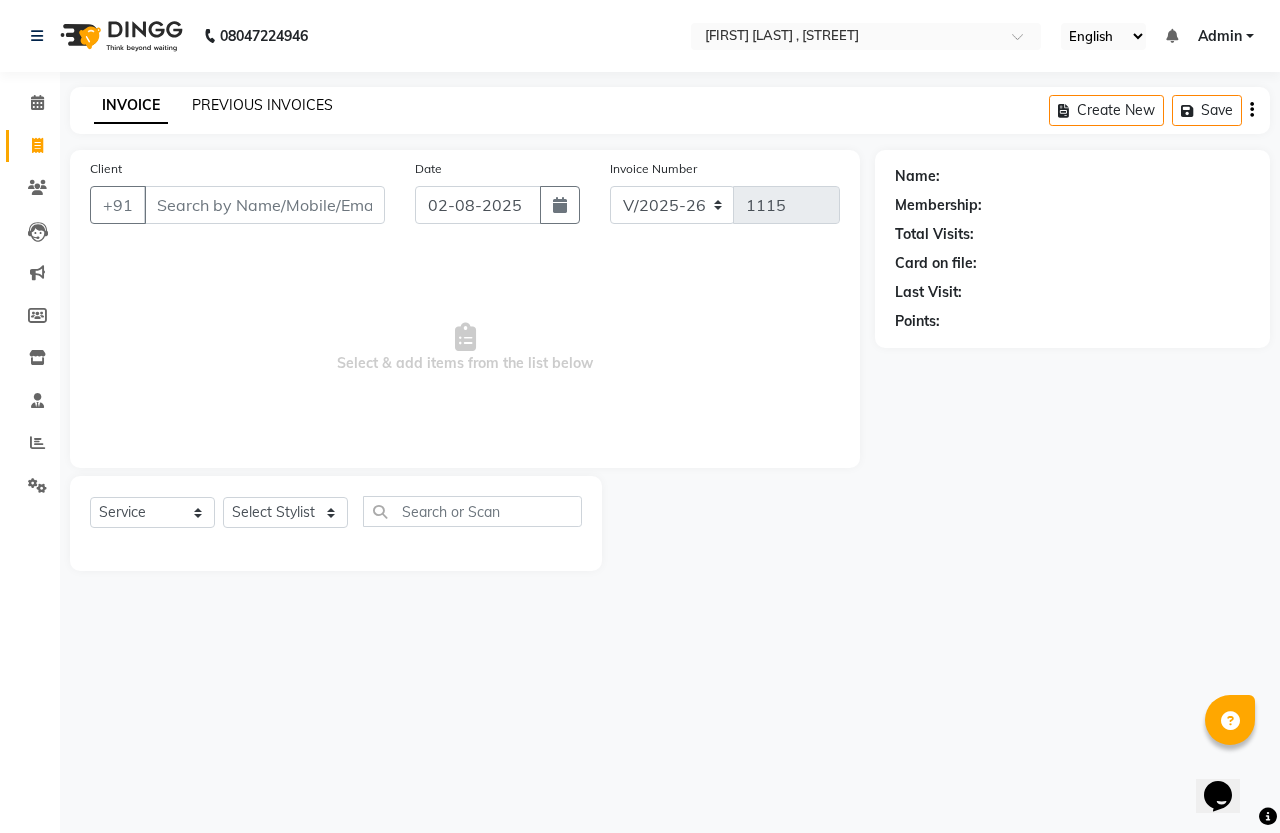 click on "PREVIOUS INVOICES" 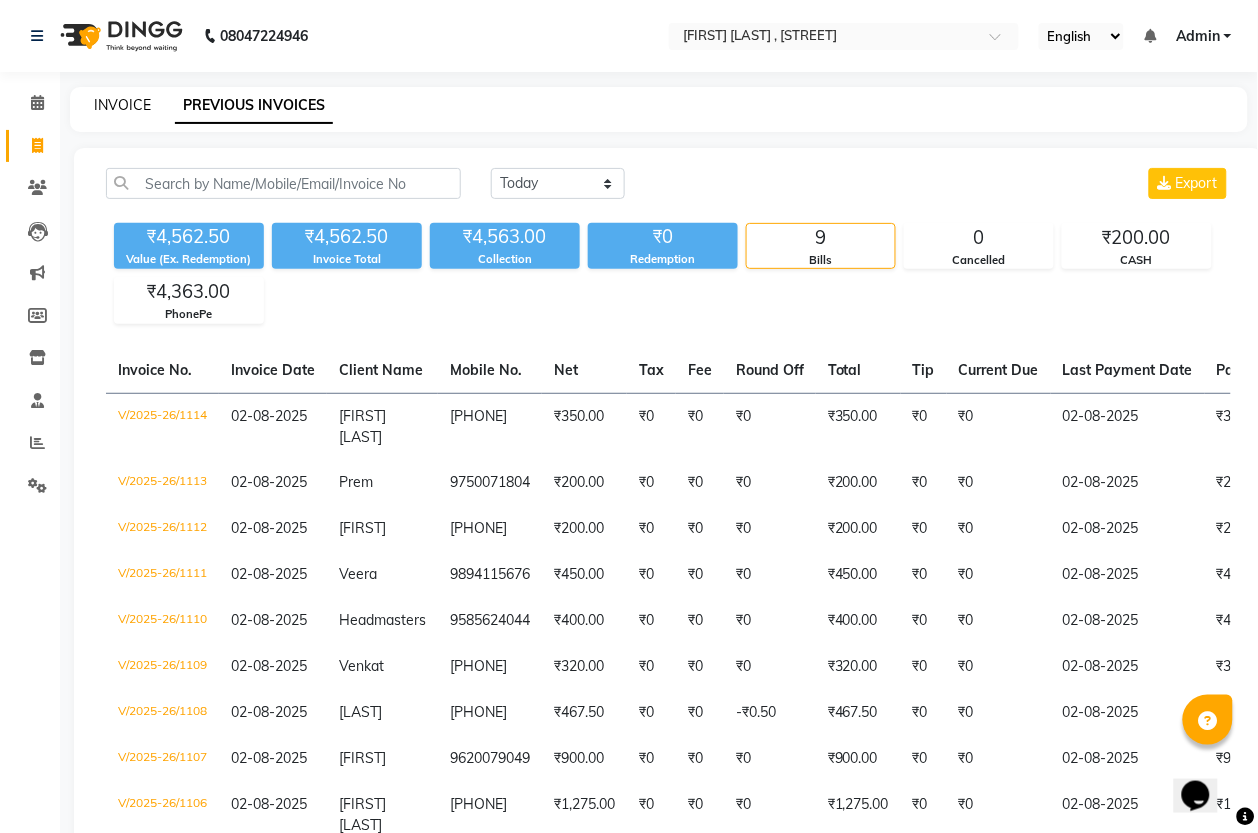 click on "INVOICE" 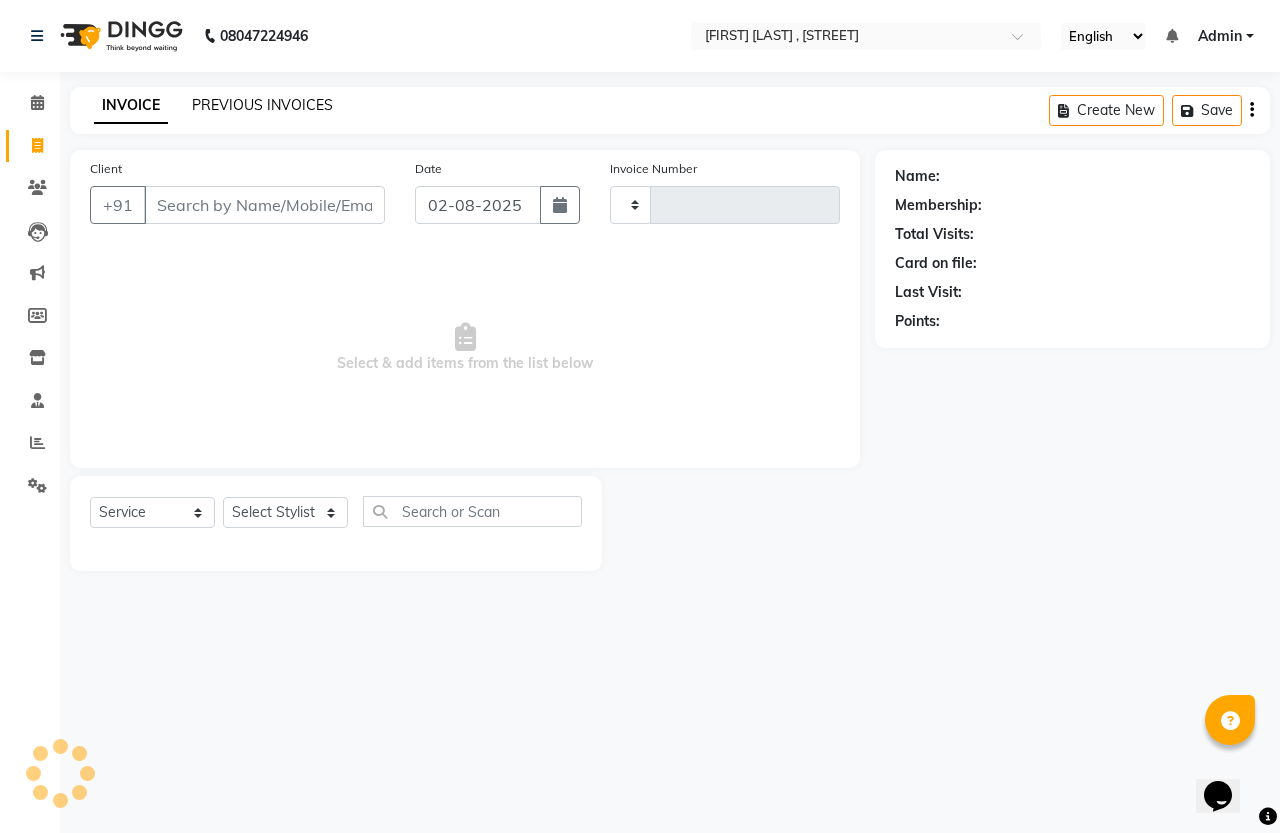 type on "1115" 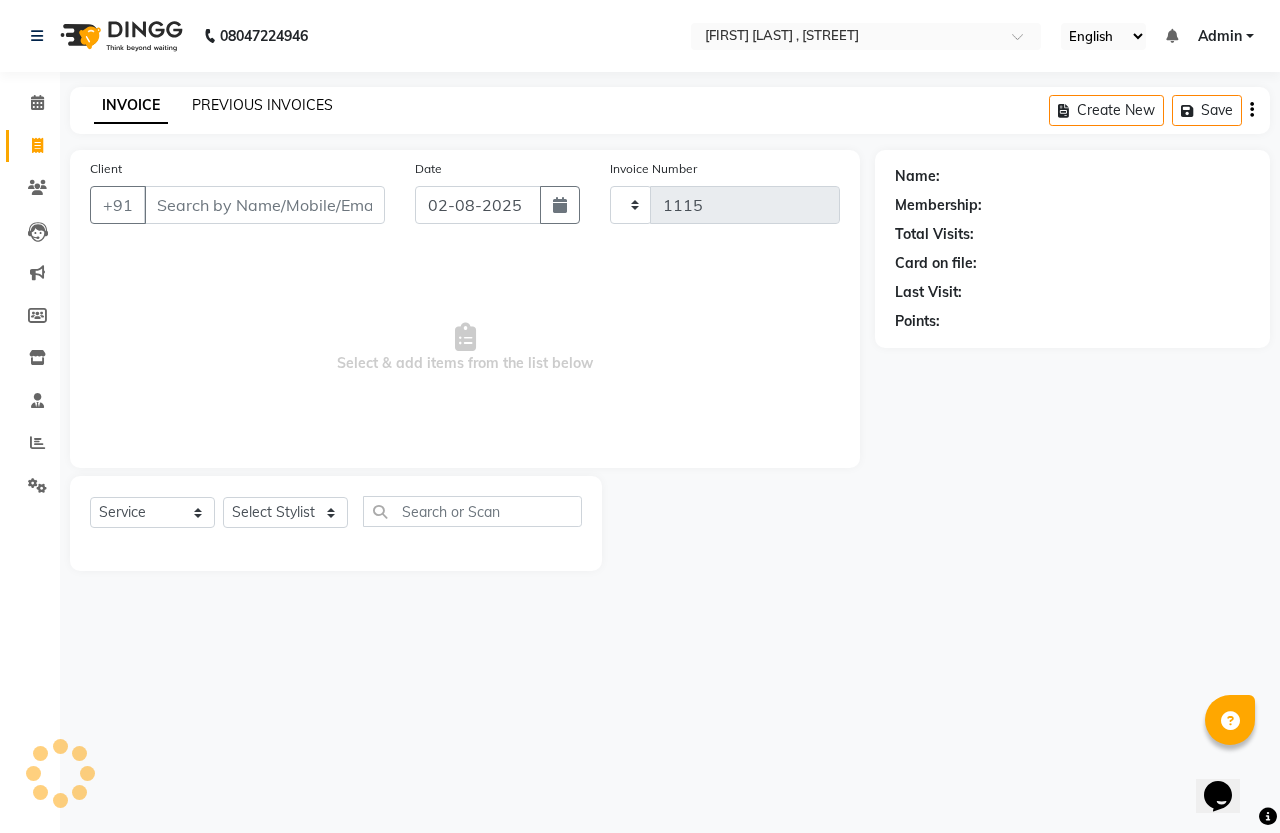 select on "7213" 